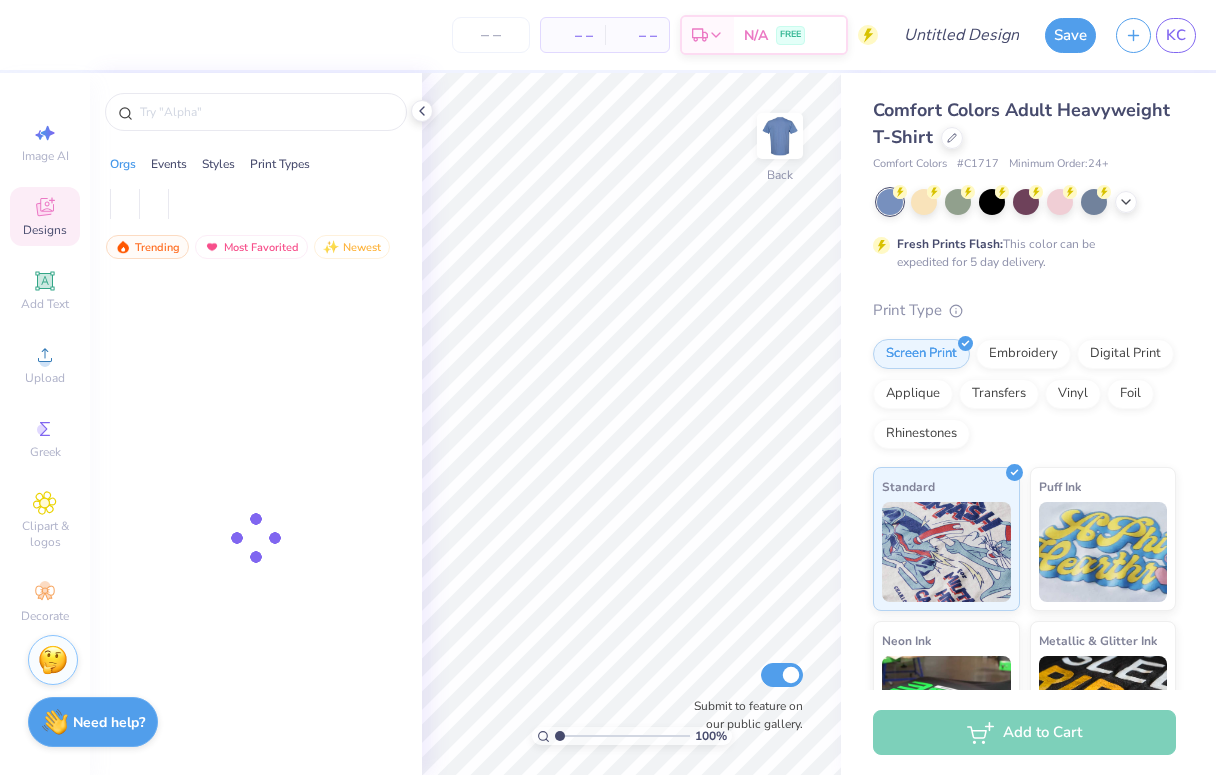 scroll, scrollTop: 0, scrollLeft: 0, axis: both 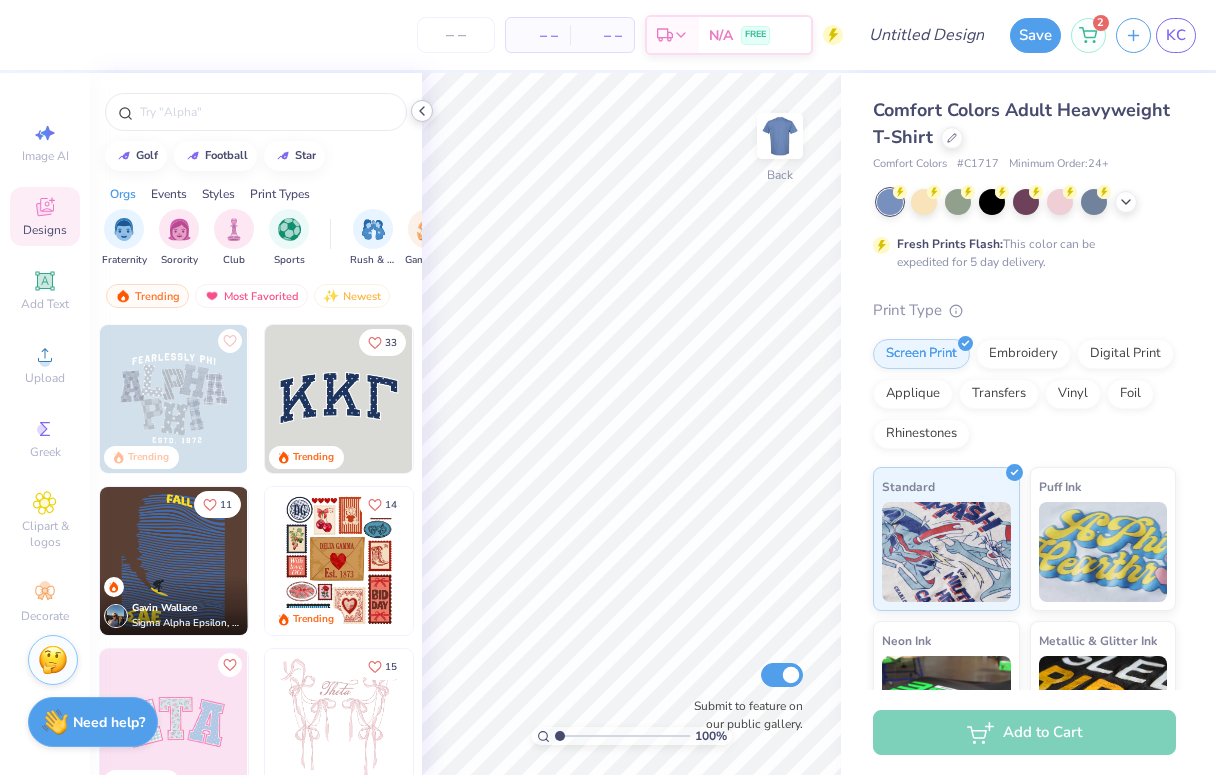 click 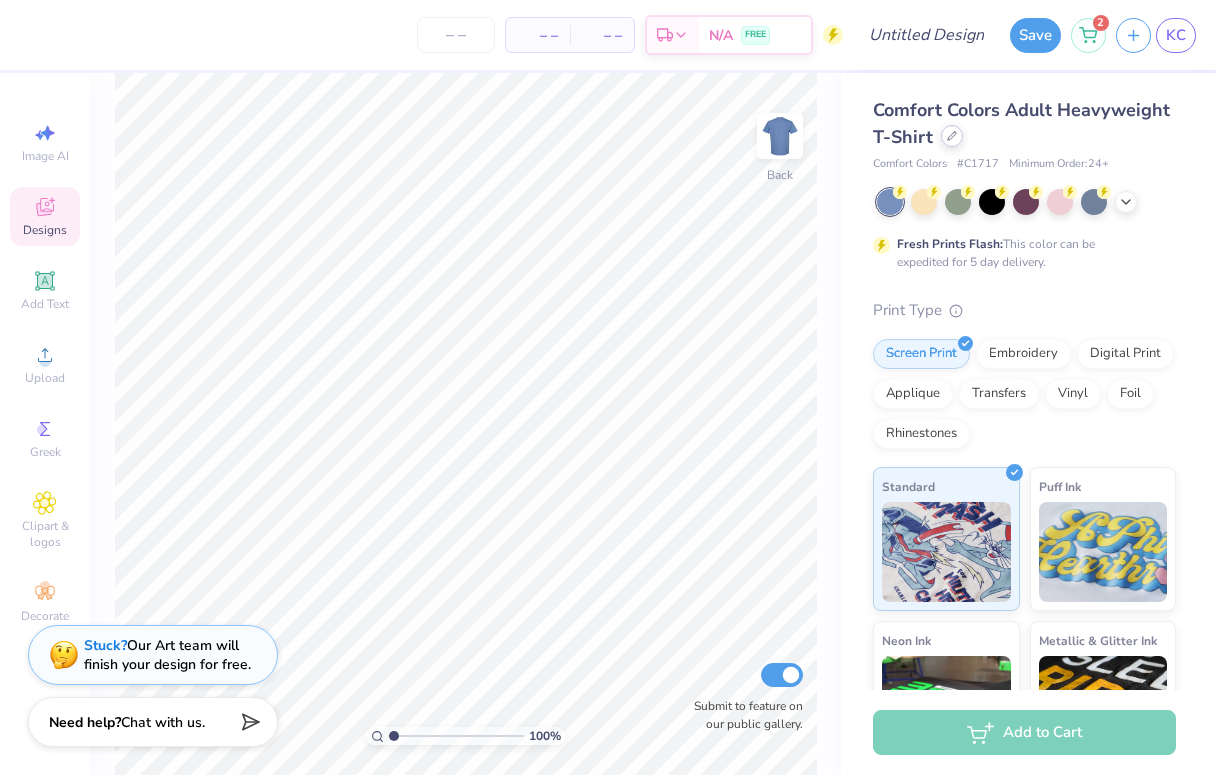 click at bounding box center [952, 136] 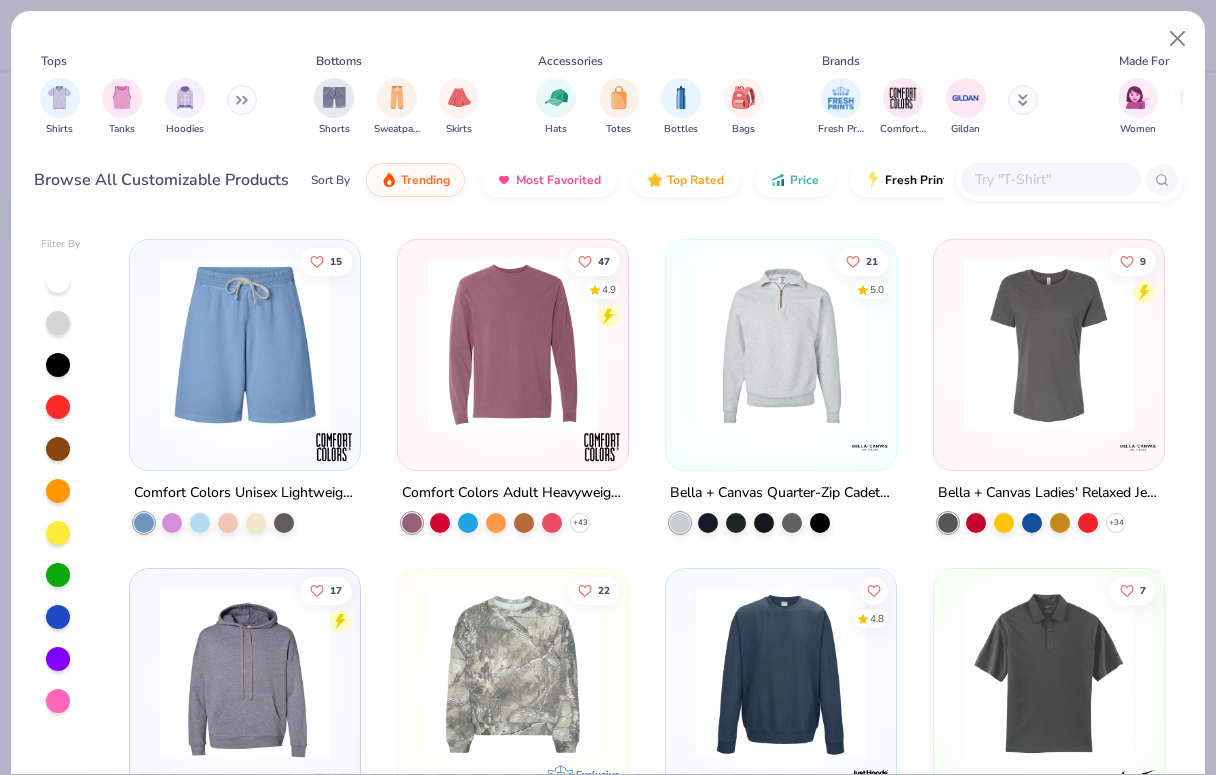 scroll, scrollTop: 11496, scrollLeft: 0, axis: vertical 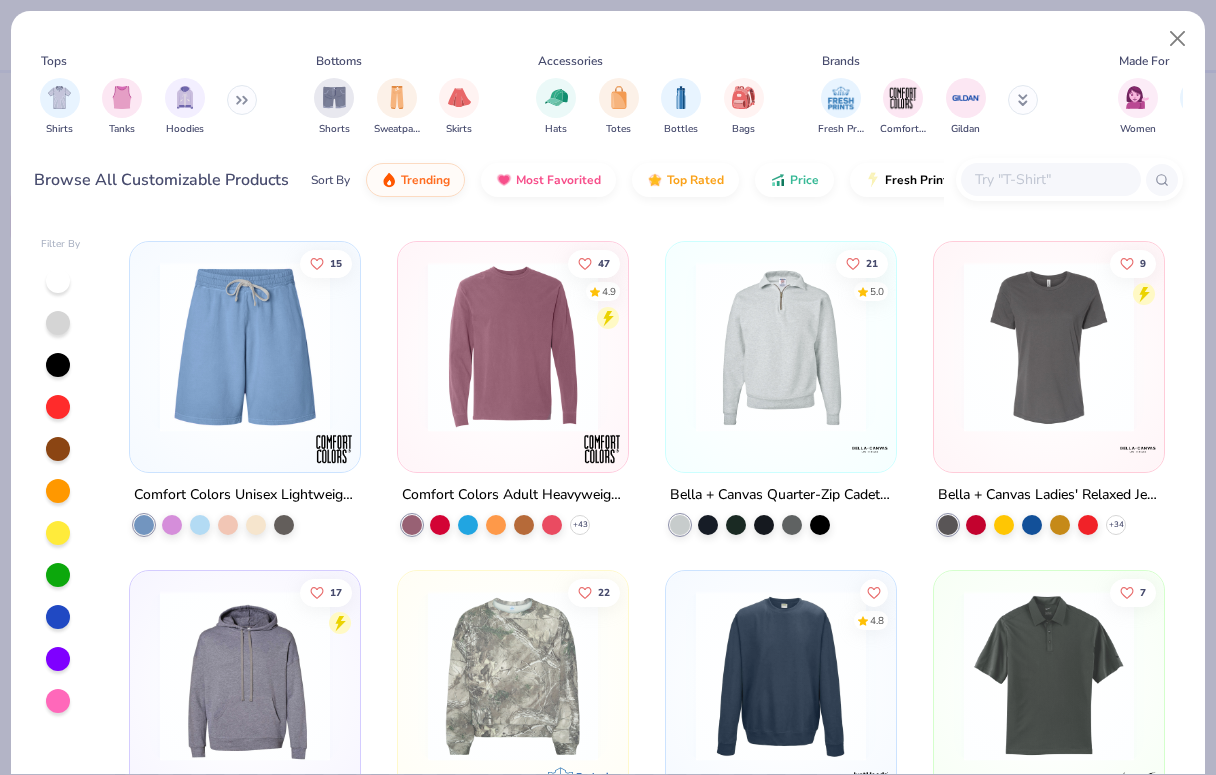 click at bounding box center (781, 347) 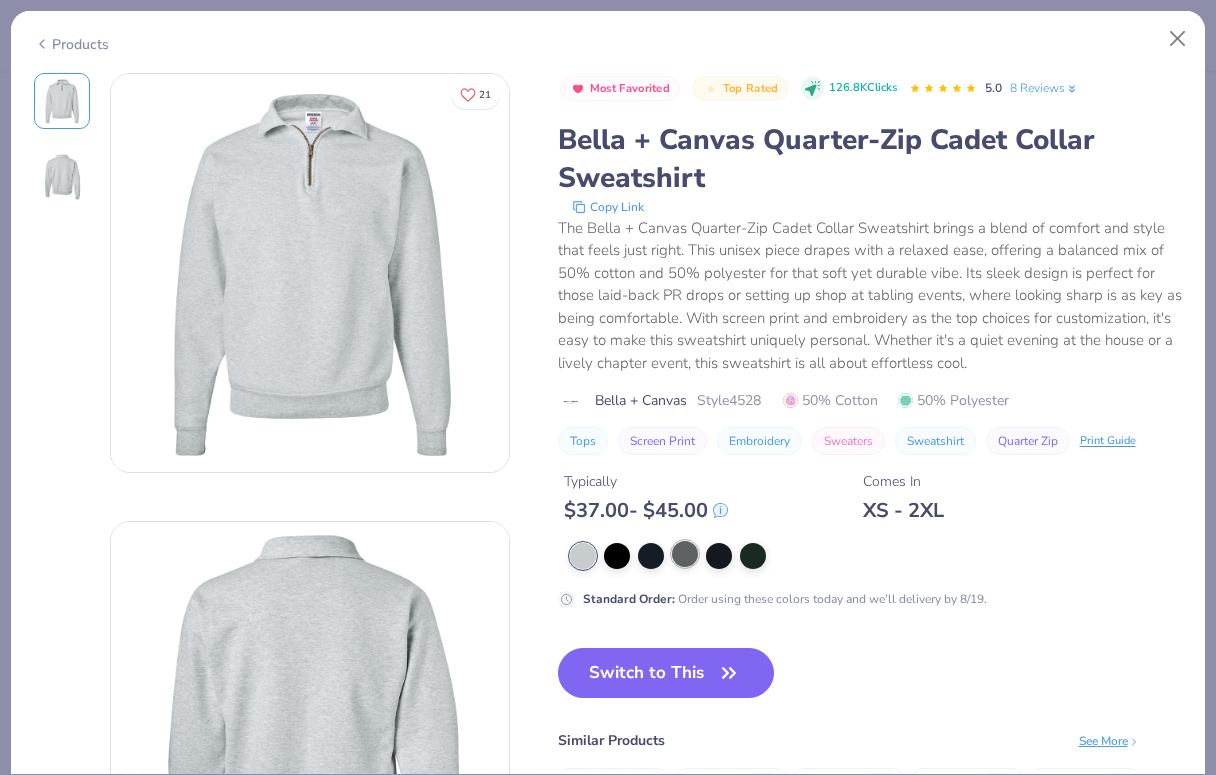 click at bounding box center [685, 554] 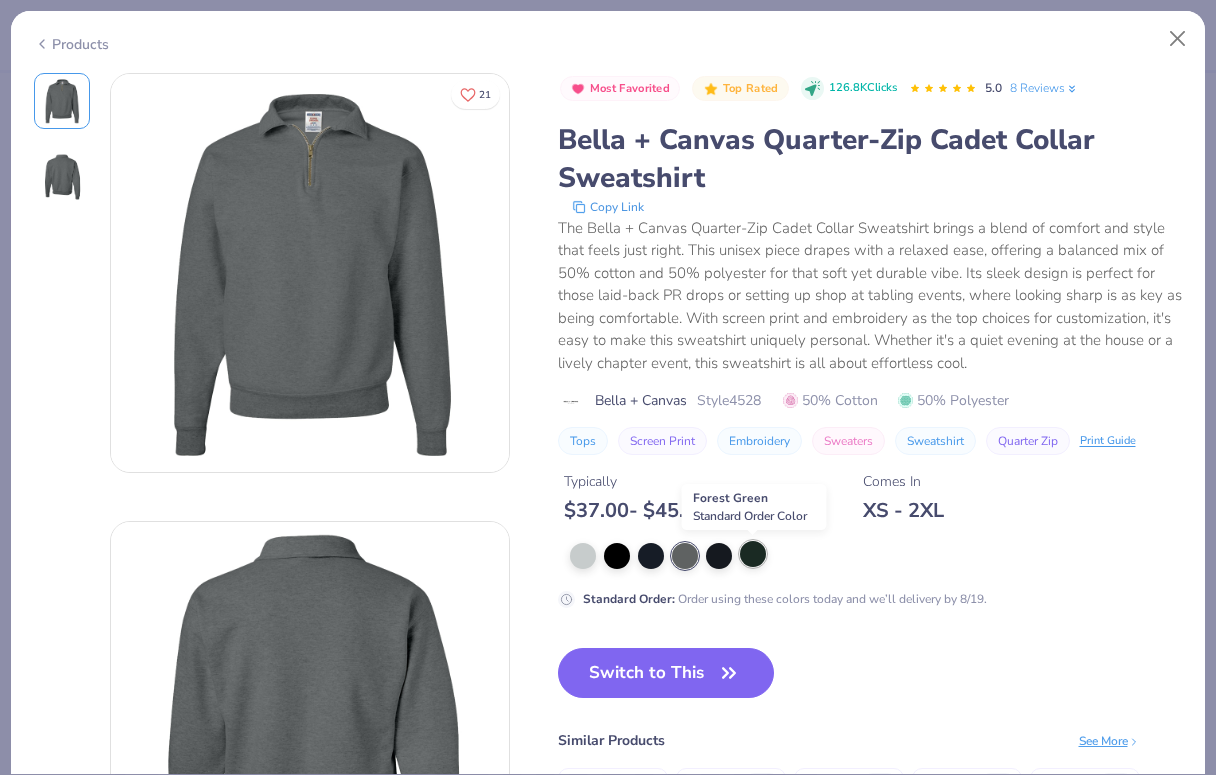click at bounding box center (753, 554) 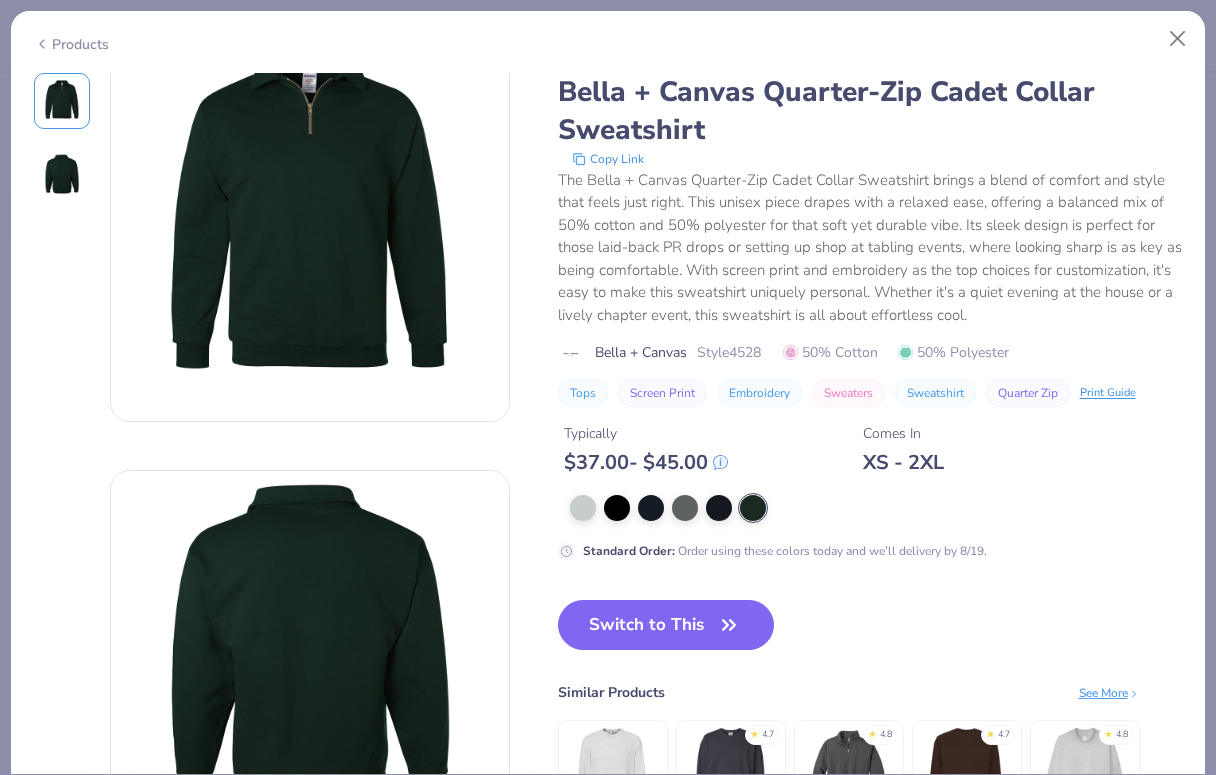 scroll, scrollTop: 0, scrollLeft: 0, axis: both 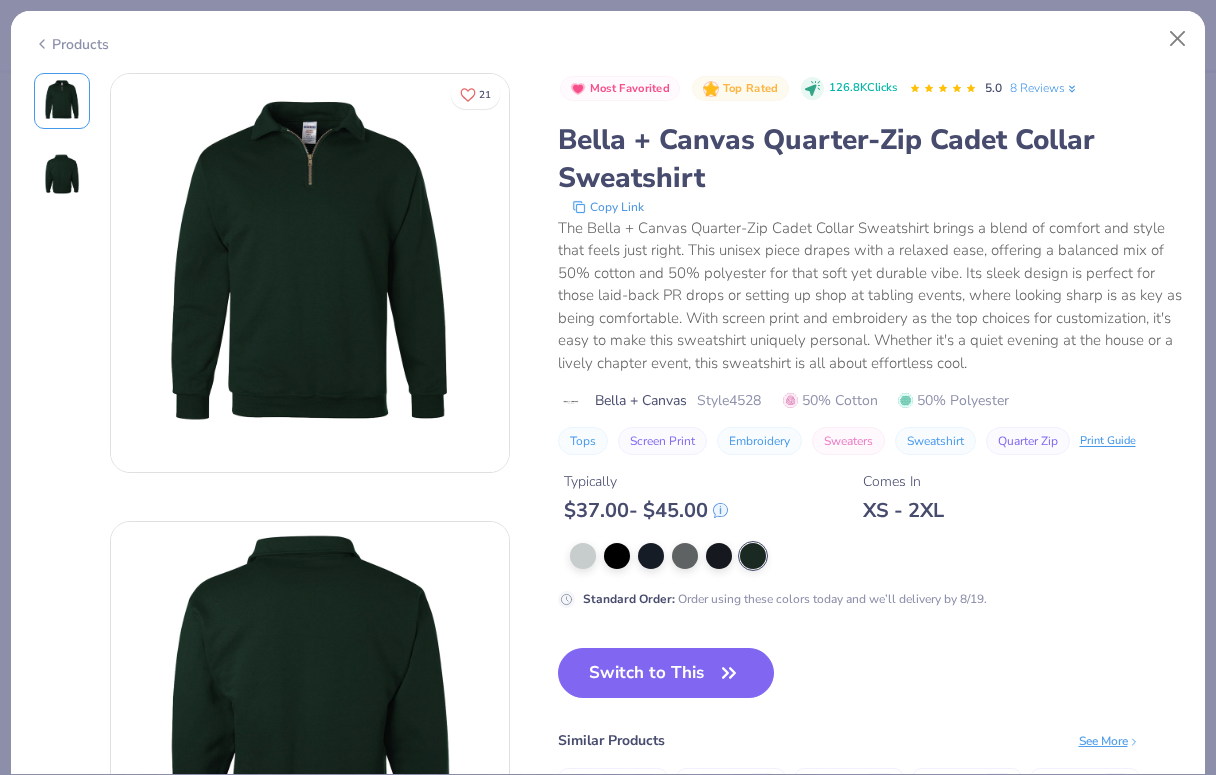 click on "Products" at bounding box center (608, 37) 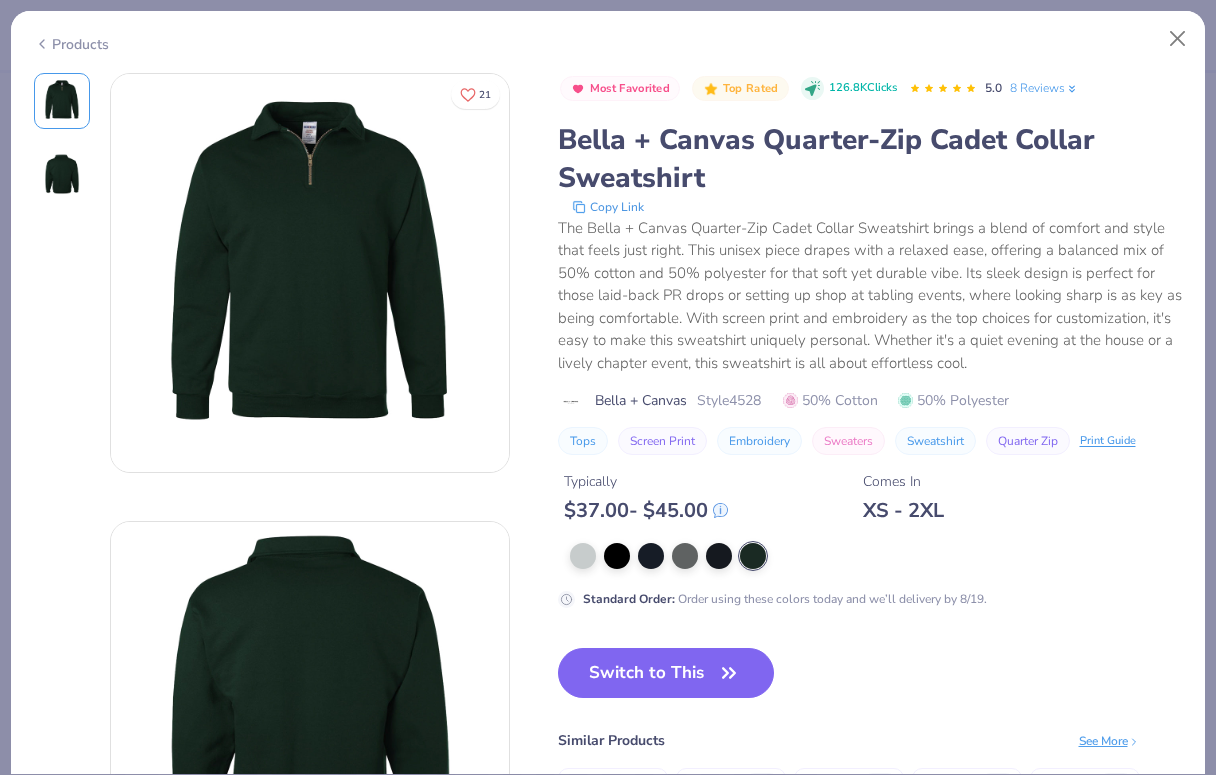 click on "Products" at bounding box center (71, 44) 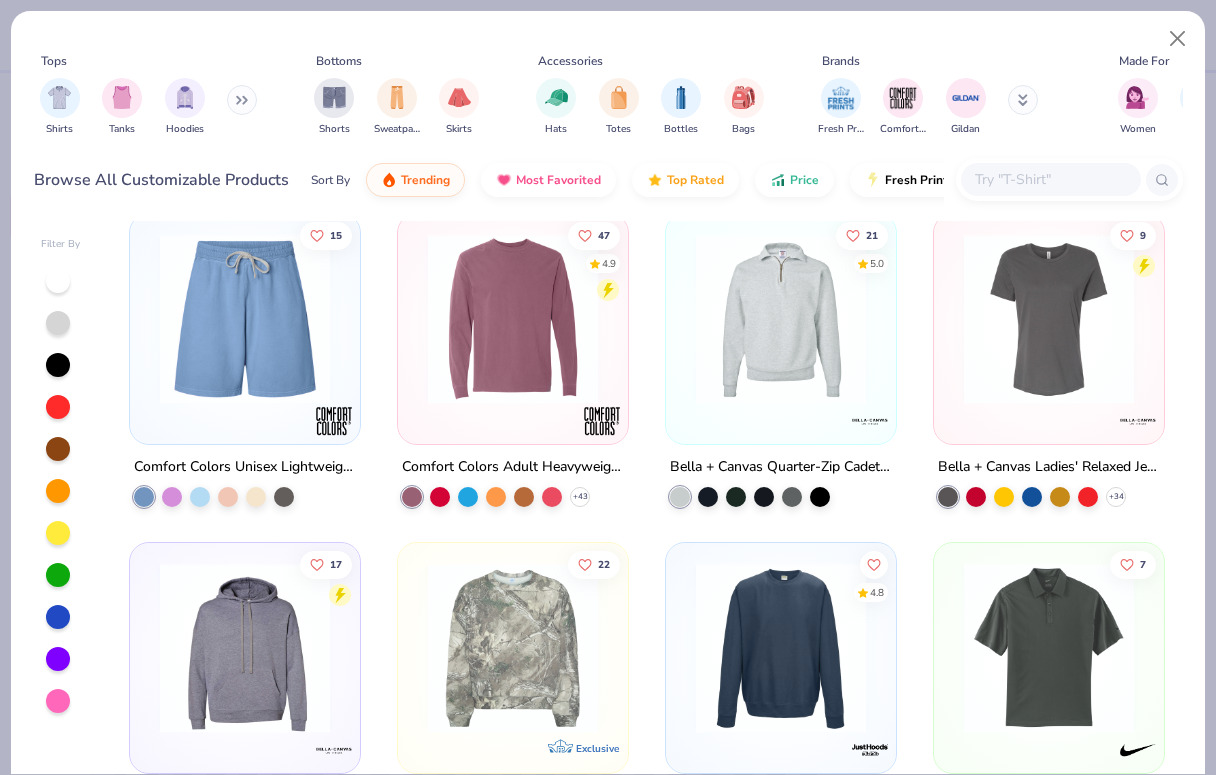 scroll, scrollTop: 11514, scrollLeft: 0, axis: vertical 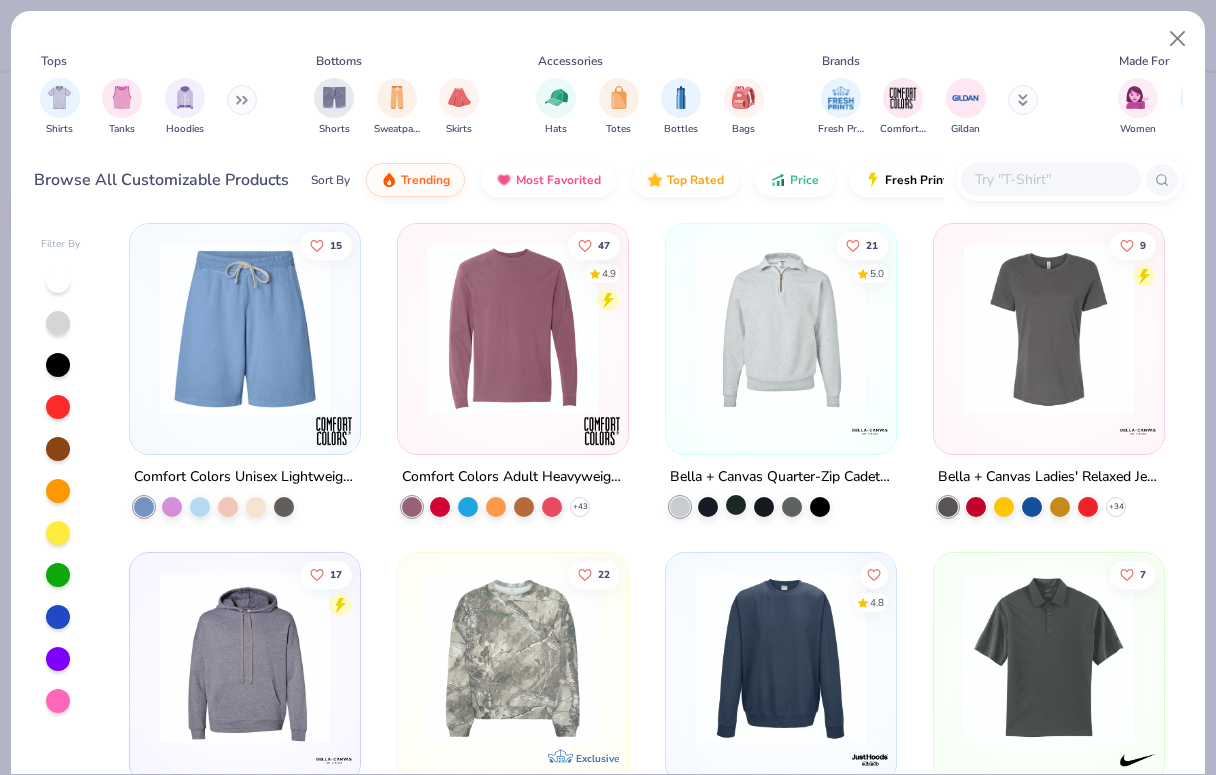 click at bounding box center (736, 505) 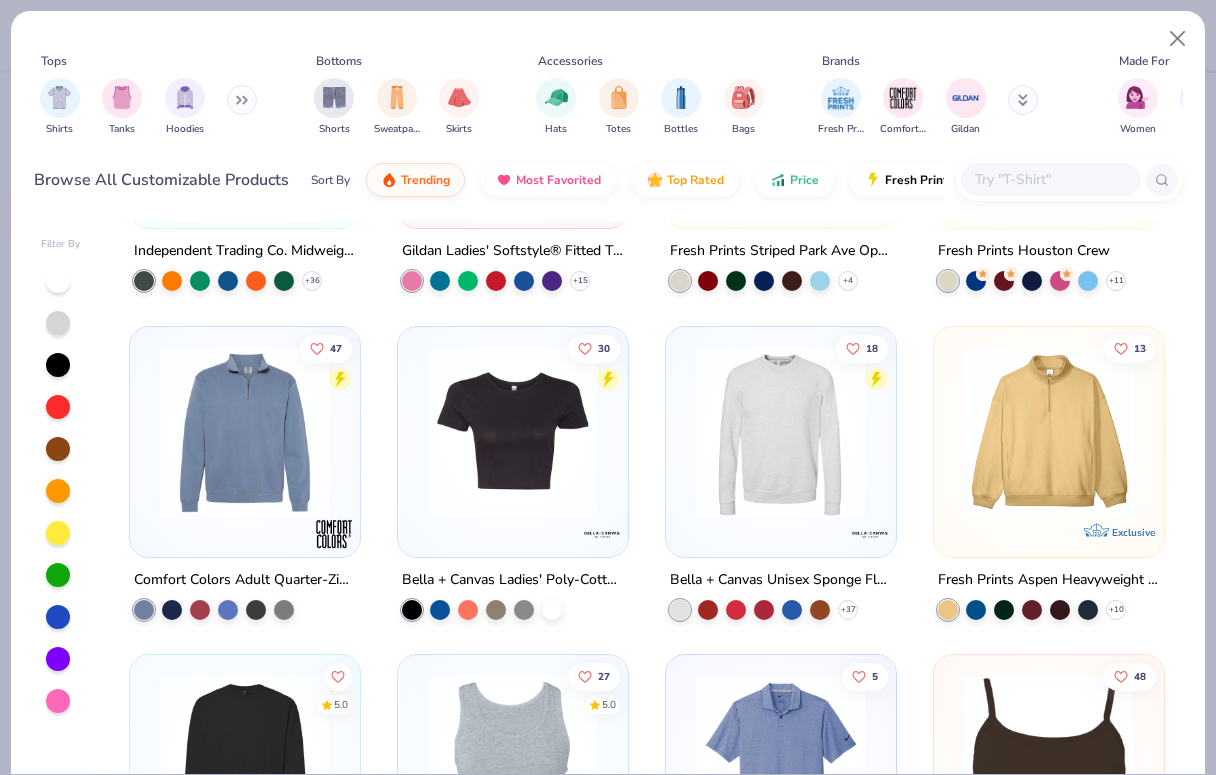 scroll, scrollTop: 8418, scrollLeft: 0, axis: vertical 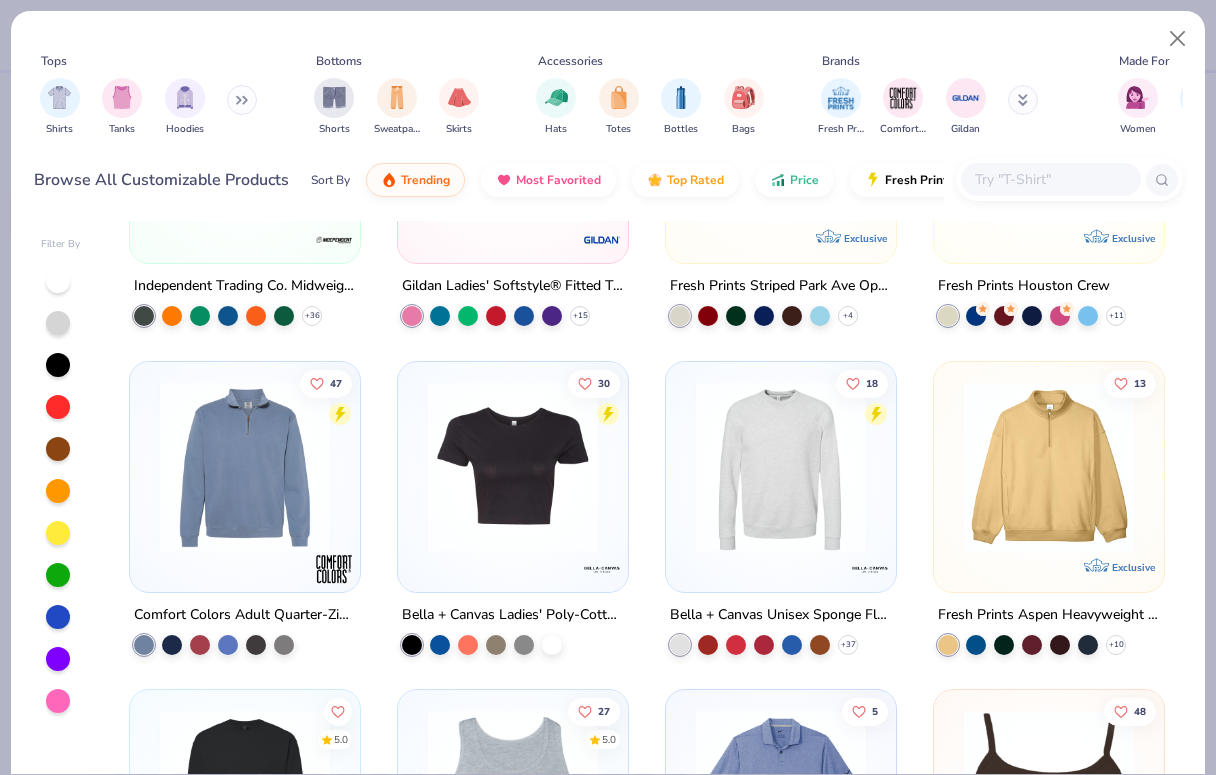 click at bounding box center [245, 466] 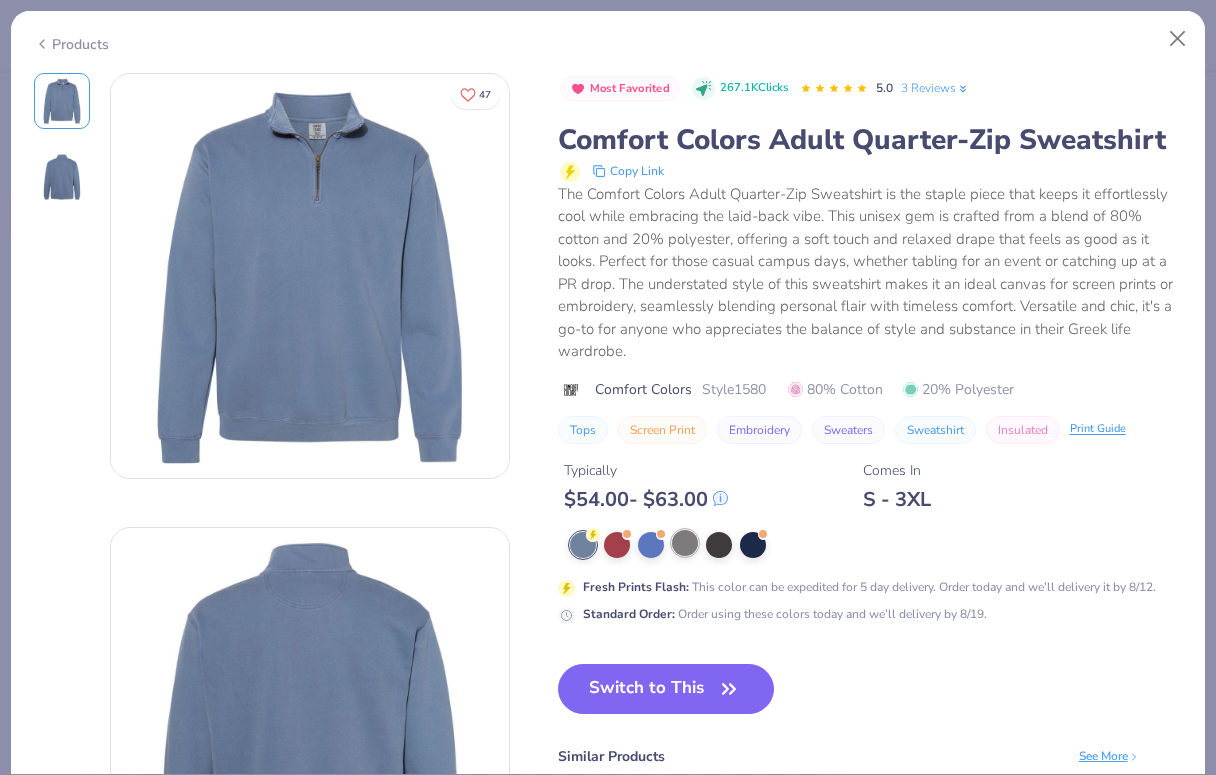 click at bounding box center [685, 543] 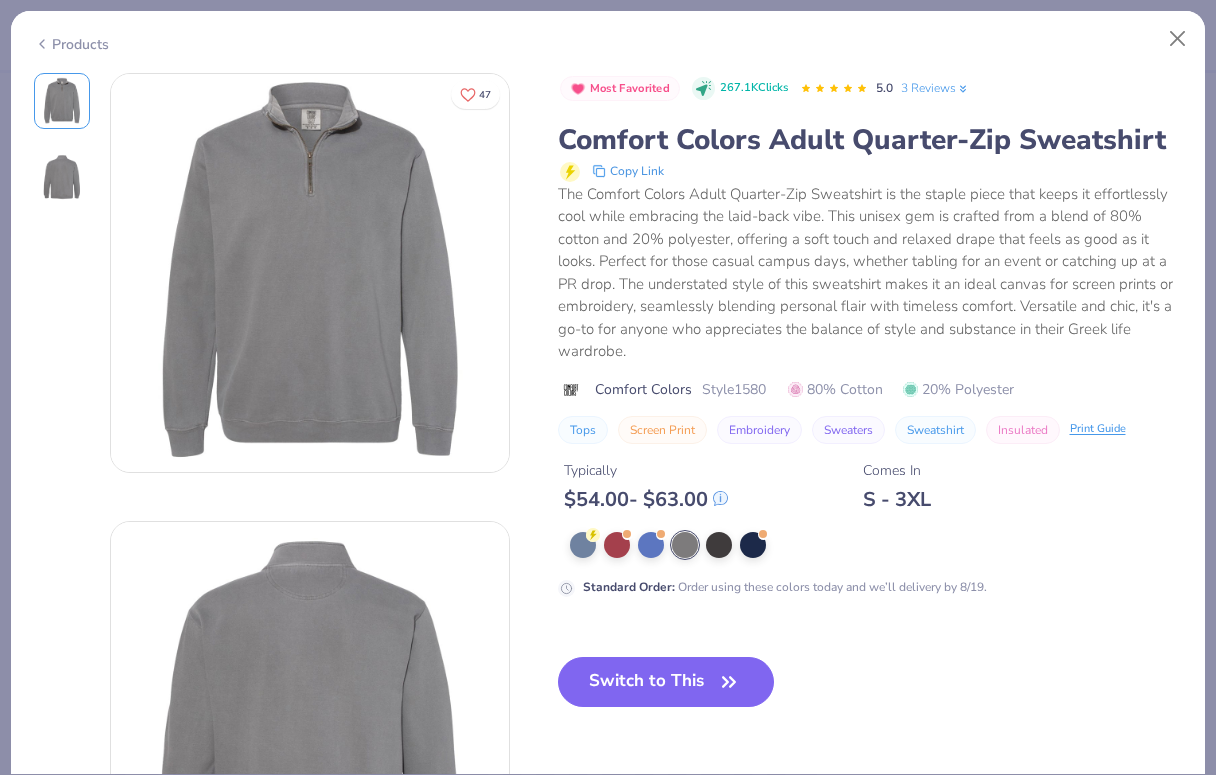 click on "Products" at bounding box center (71, 44) 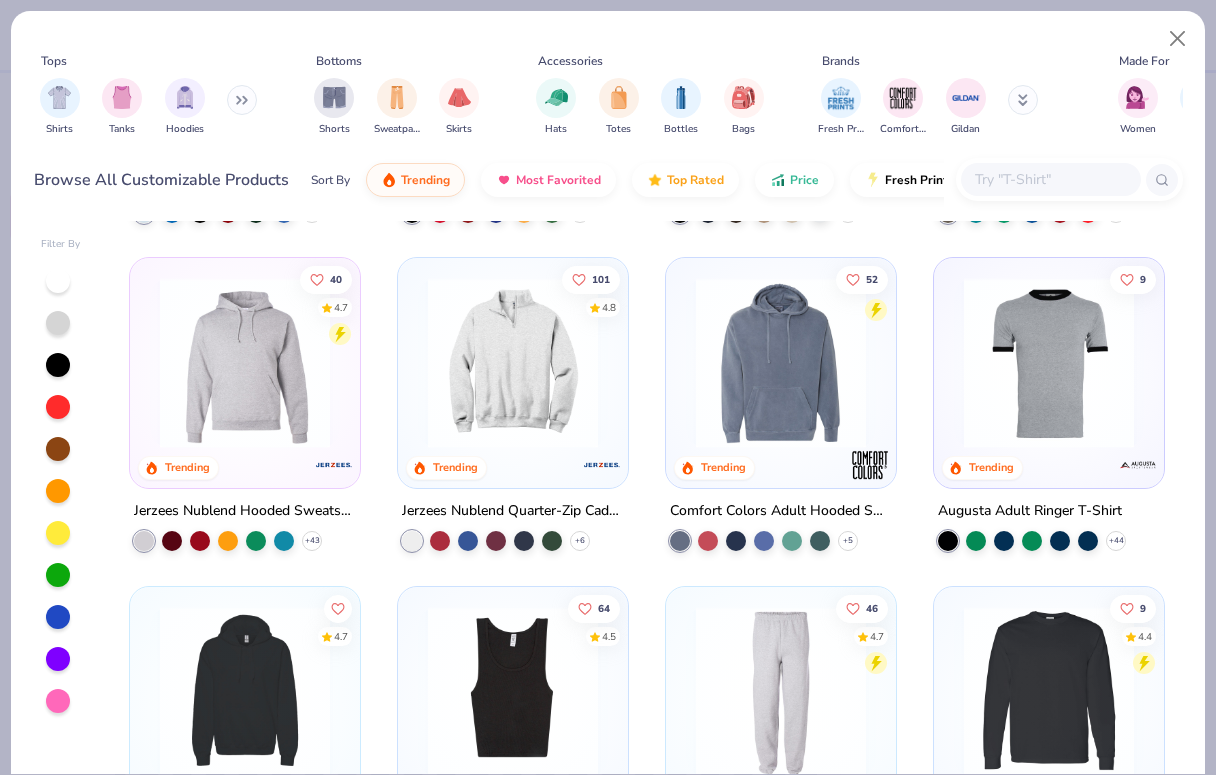 scroll, scrollTop: 4903, scrollLeft: 0, axis: vertical 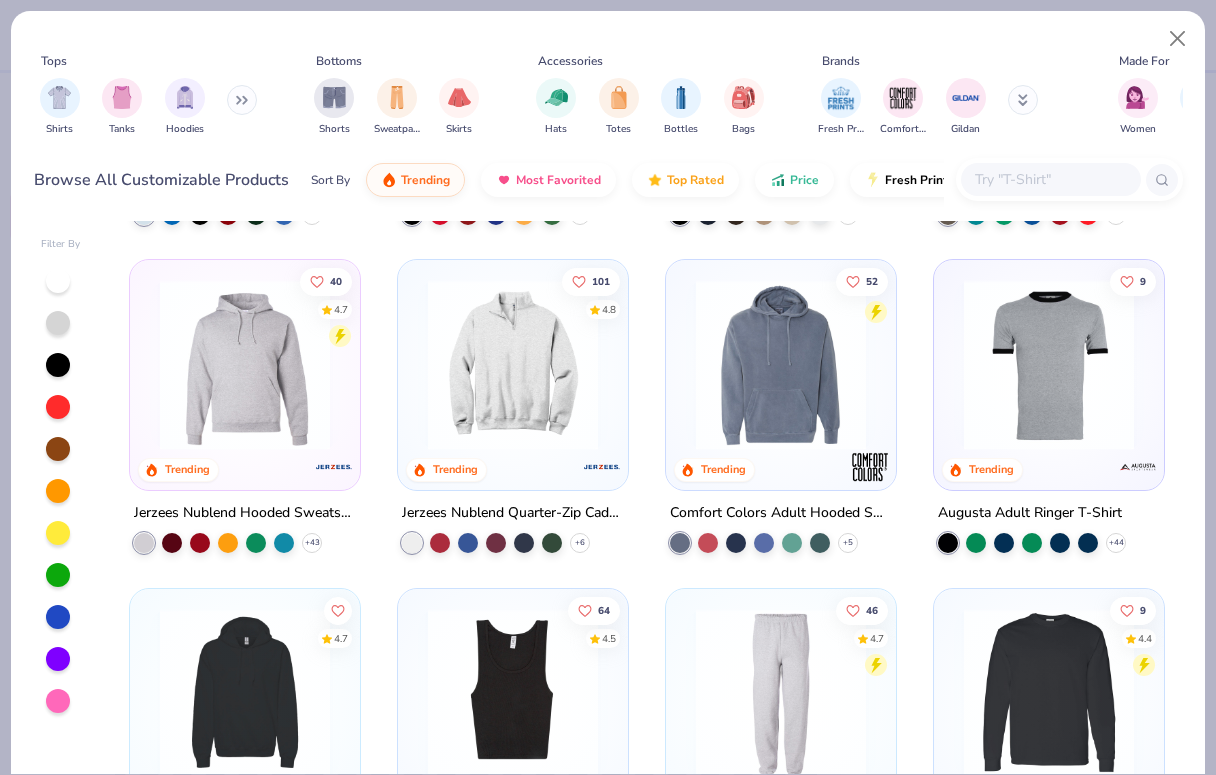 click at bounding box center [513, 365] 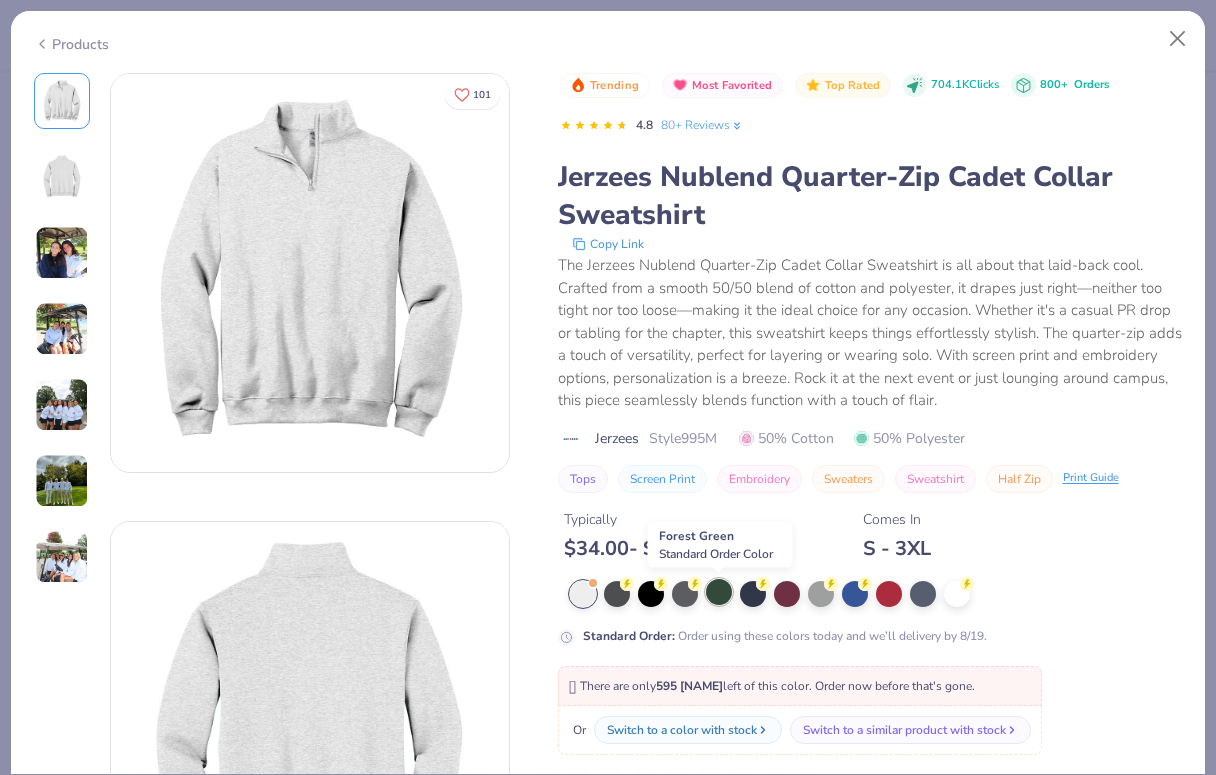 click at bounding box center [719, 592] 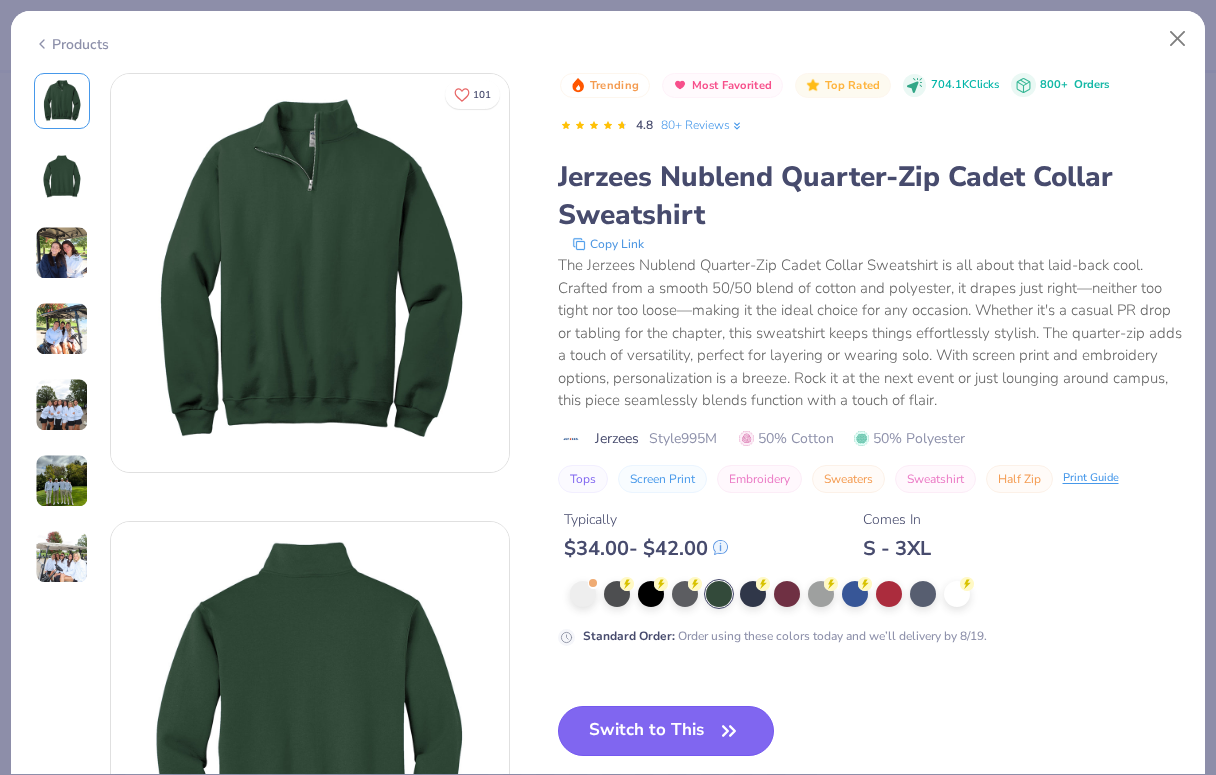 click on "Switch to This" at bounding box center (666, 731) 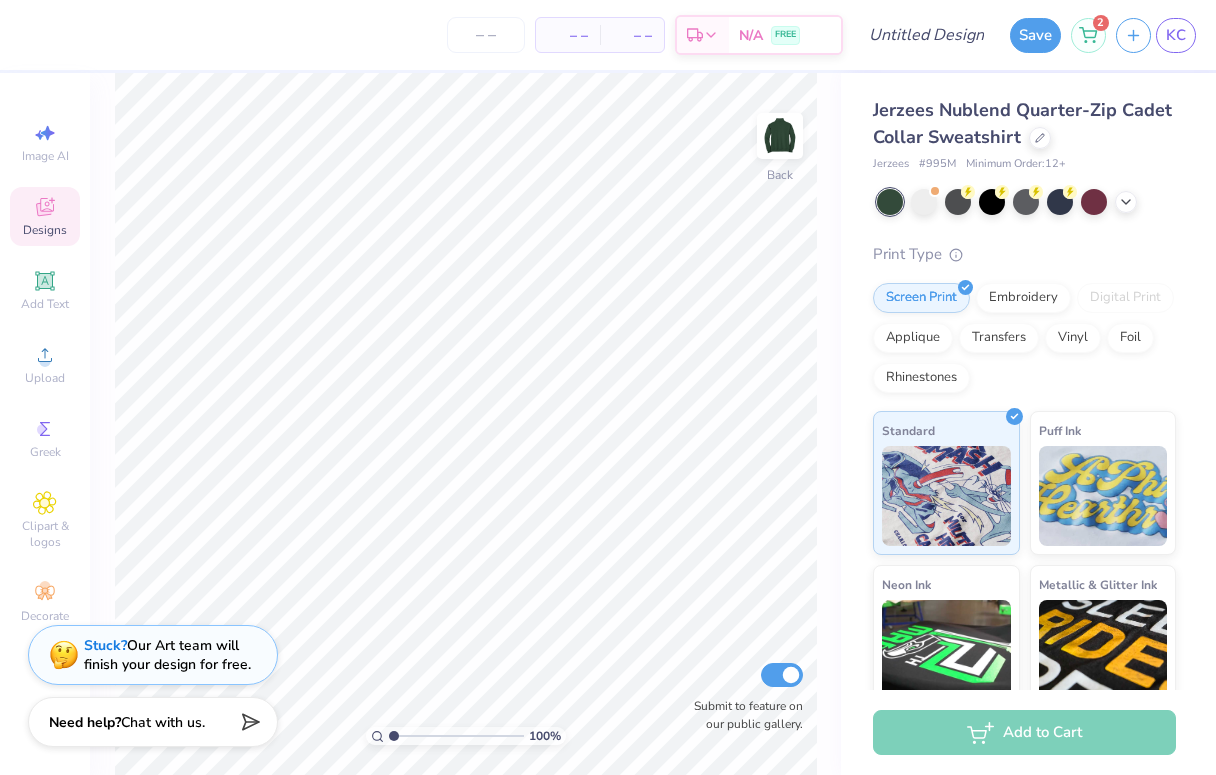 click on "Designs" at bounding box center (45, 230) 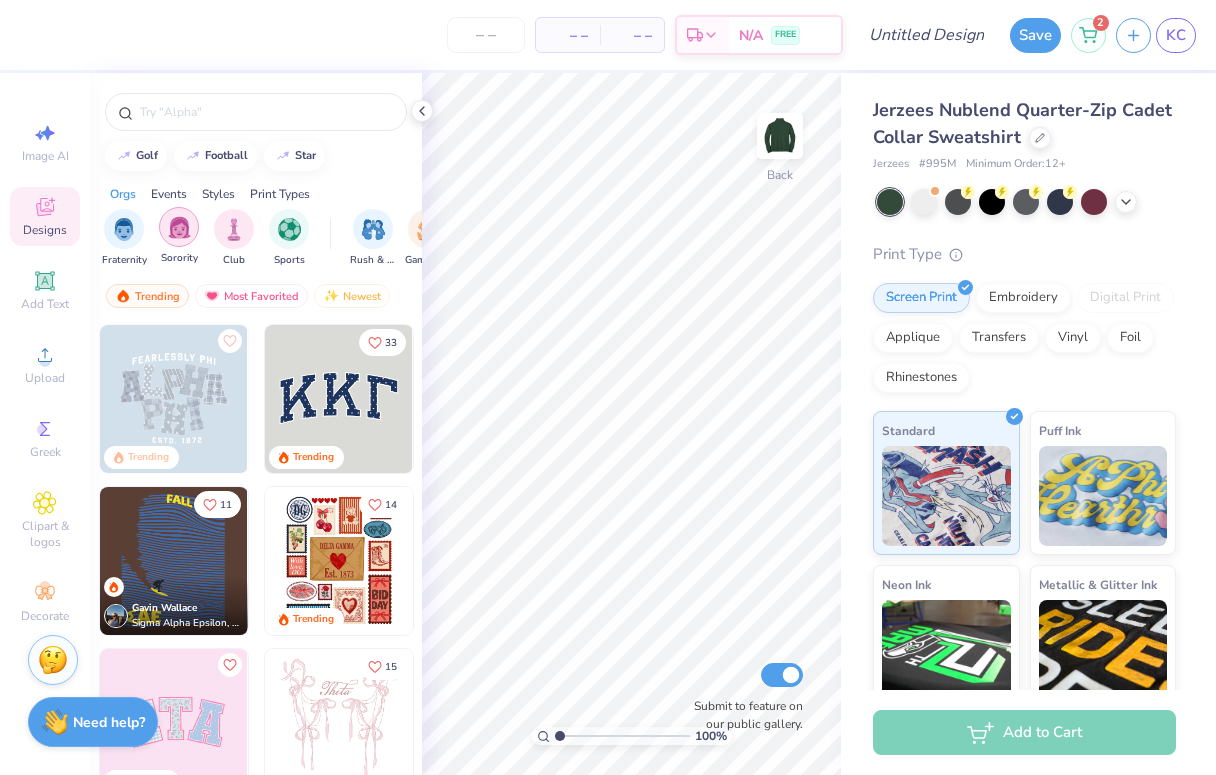 click at bounding box center (179, 227) 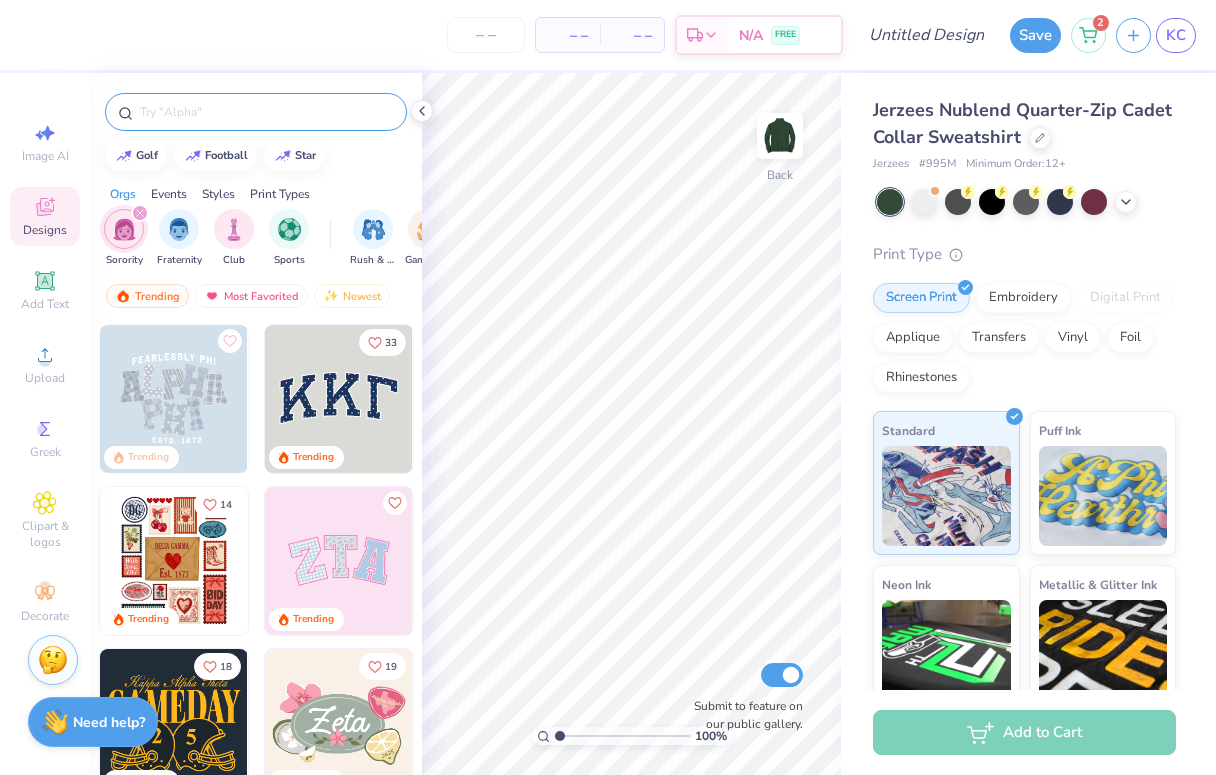 click at bounding box center (256, 112) 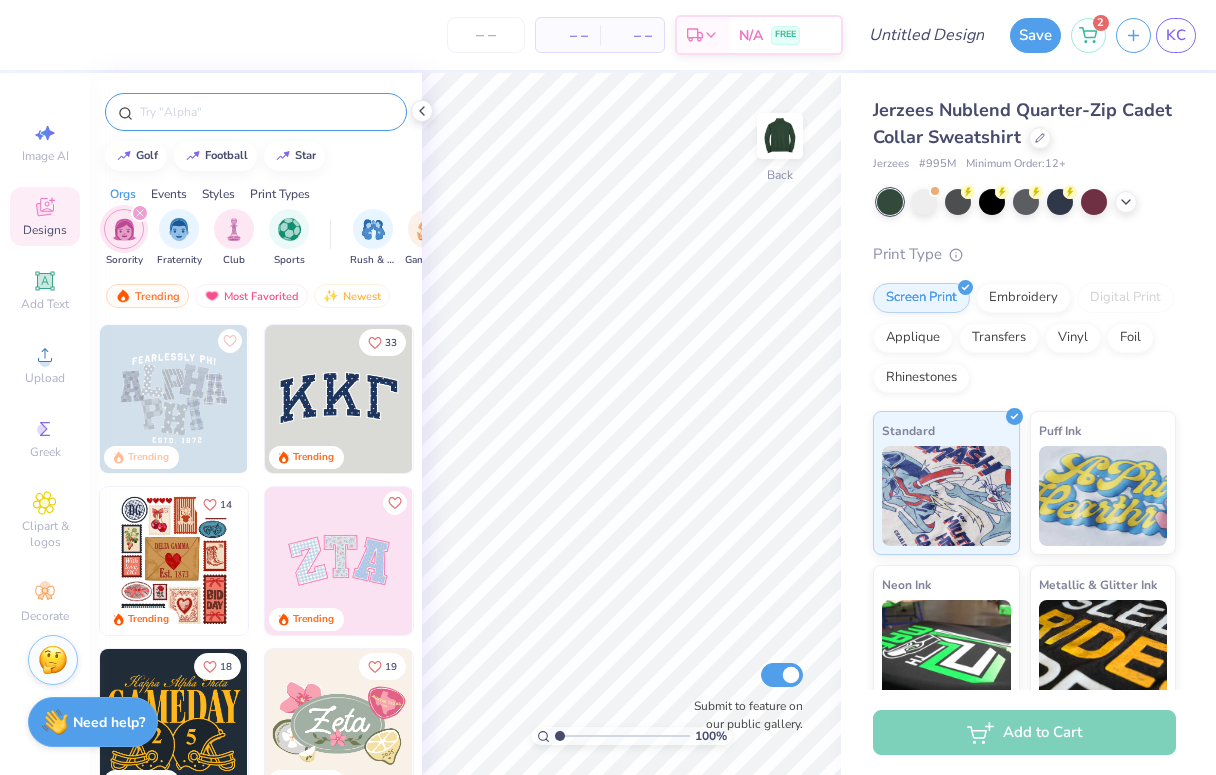 click at bounding box center (266, 112) 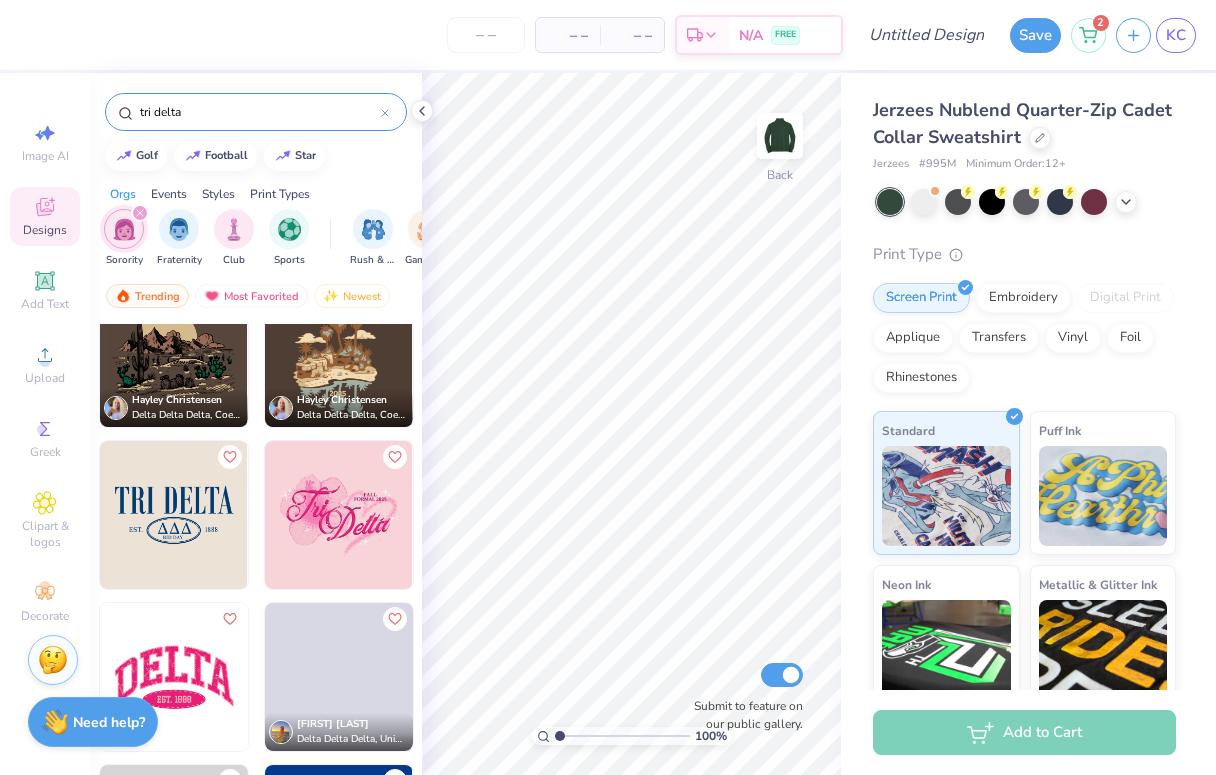 scroll, scrollTop: 2985, scrollLeft: 0, axis: vertical 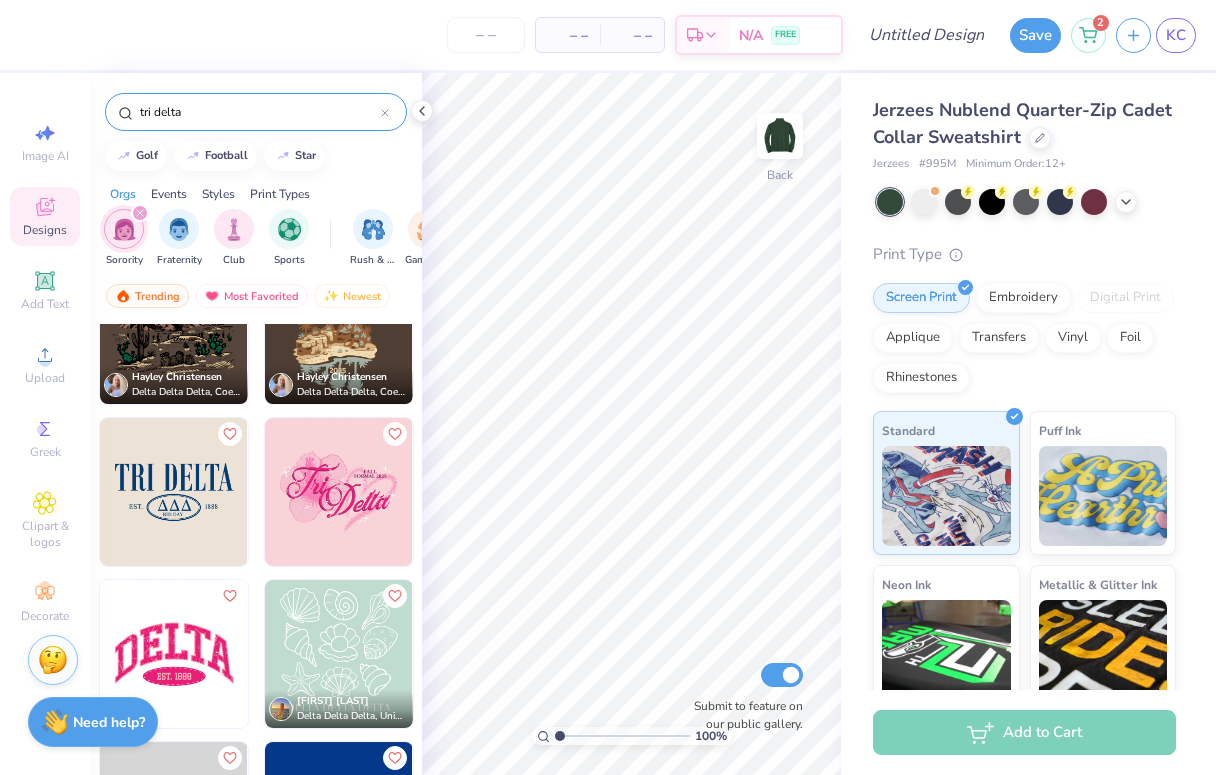 type on "tri delta" 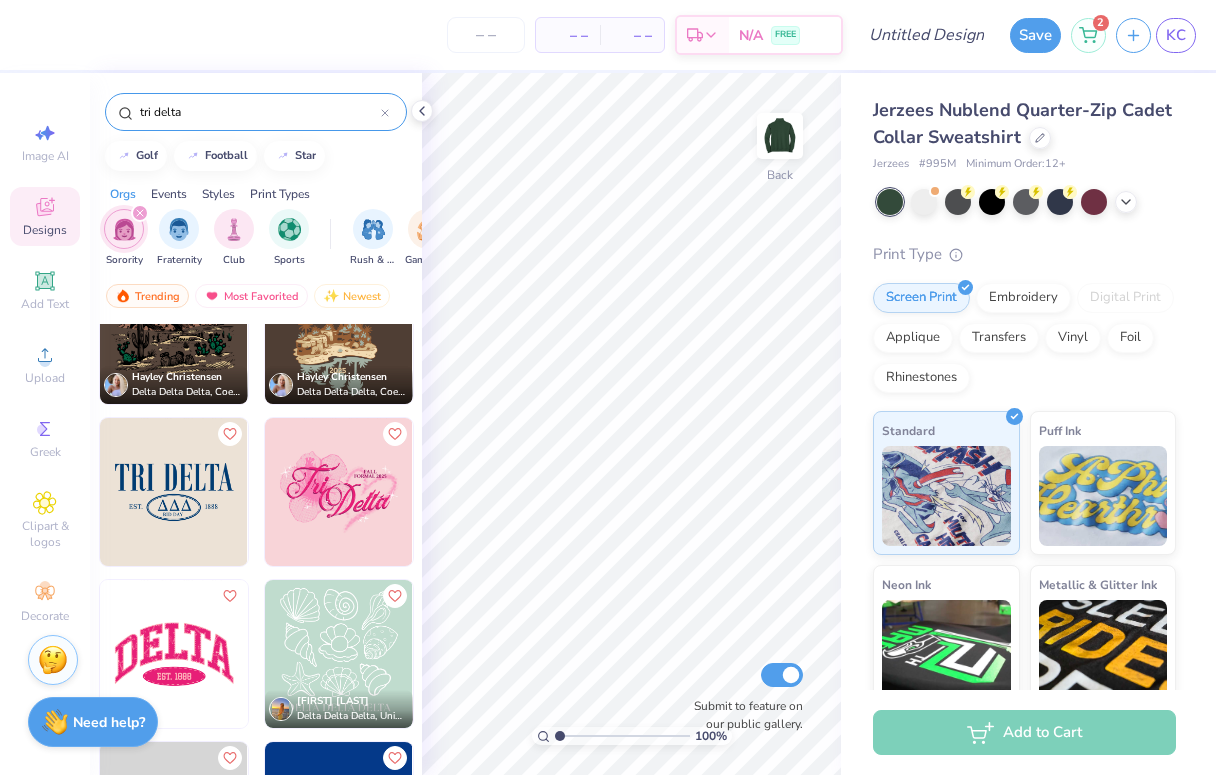 click at bounding box center [174, 492] 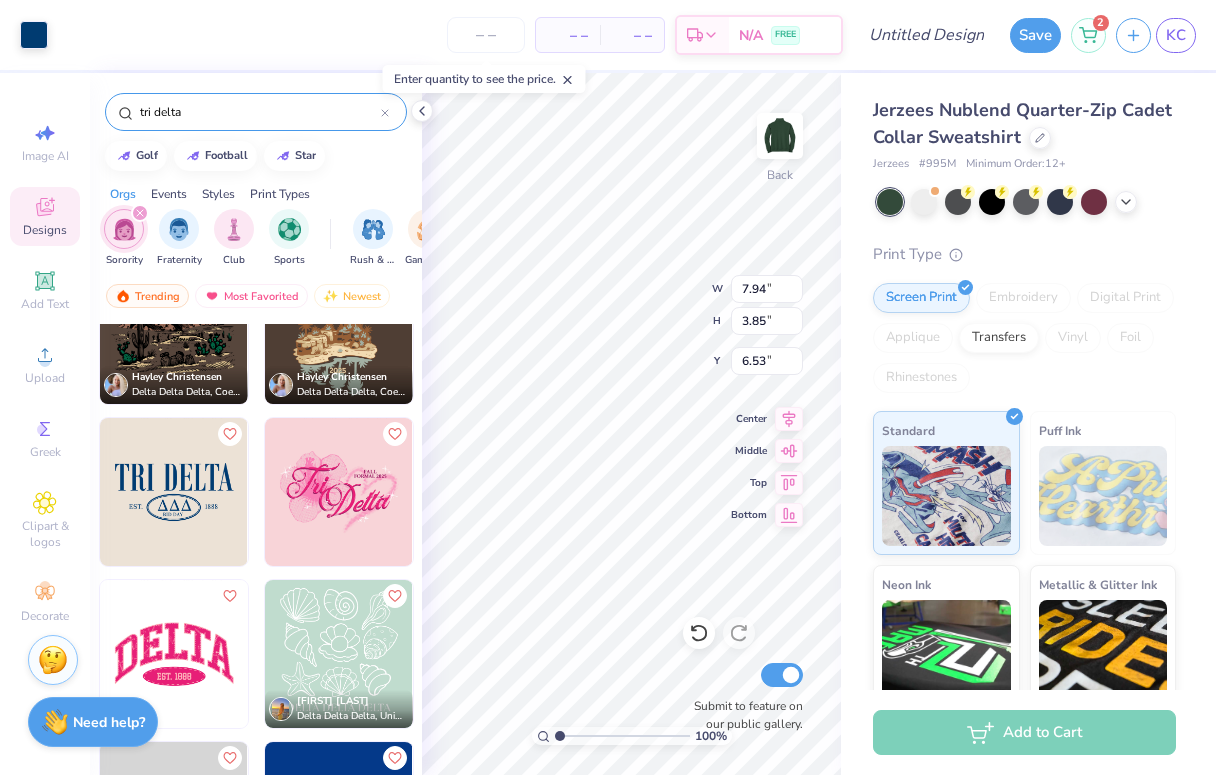type on "6.53" 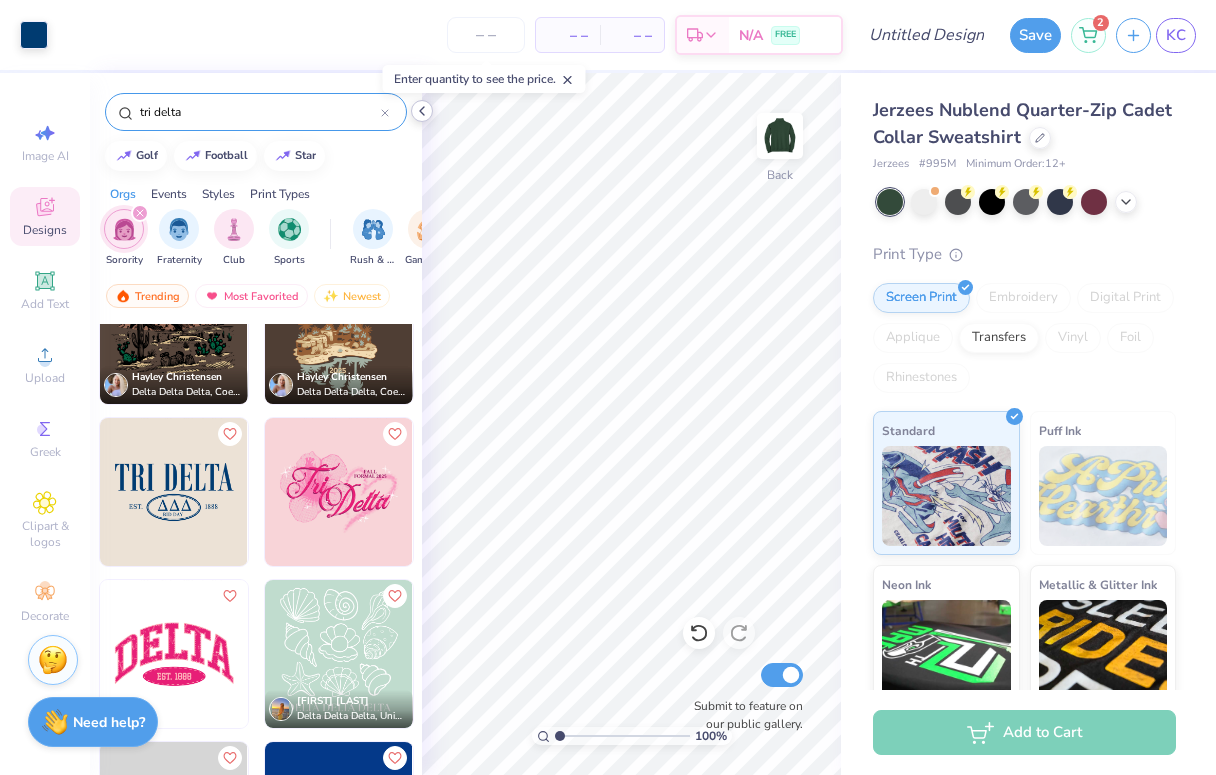 click 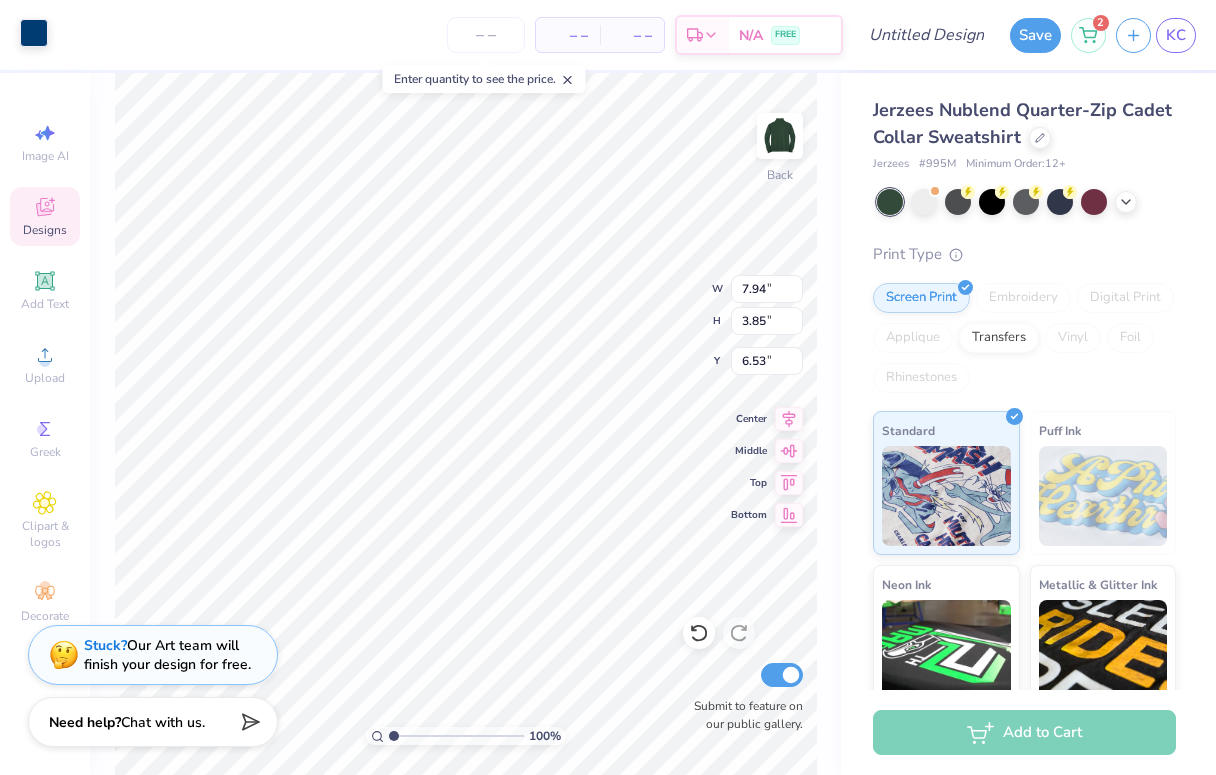 click at bounding box center (34, 33) 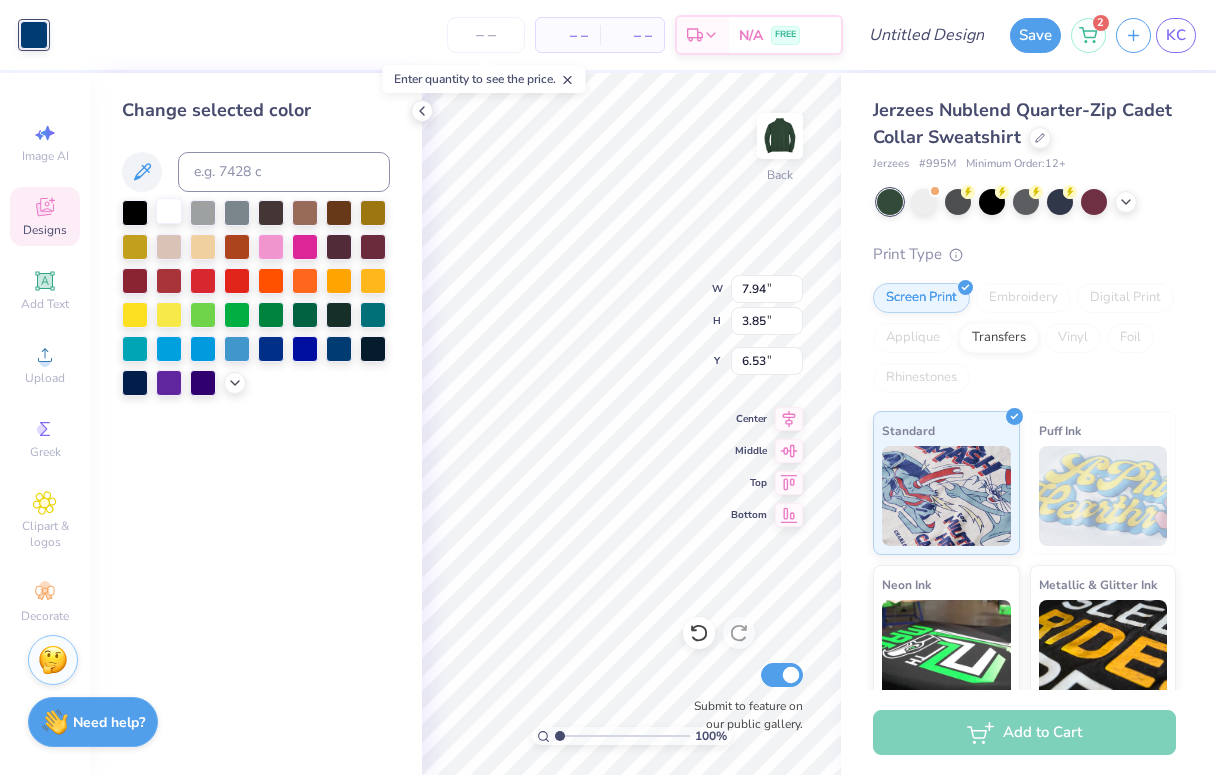 click at bounding box center [169, 211] 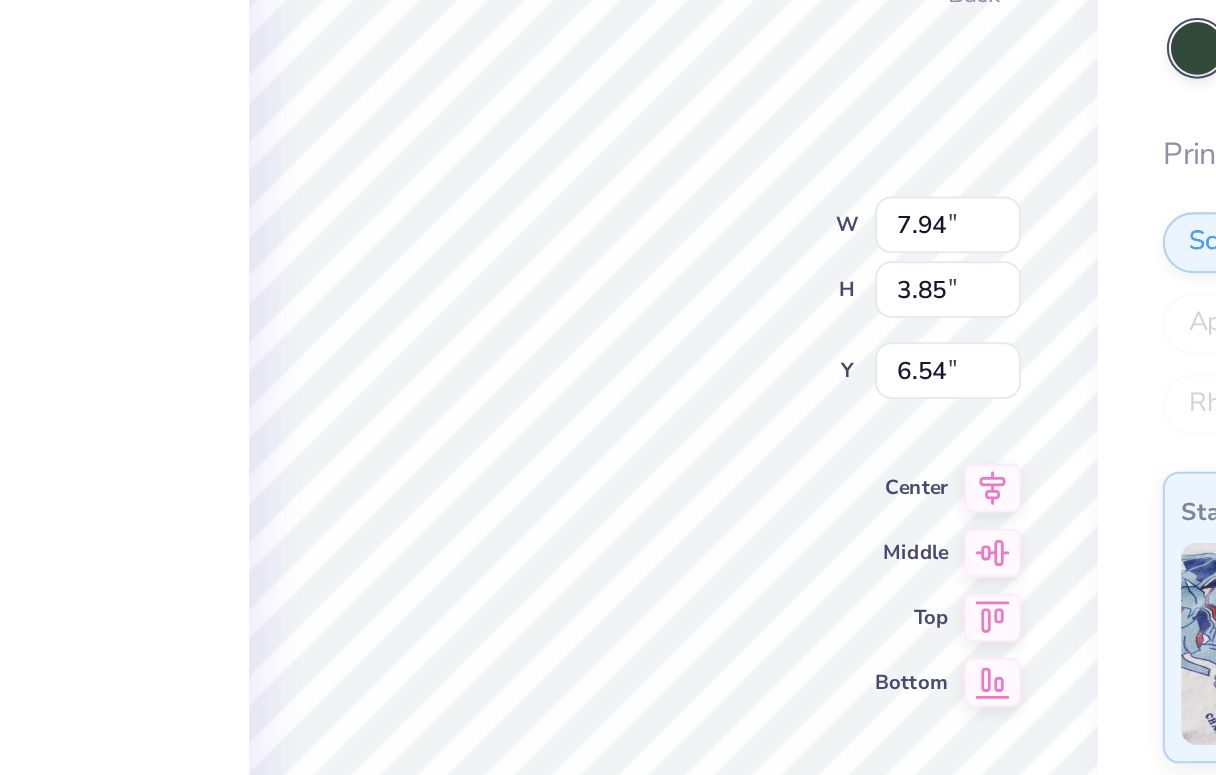 type on "6.55" 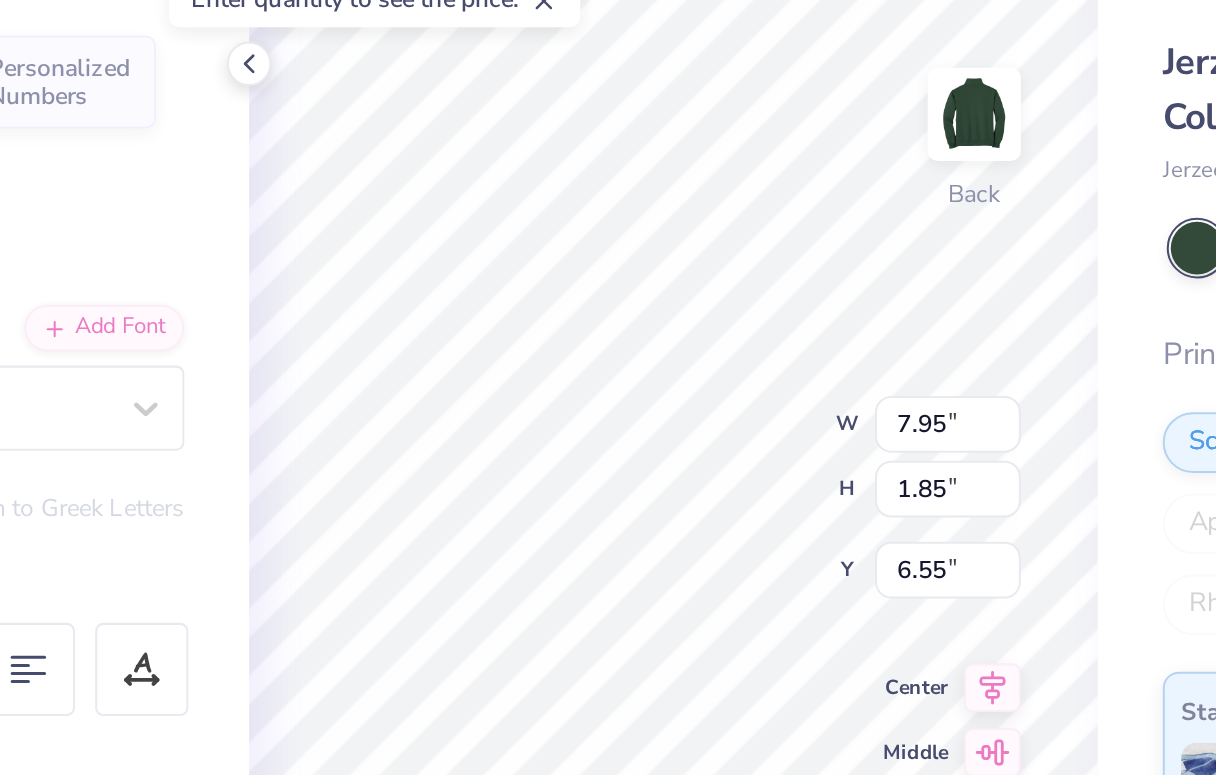 scroll, scrollTop: 0, scrollLeft: 0, axis: both 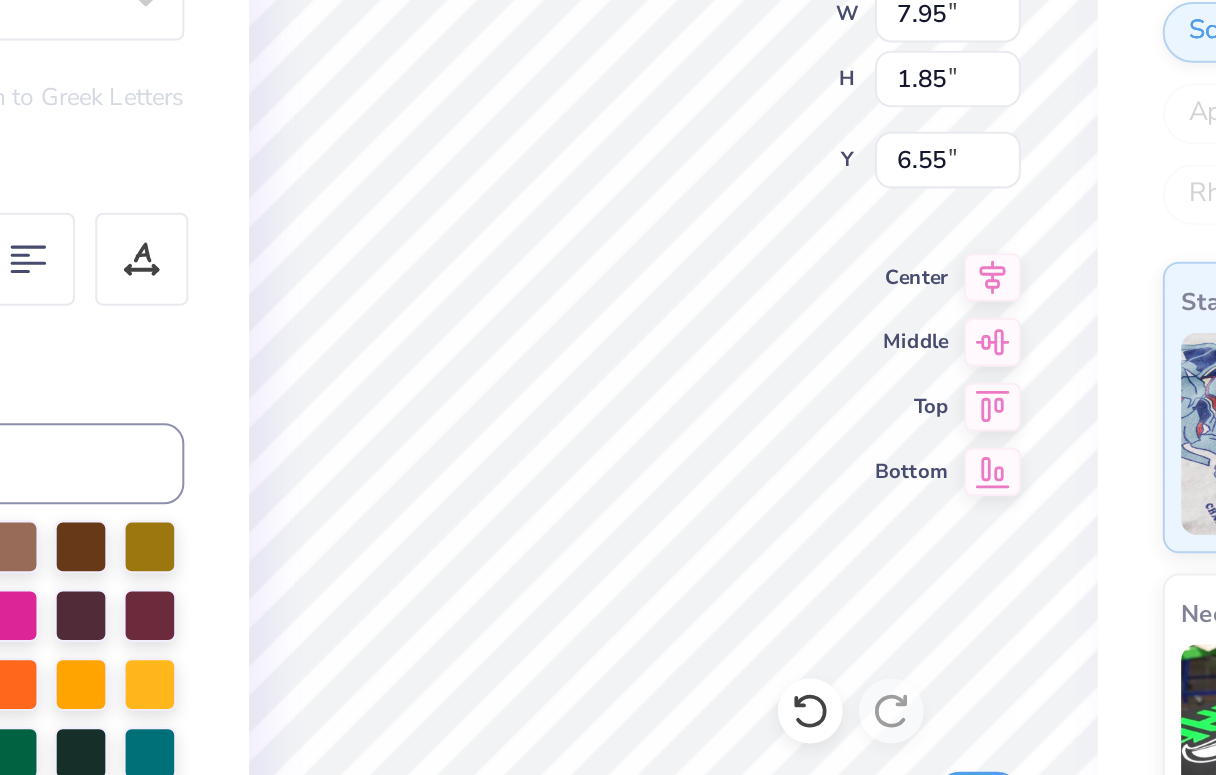 type on "TRI SIGMA" 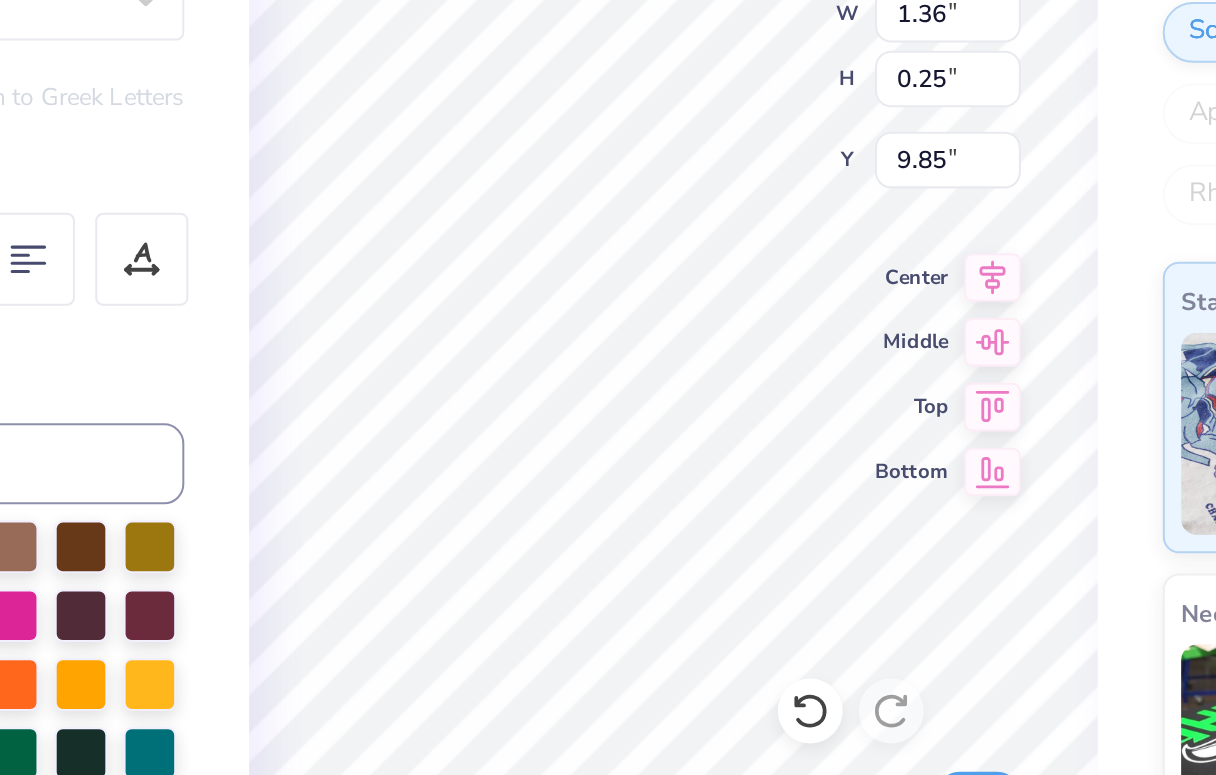 scroll, scrollTop: 0, scrollLeft: 1, axis: horizontal 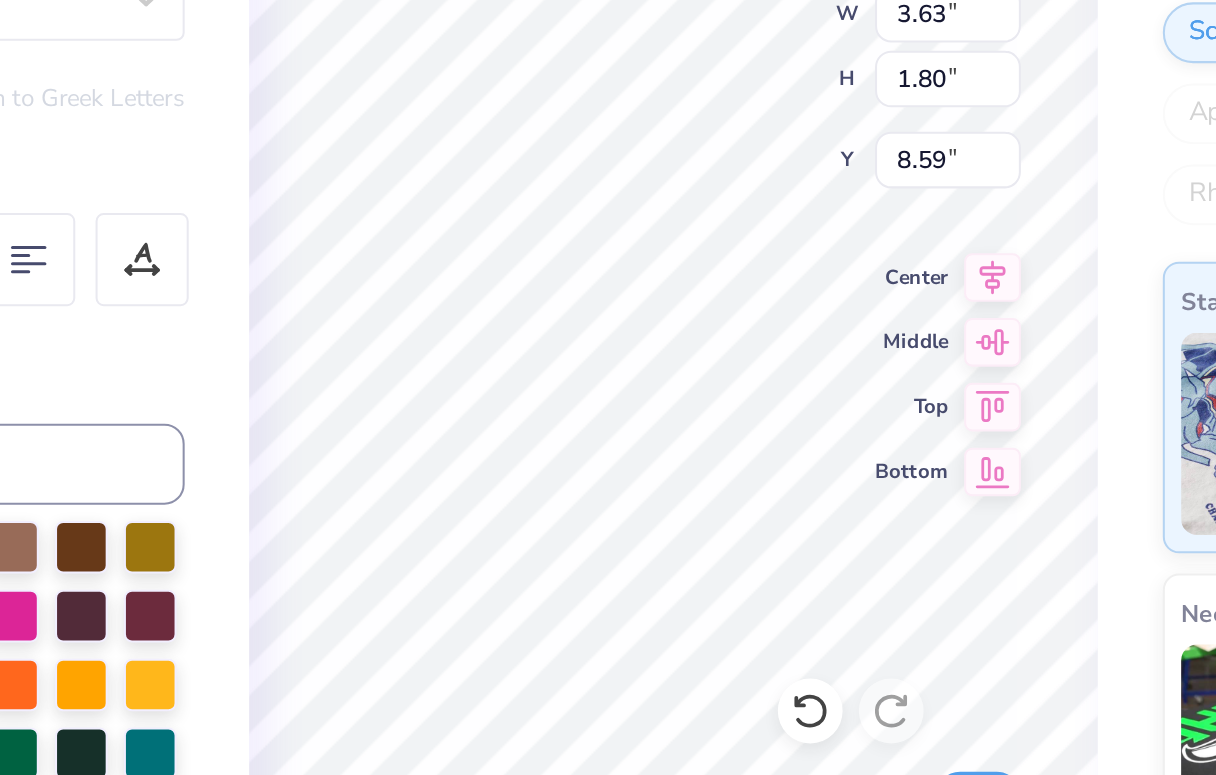 type on "0.65" 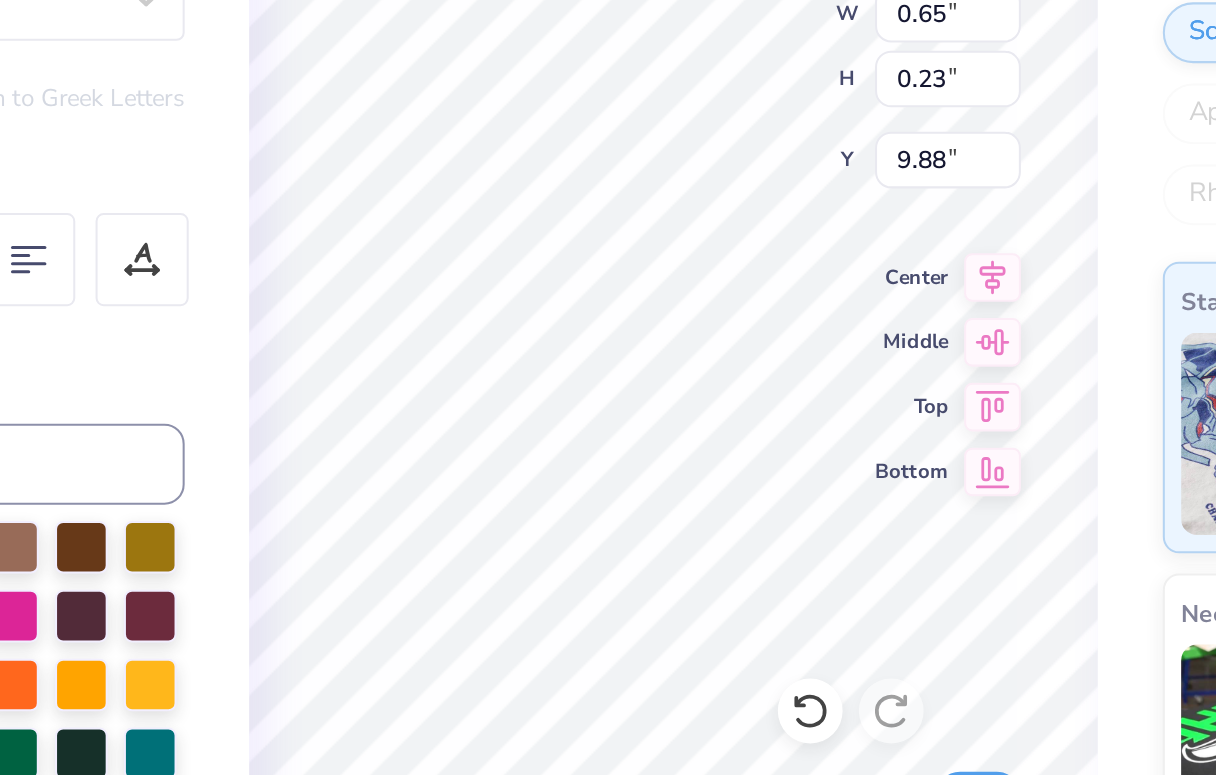 type on "2.25" 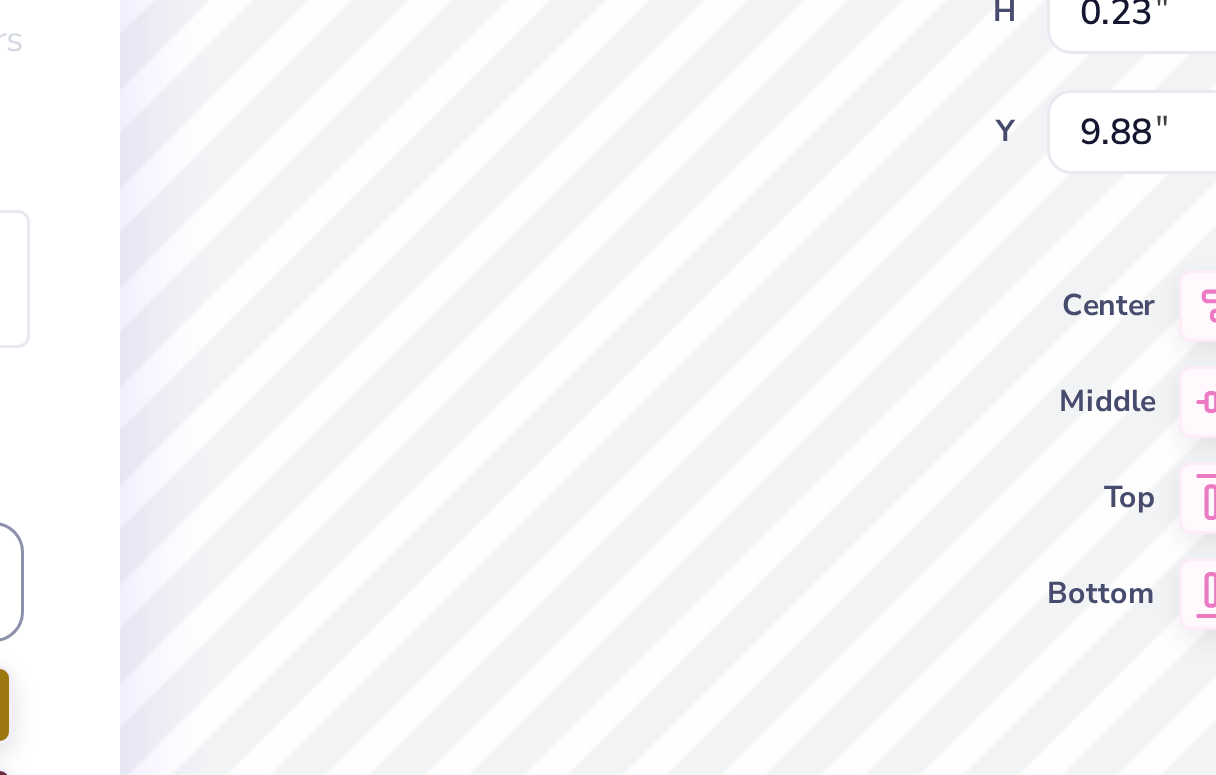 type on "9.73" 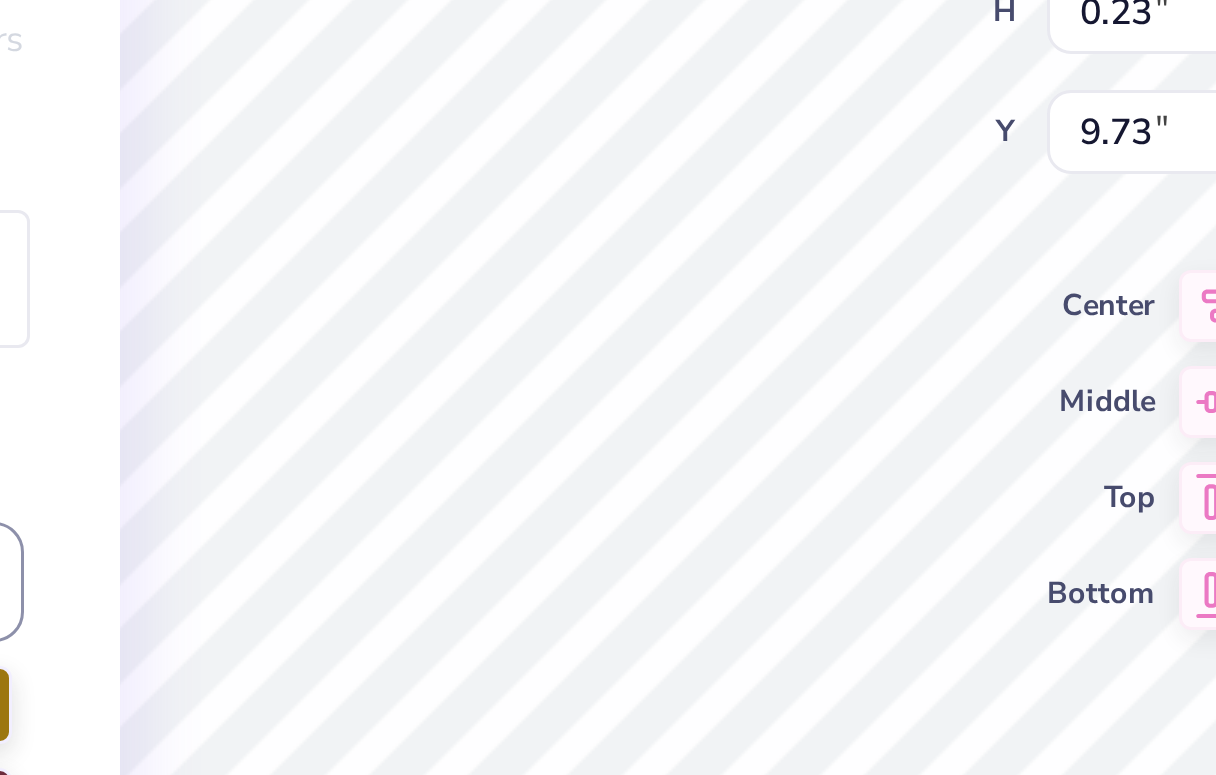 type on "D" 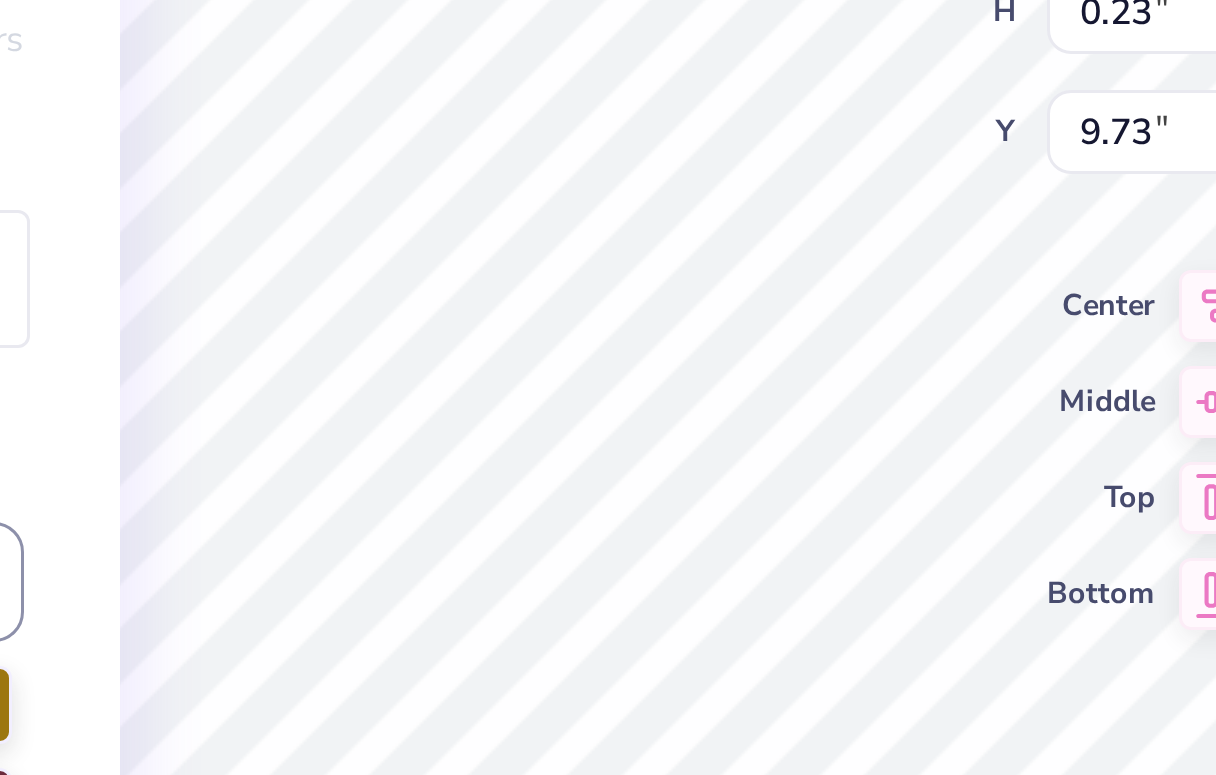 type 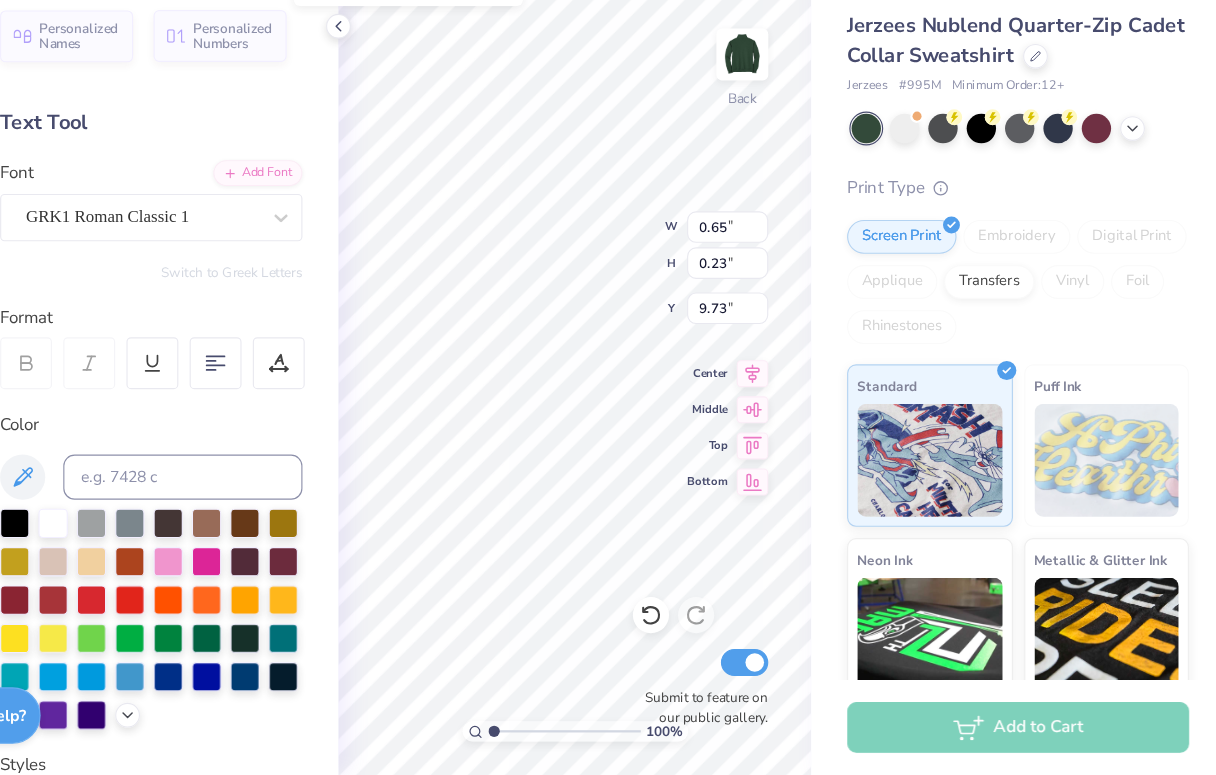 scroll, scrollTop: 0, scrollLeft: 0, axis: both 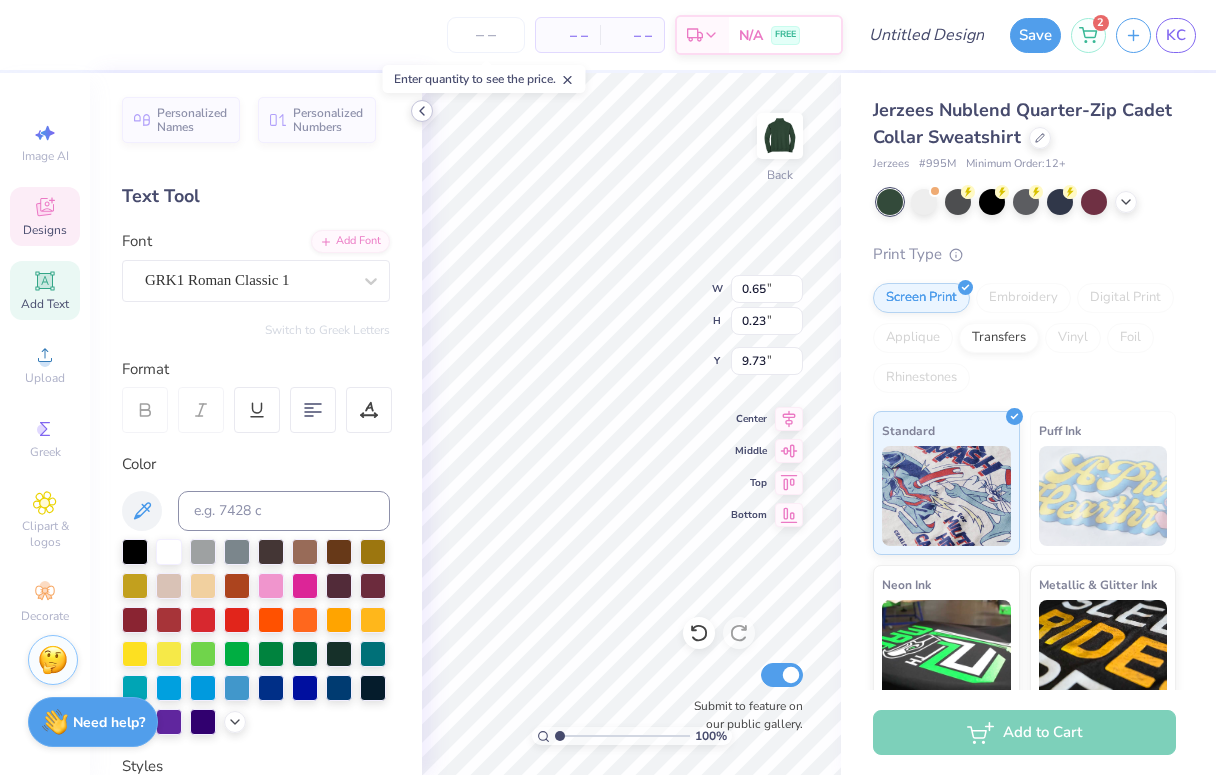 click at bounding box center (422, 111) 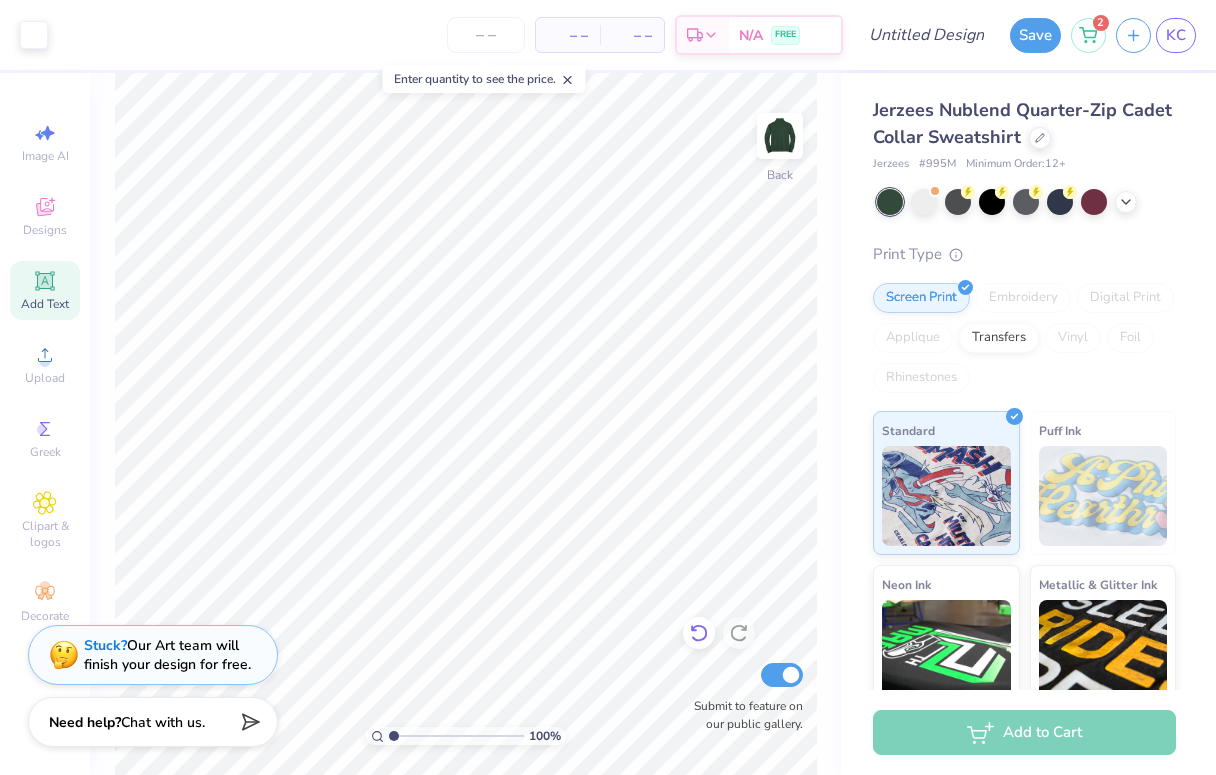 click 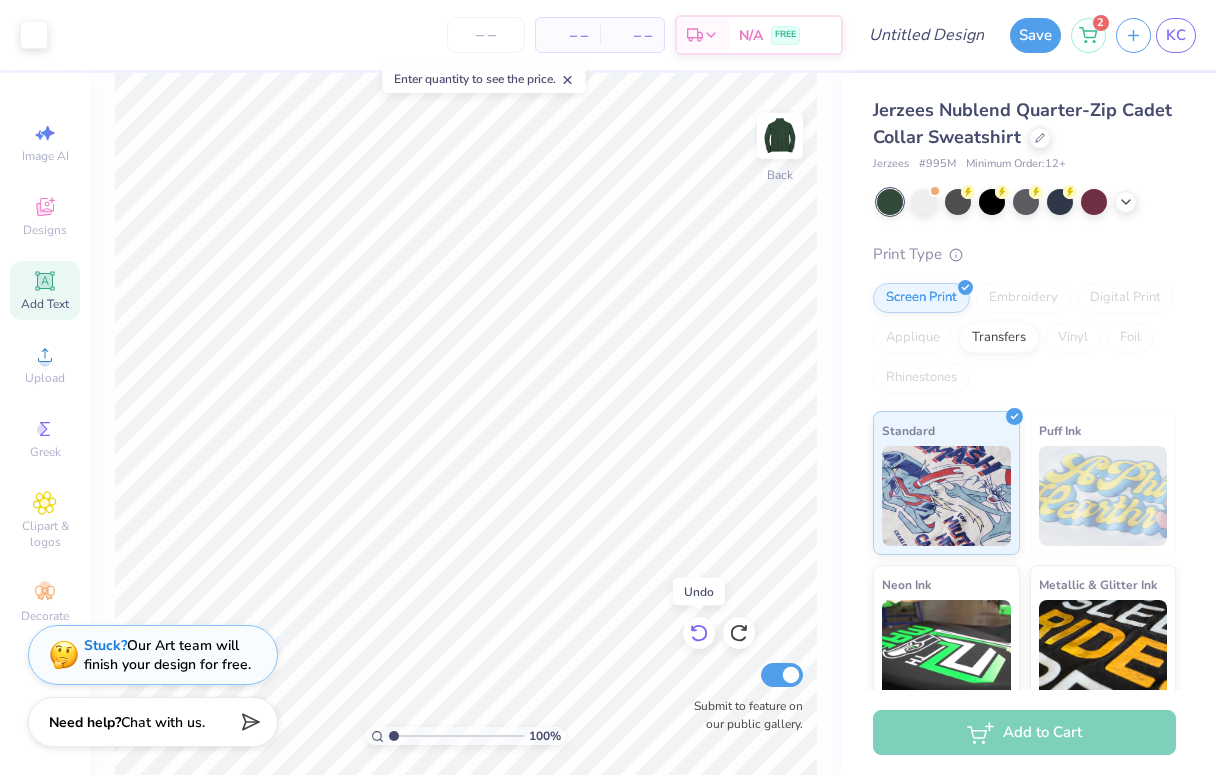 click 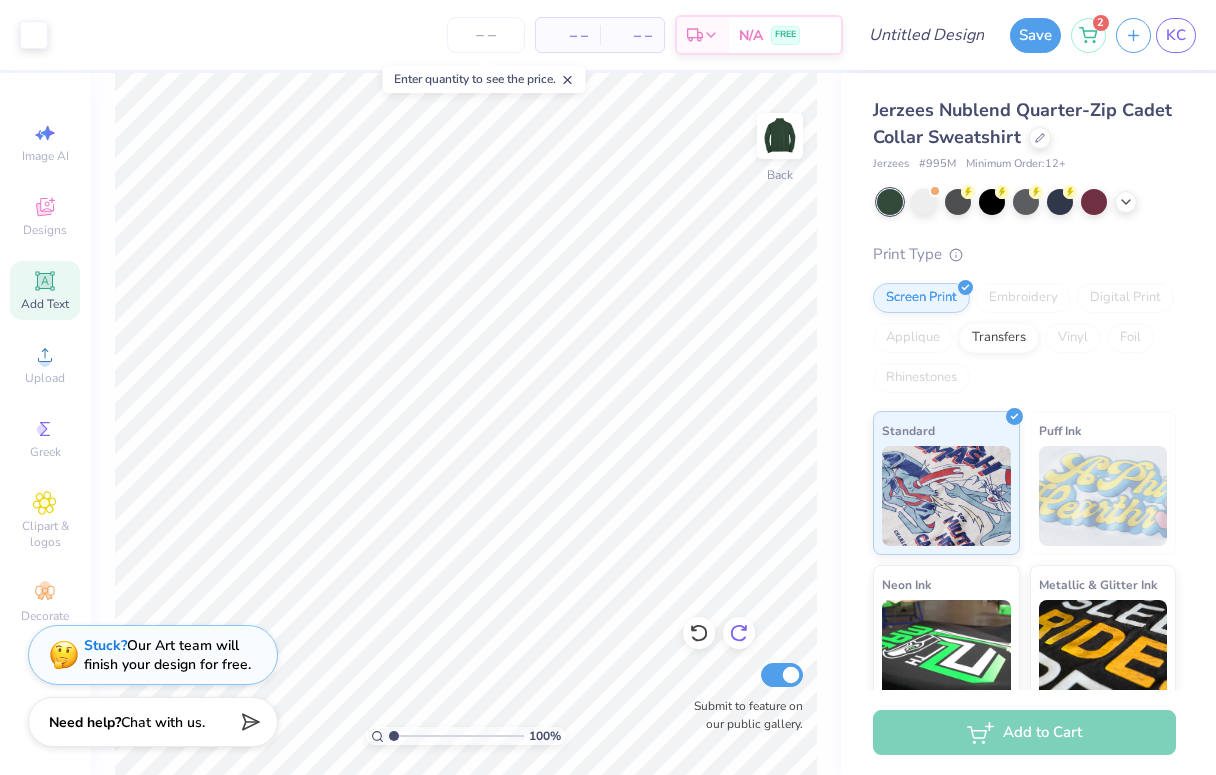 click 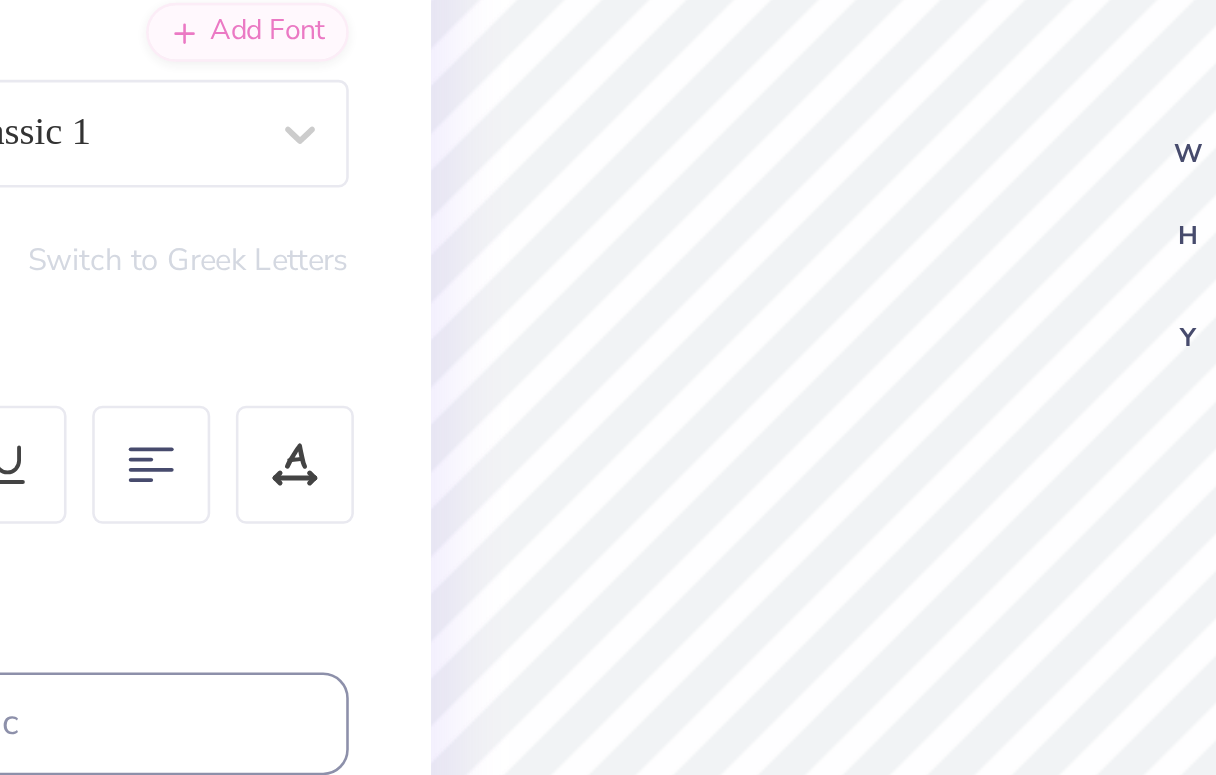 type on "11.11" 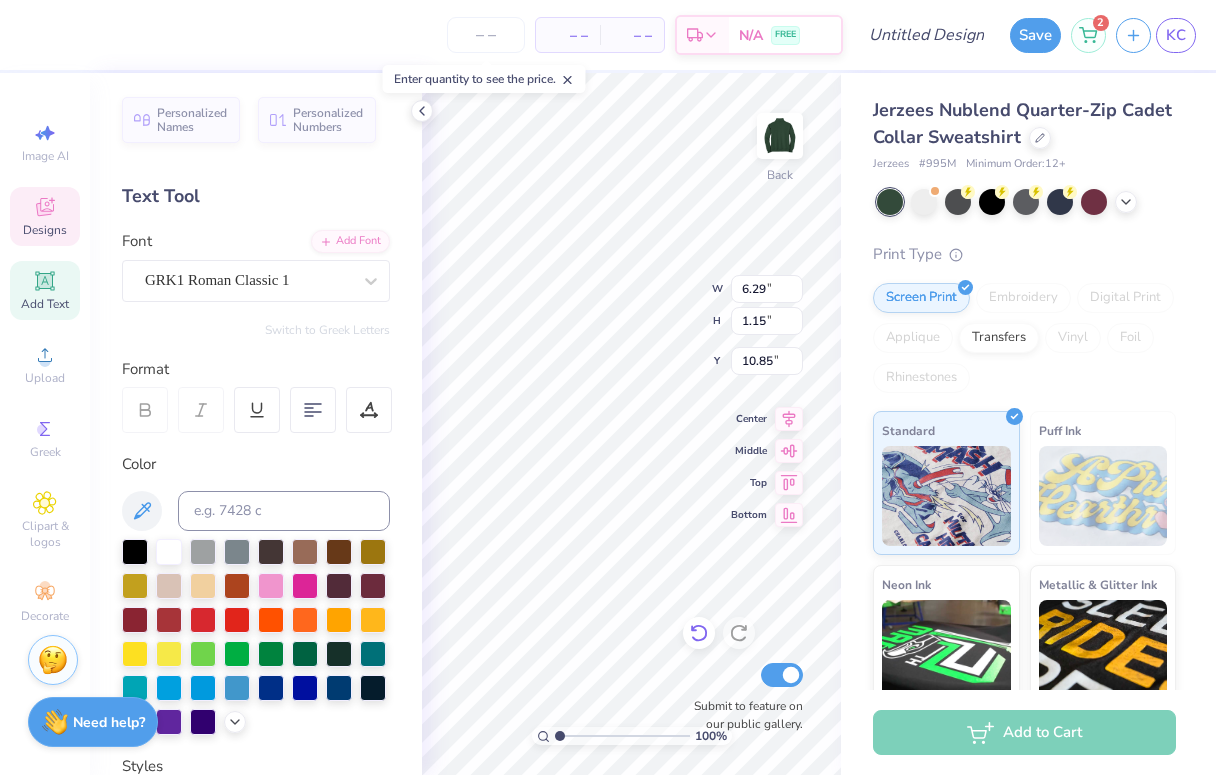 type on "Day" 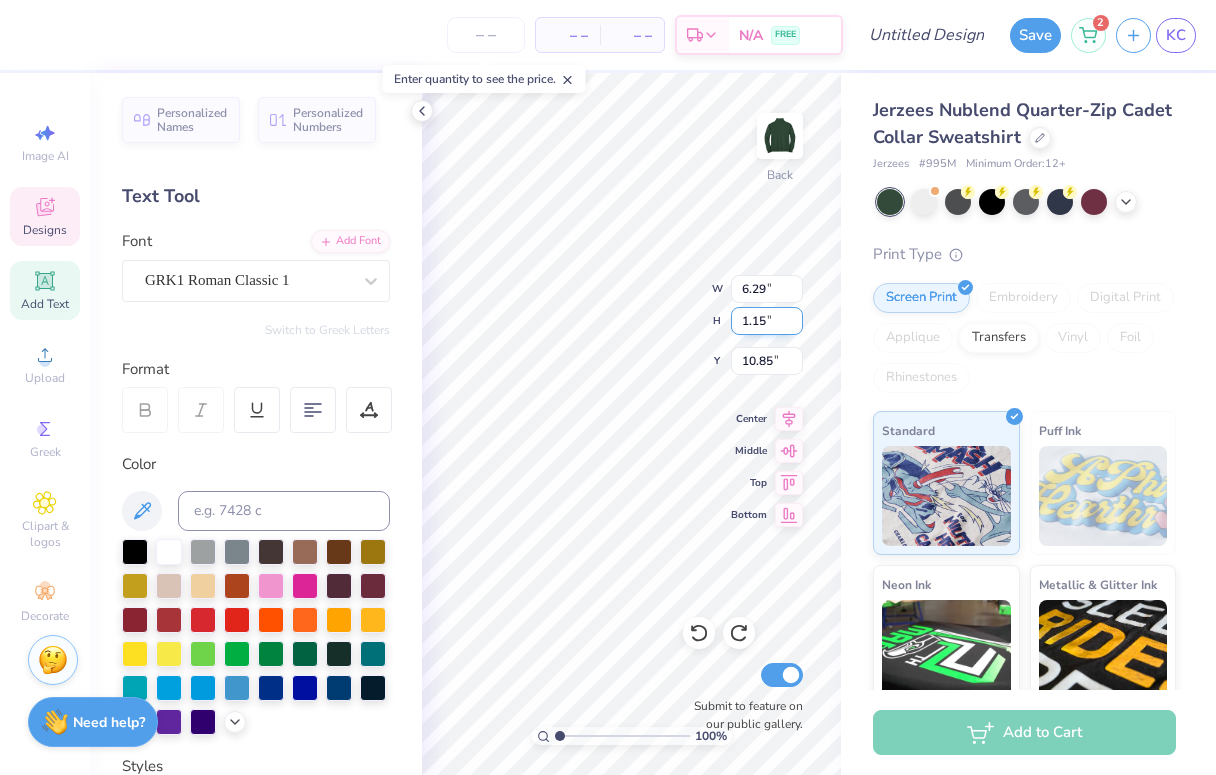 scroll, scrollTop: 0, scrollLeft: 1, axis: horizontal 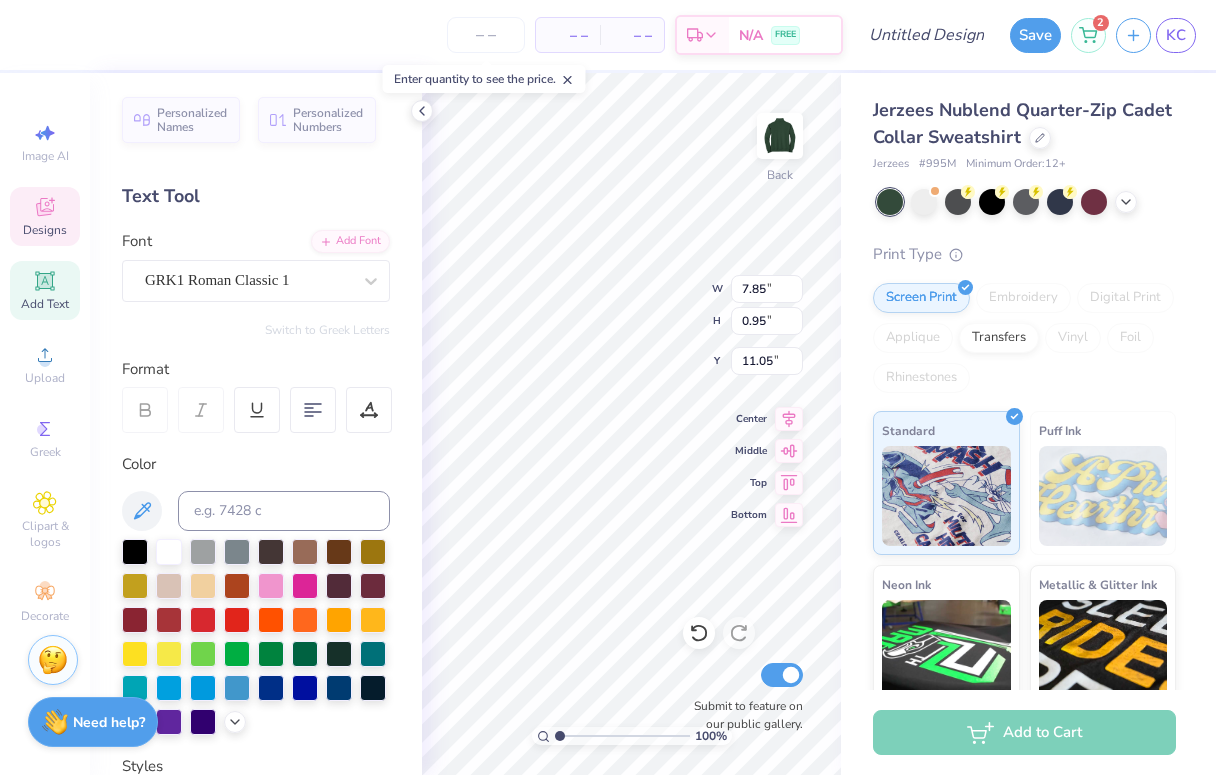 type on "4.62" 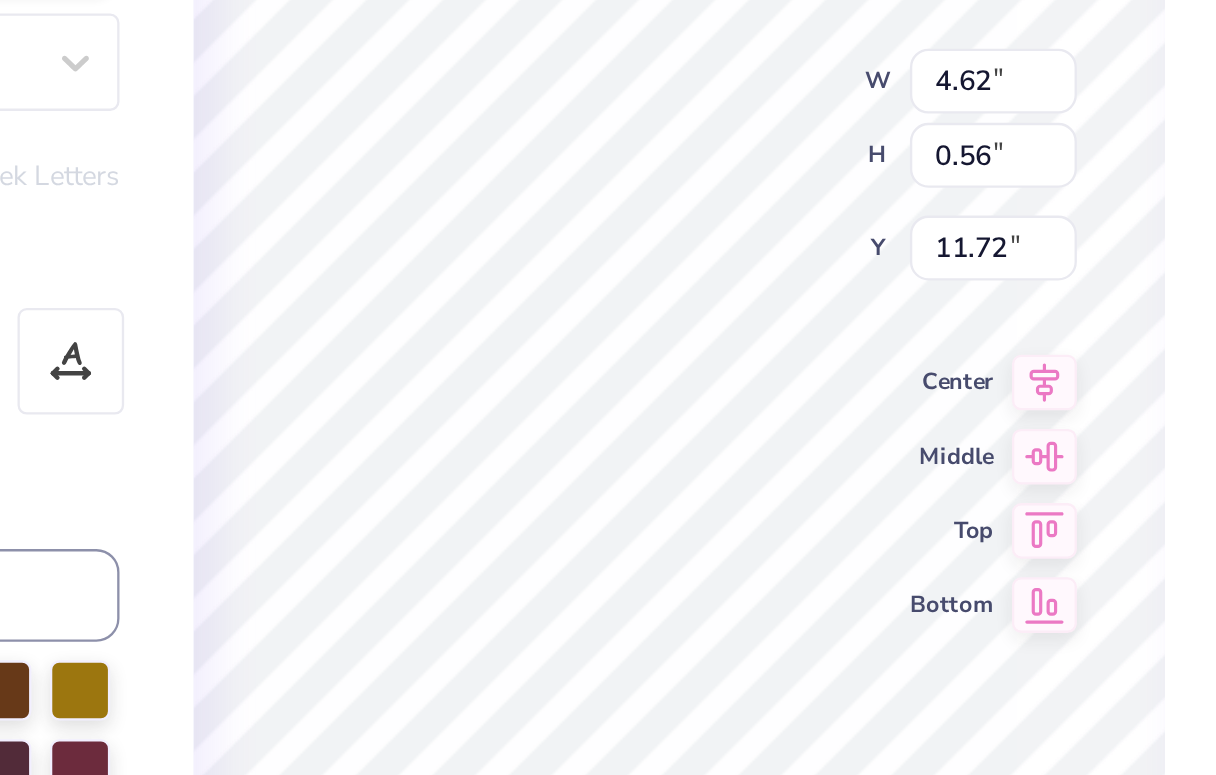 type on "11.72" 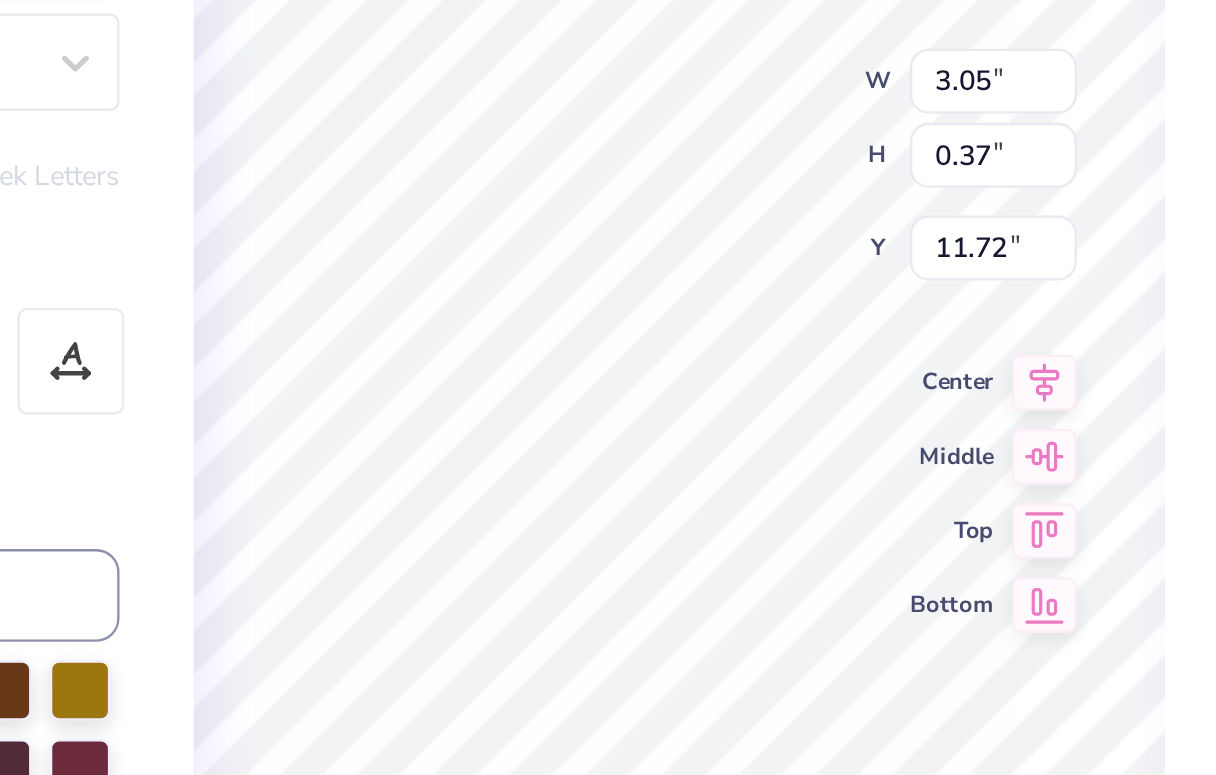 type on "11.82" 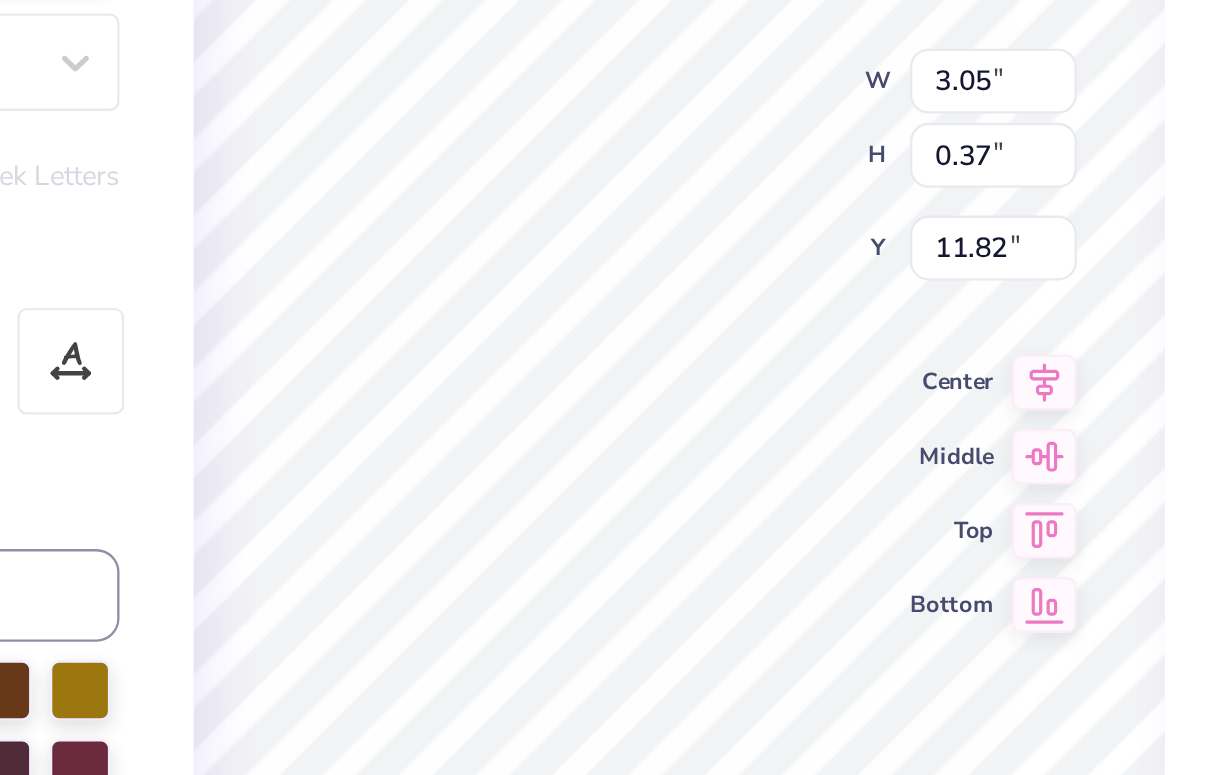 type on "1.58" 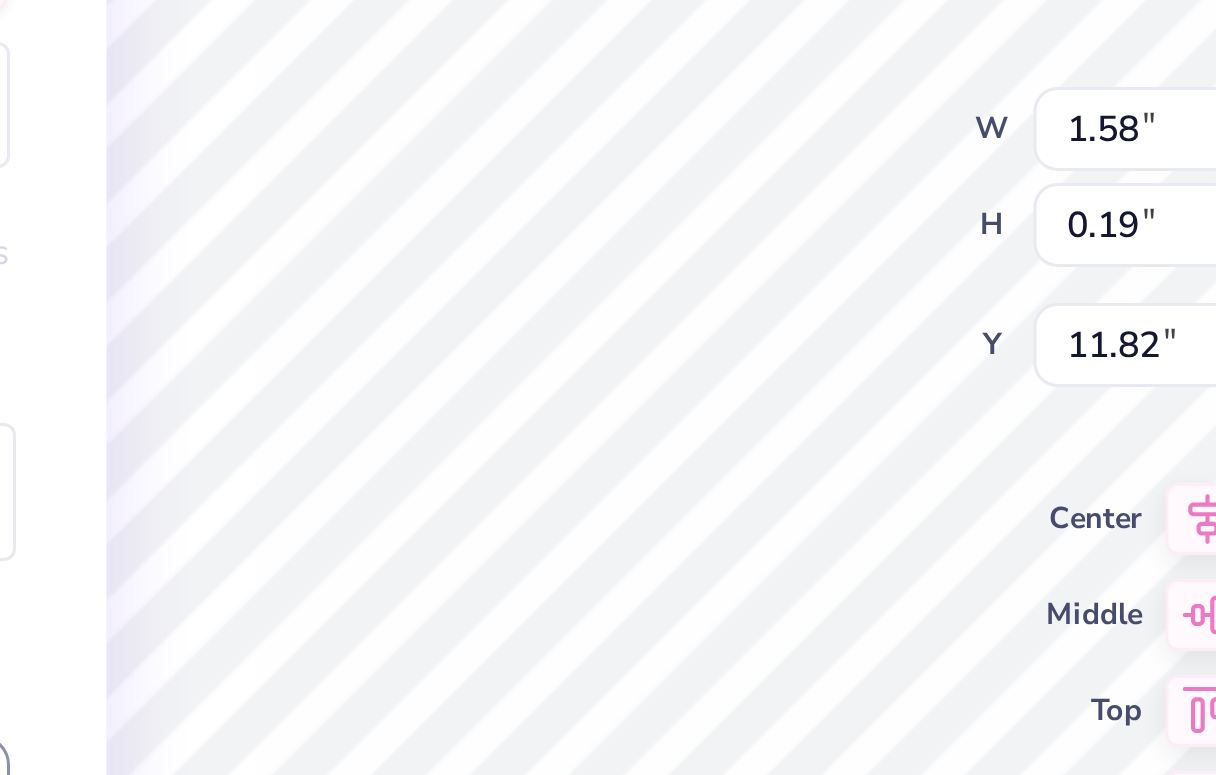 type on "9.73" 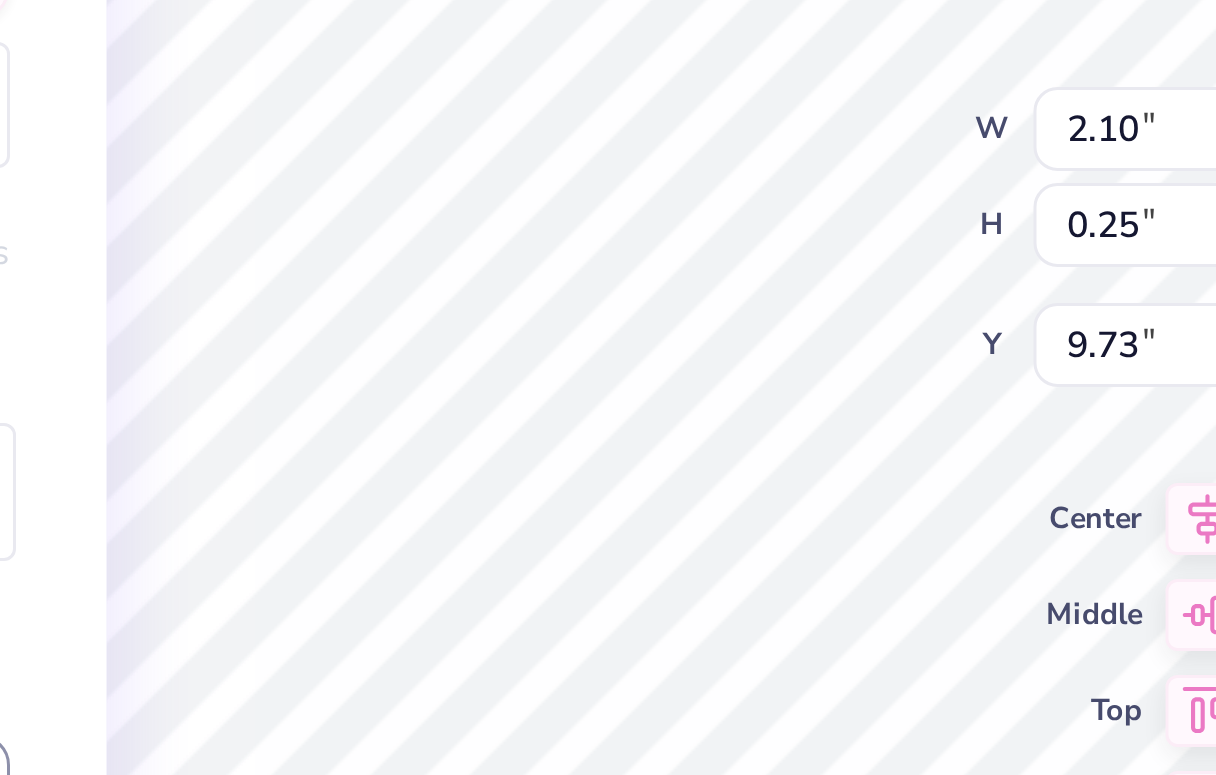type on "2.10" 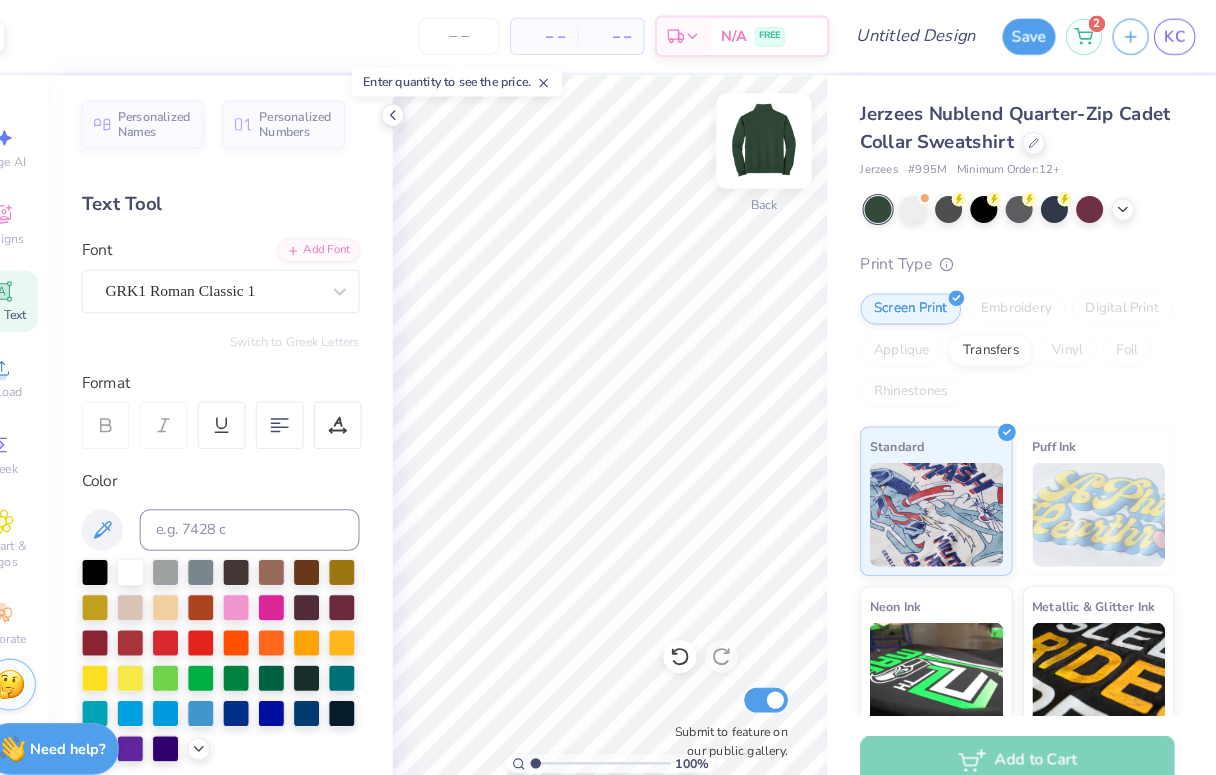 scroll, scrollTop: 0, scrollLeft: 0, axis: both 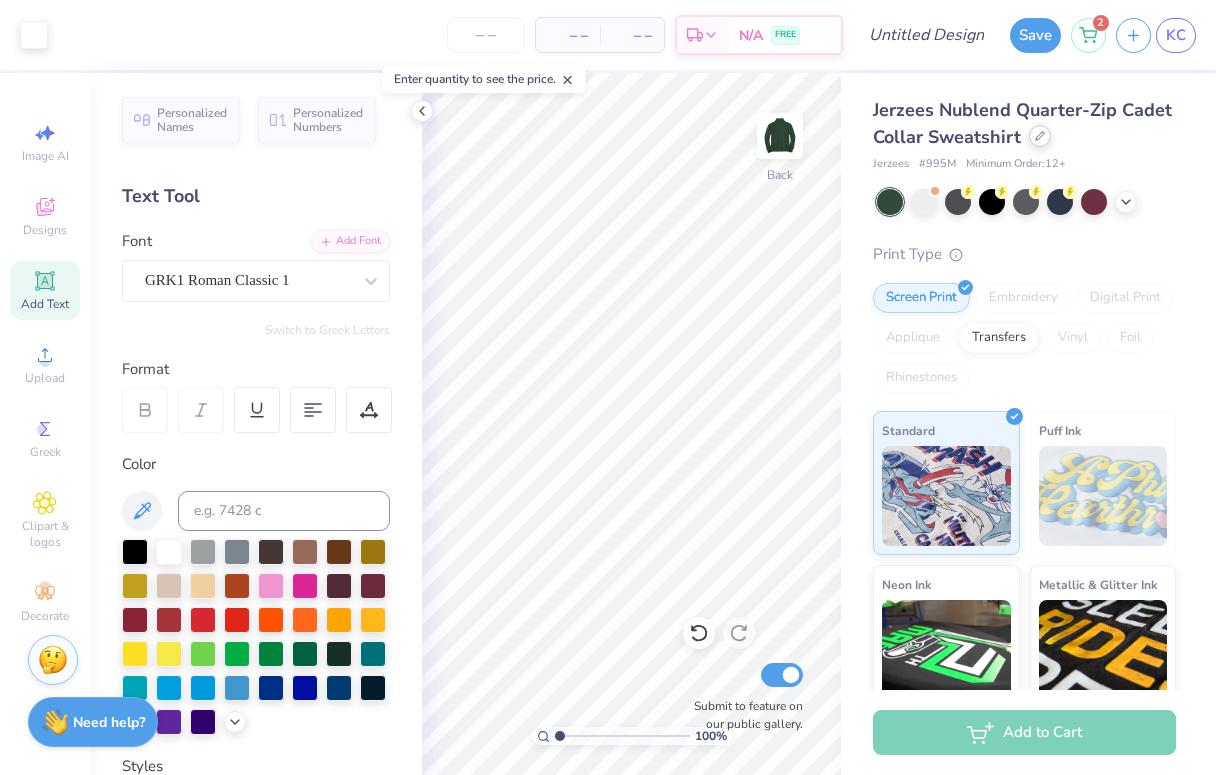 click 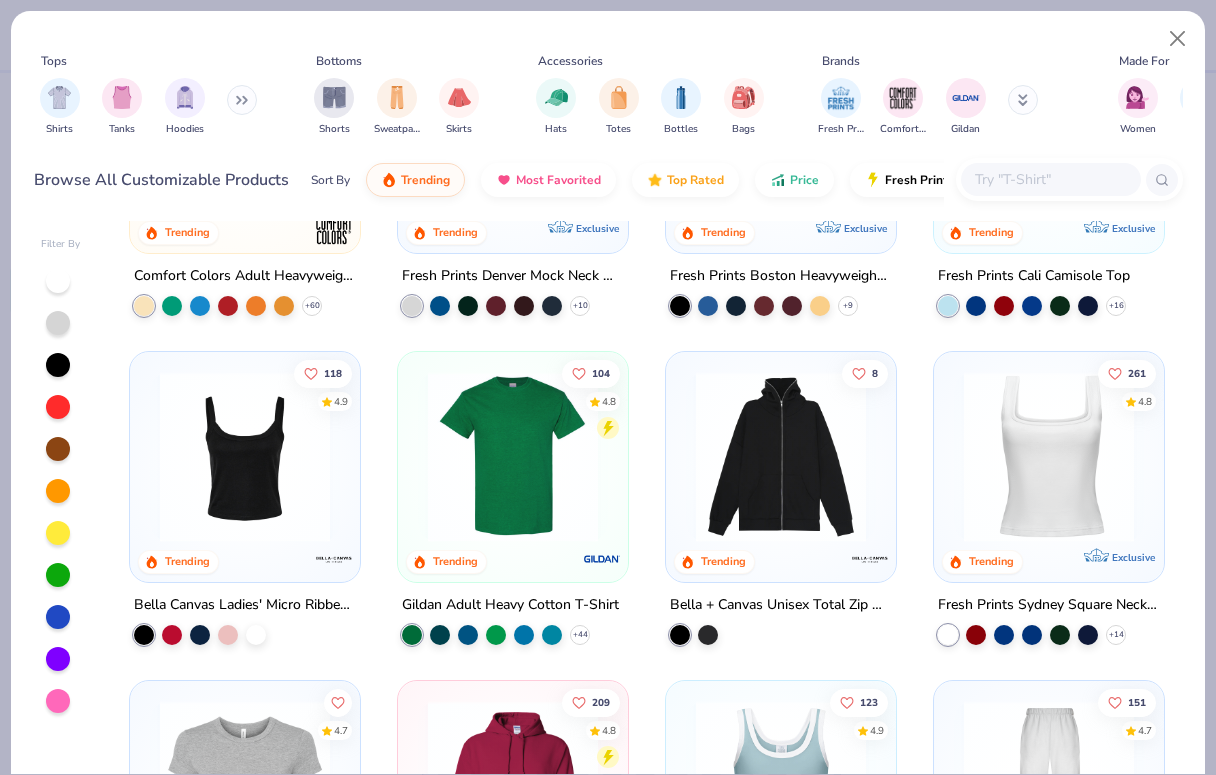 scroll, scrollTop: 210, scrollLeft: 0, axis: vertical 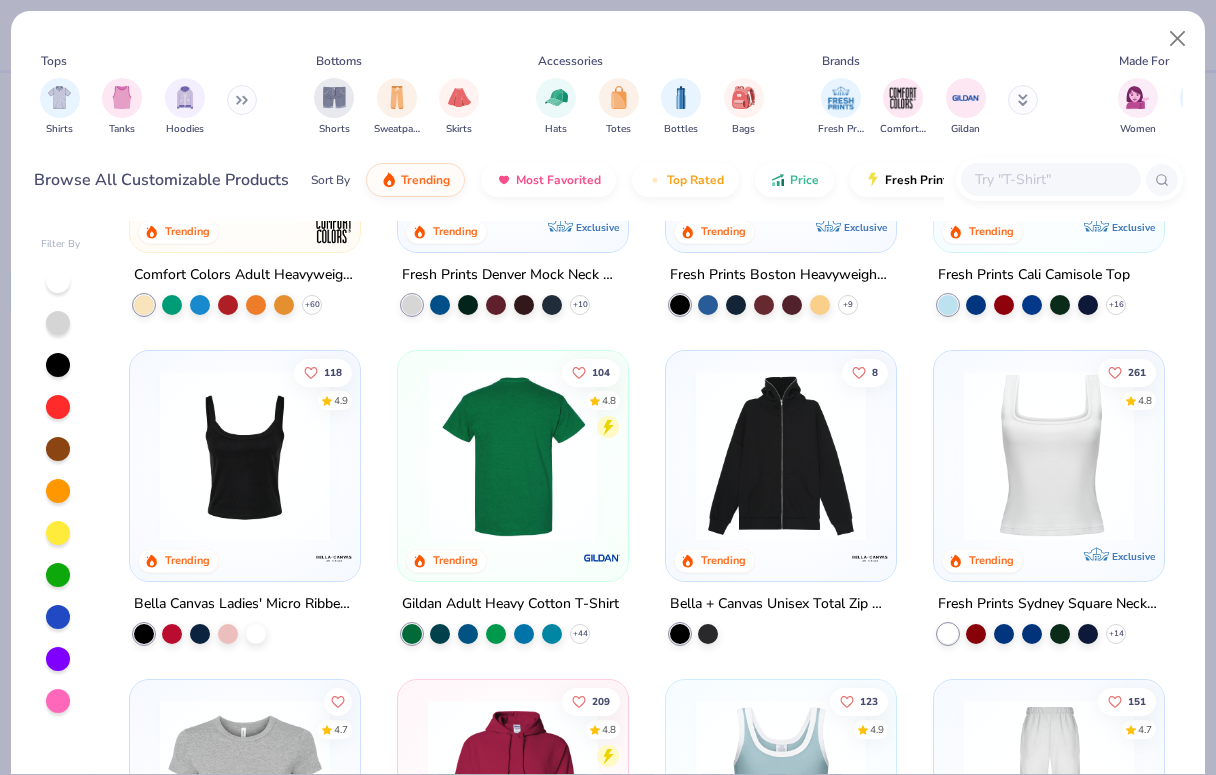 click at bounding box center [513, 456] 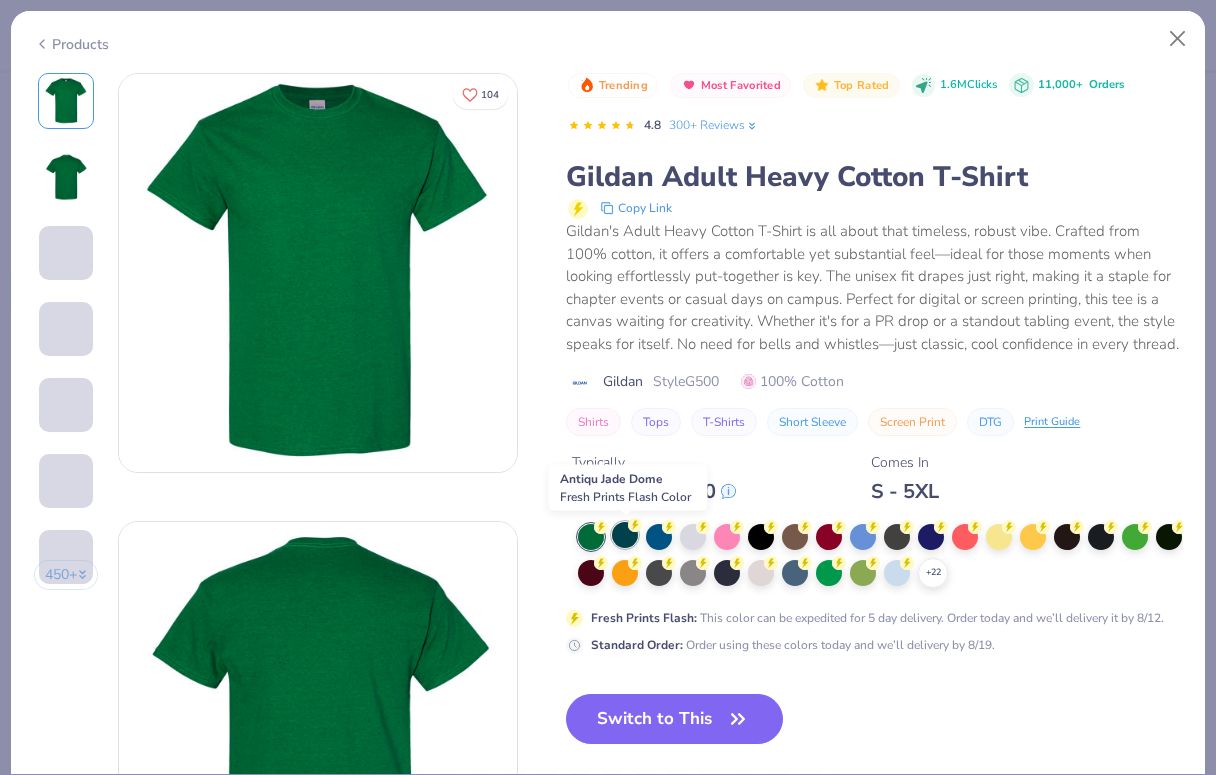 click at bounding box center (625, 535) 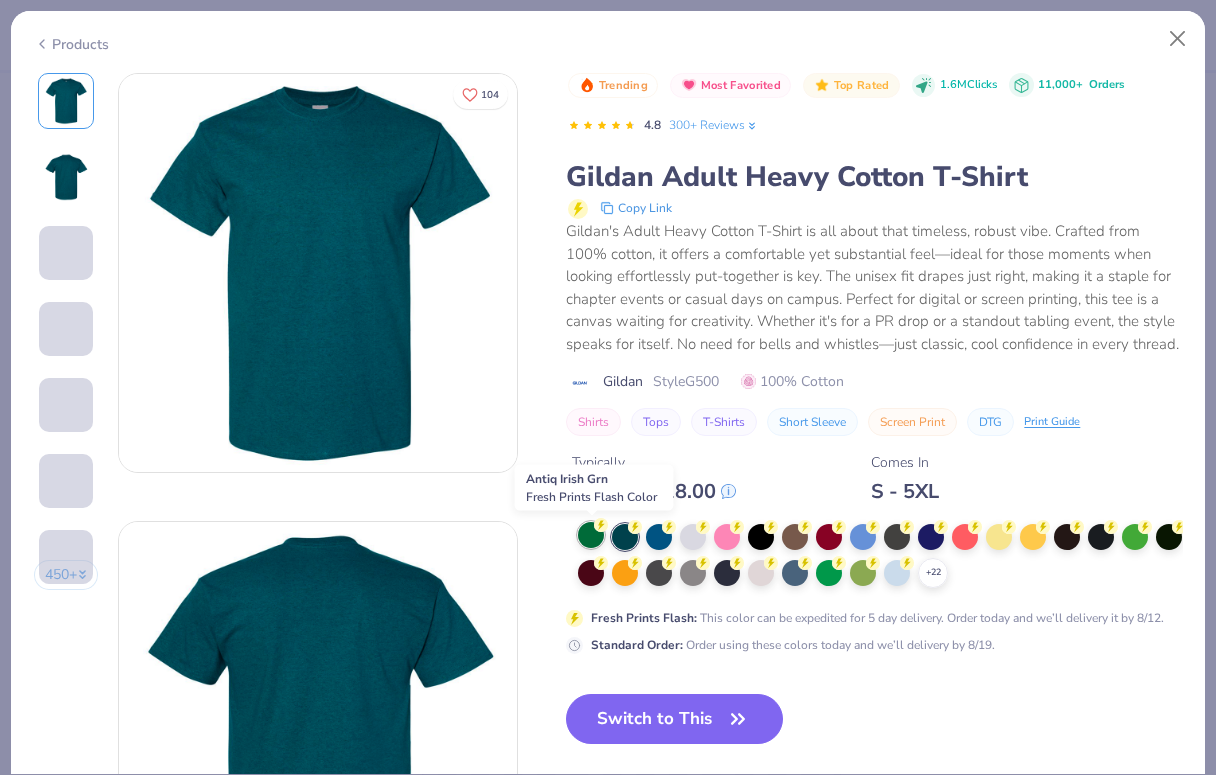 click at bounding box center [591, 535] 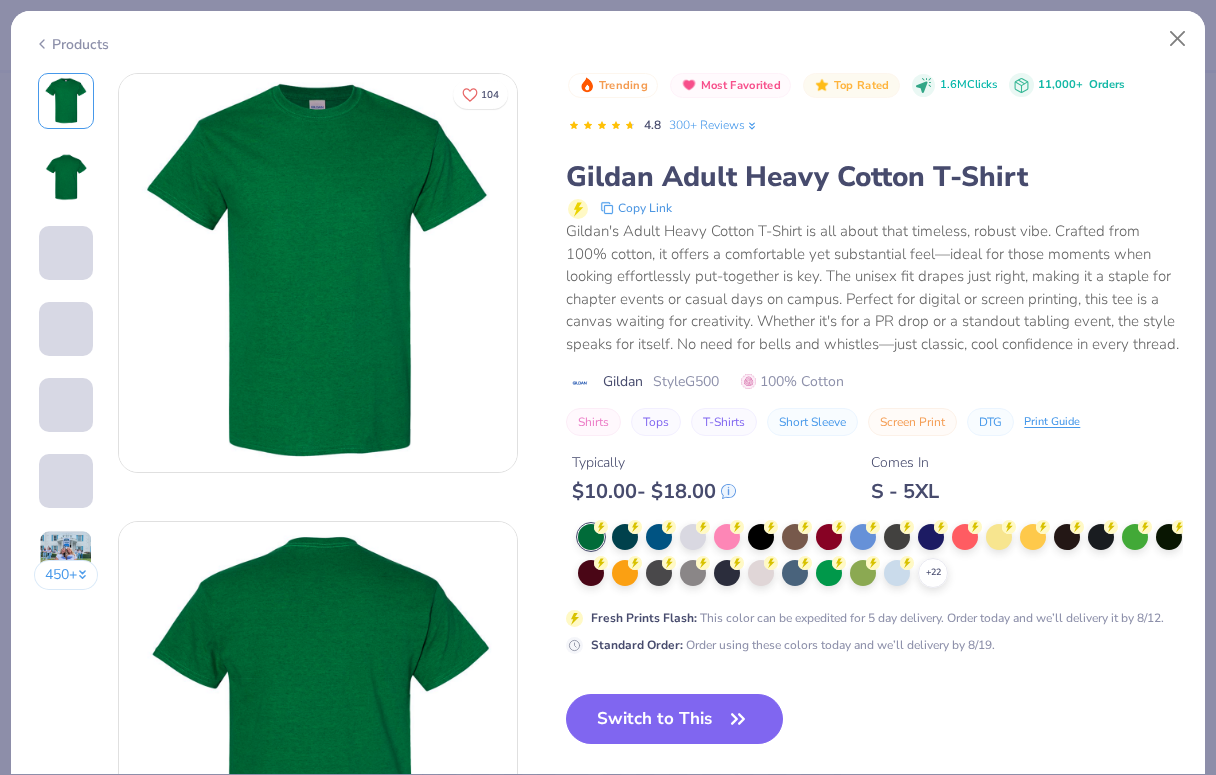 click on "Products" at bounding box center (71, 44) 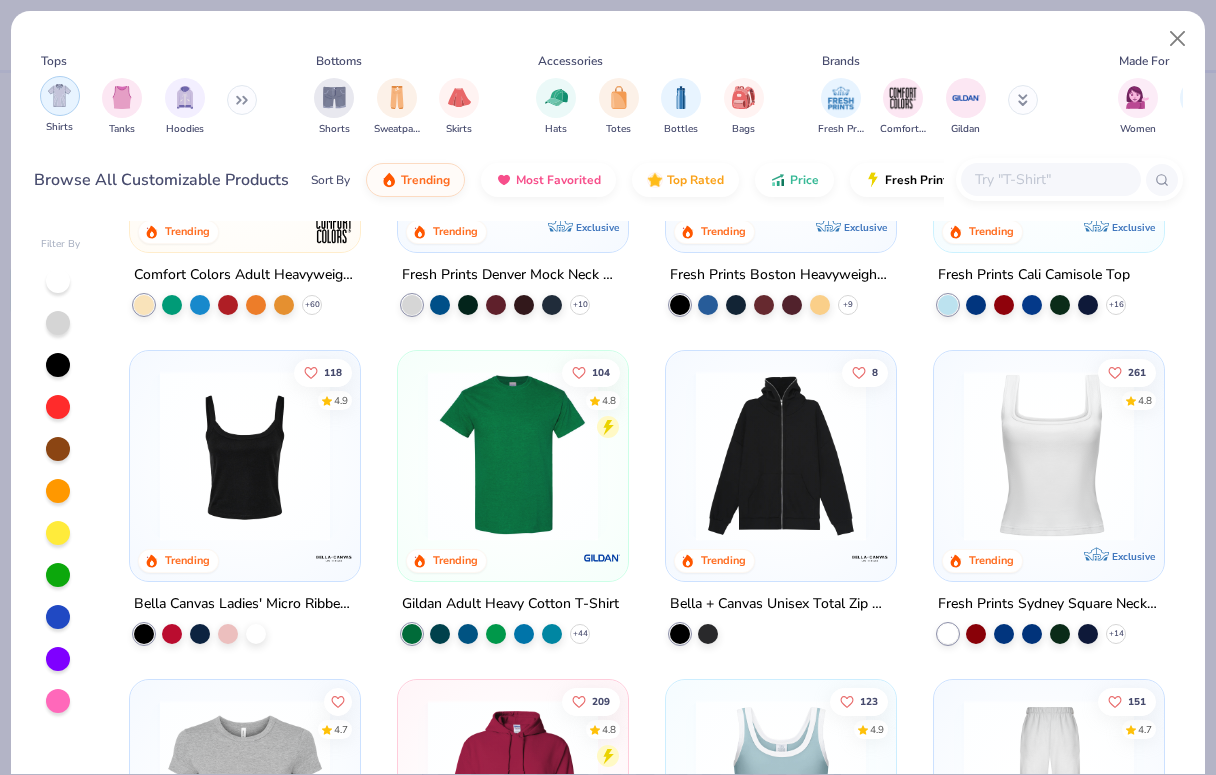 click at bounding box center (59, 95) 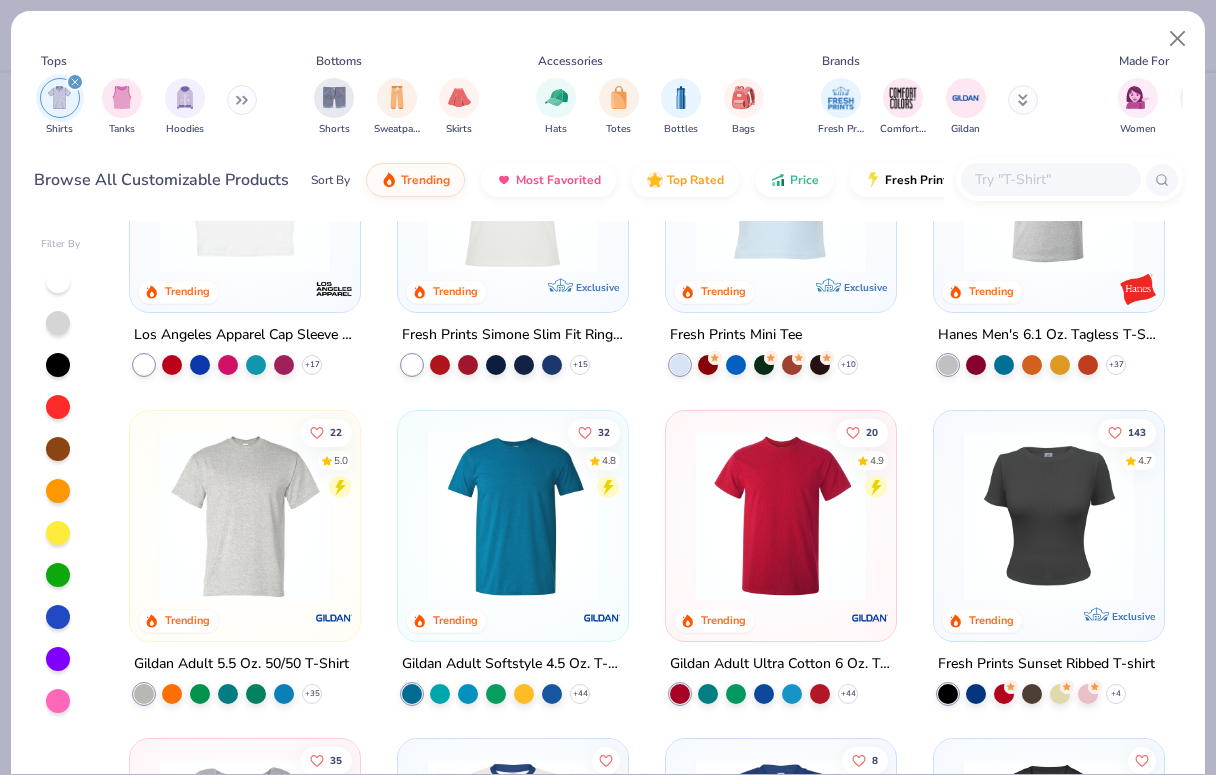 scroll, scrollTop: 483, scrollLeft: 0, axis: vertical 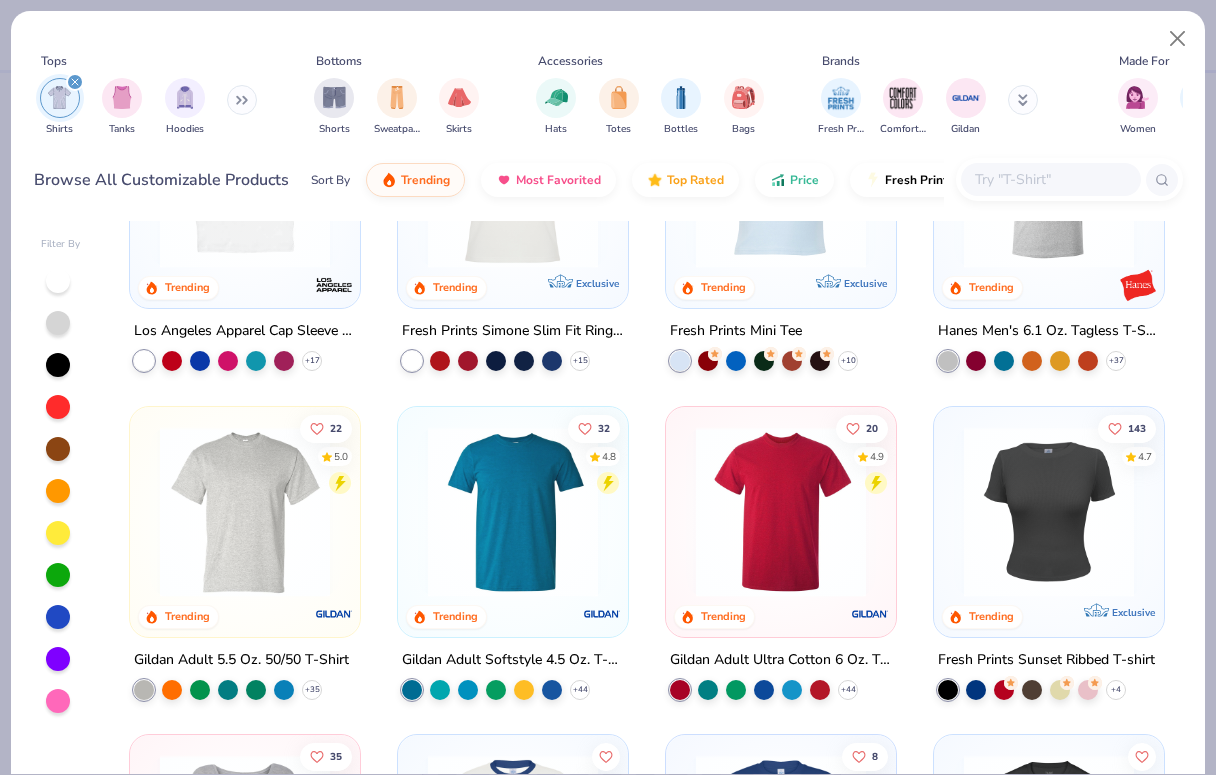 click at bounding box center (245, 511) 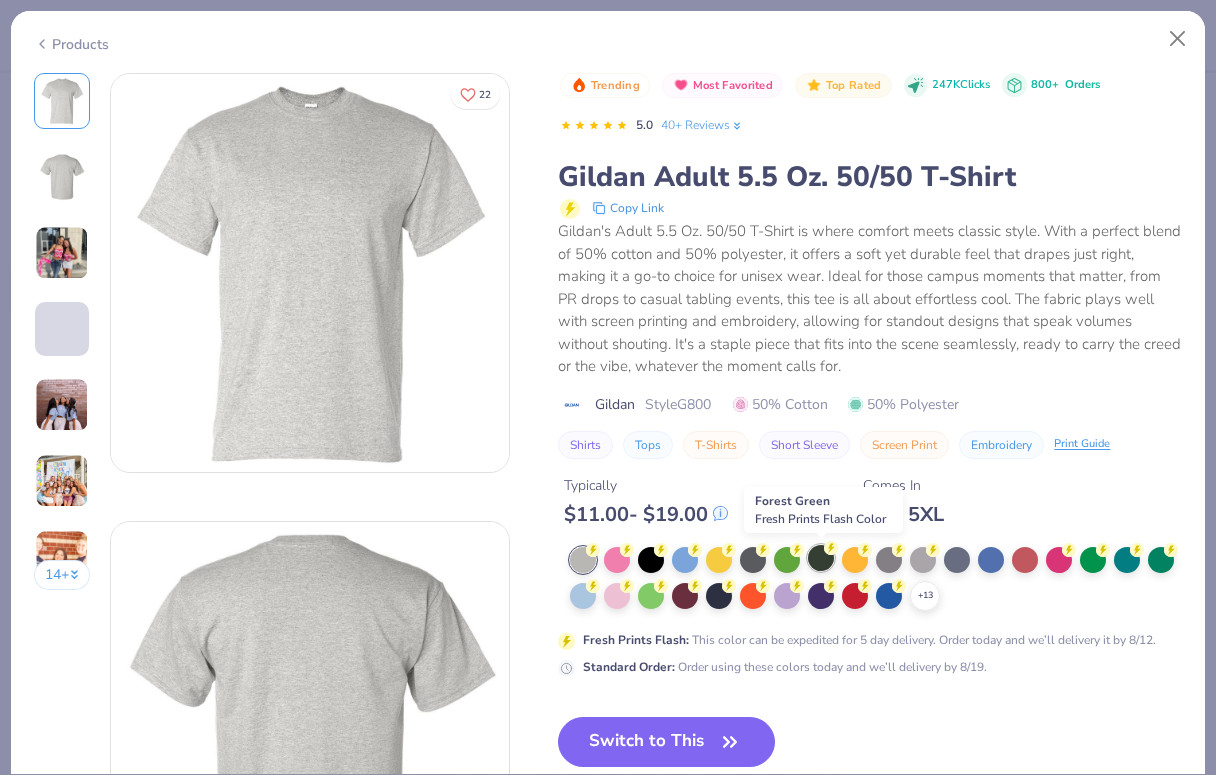 click 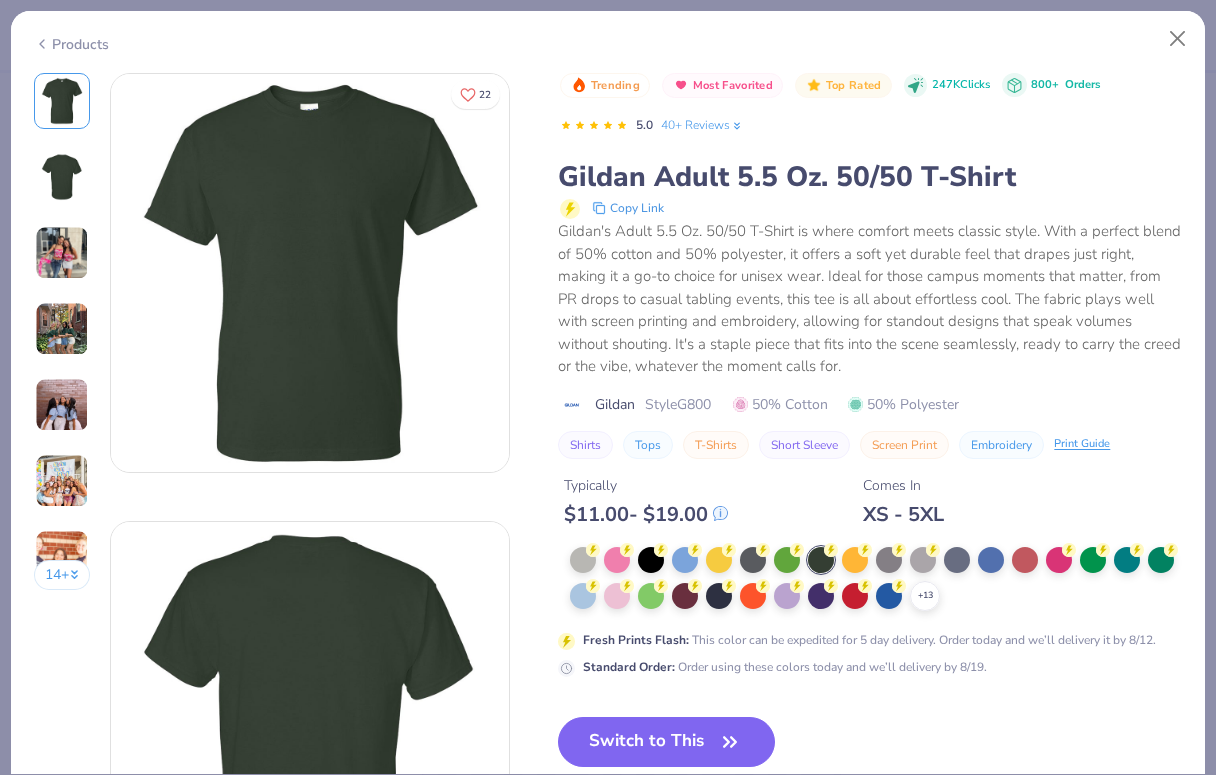 click on "Products" at bounding box center (71, 44) 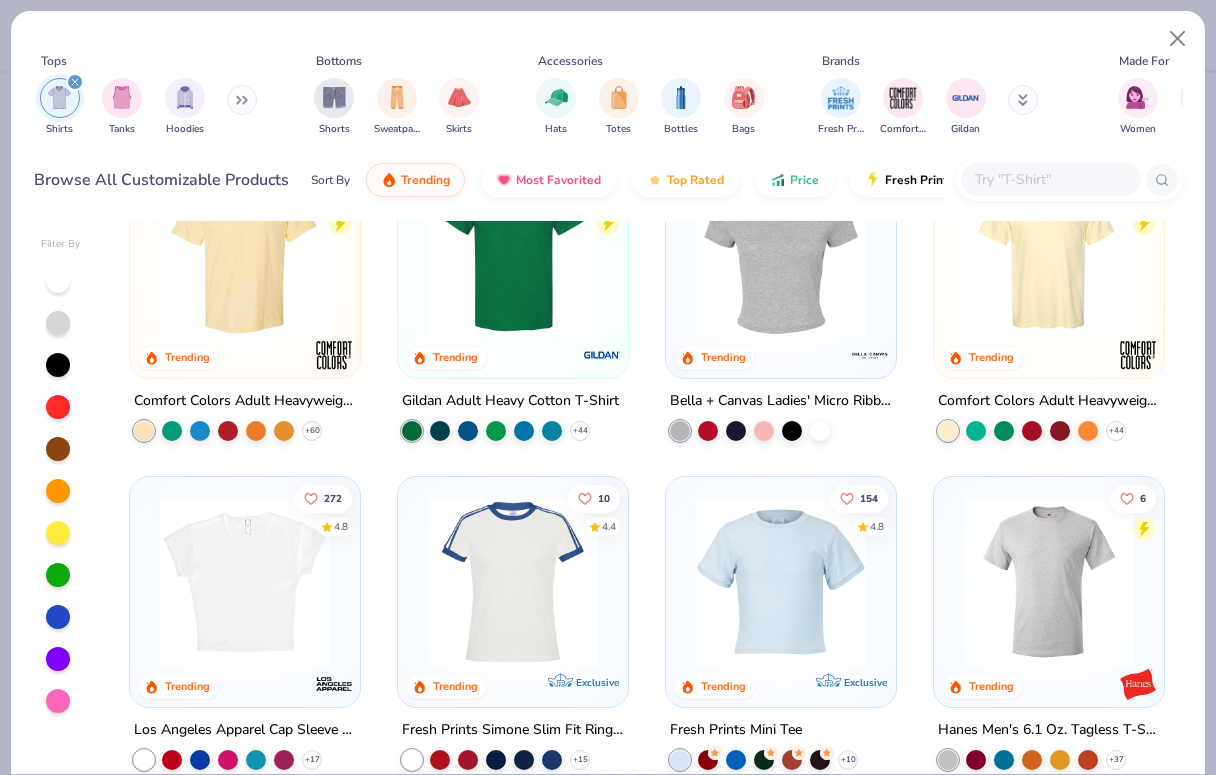 scroll, scrollTop: 0, scrollLeft: 0, axis: both 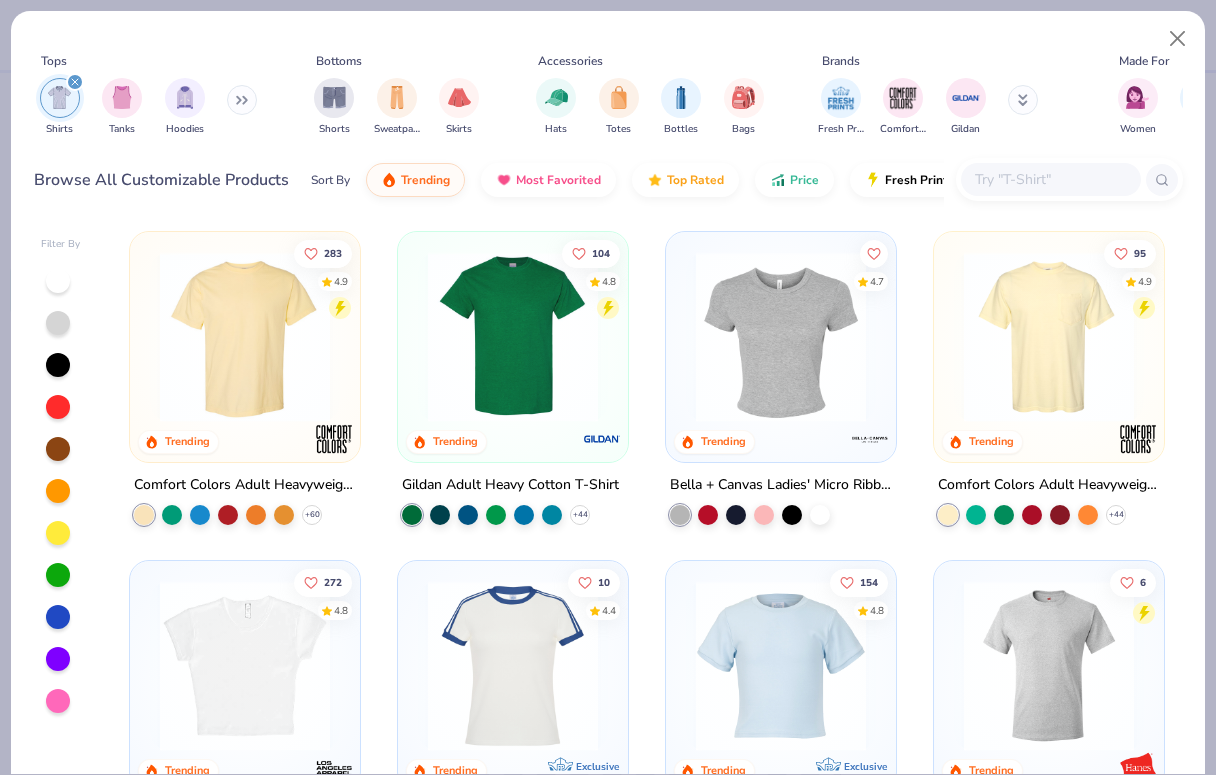 click at bounding box center (245, 337) 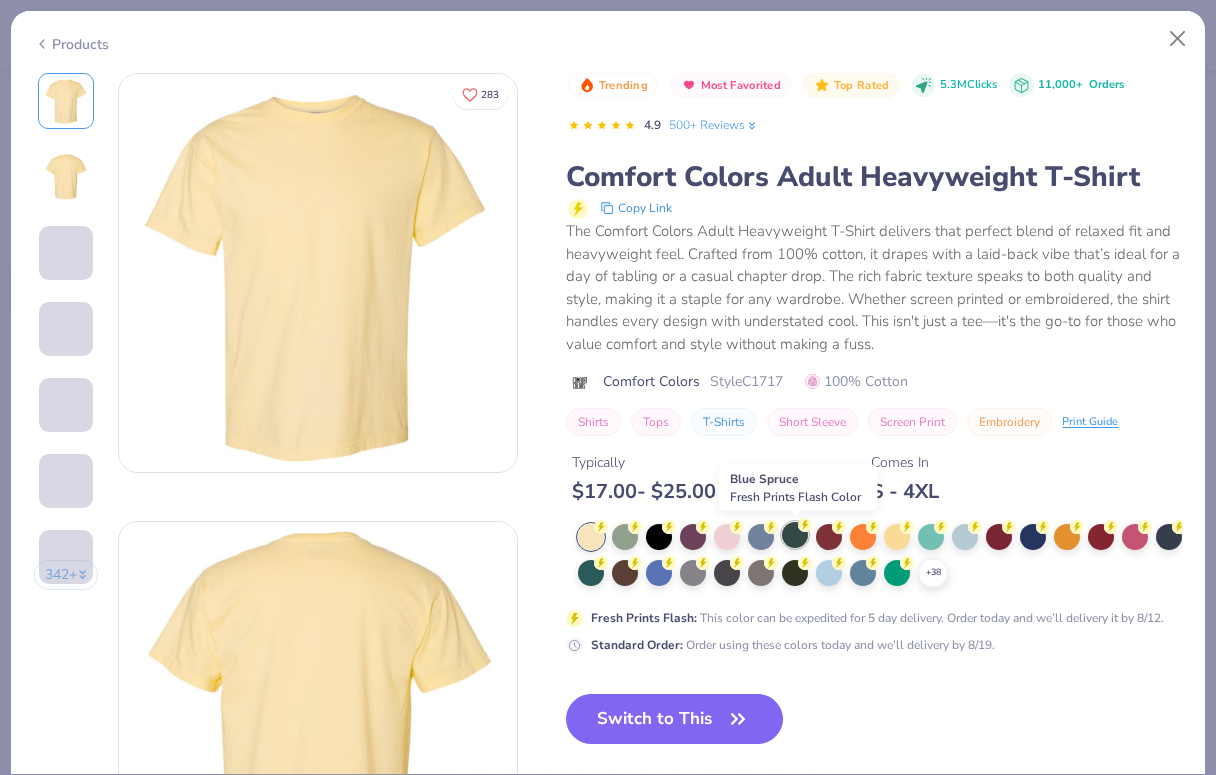 click at bounding box center [795, 535] 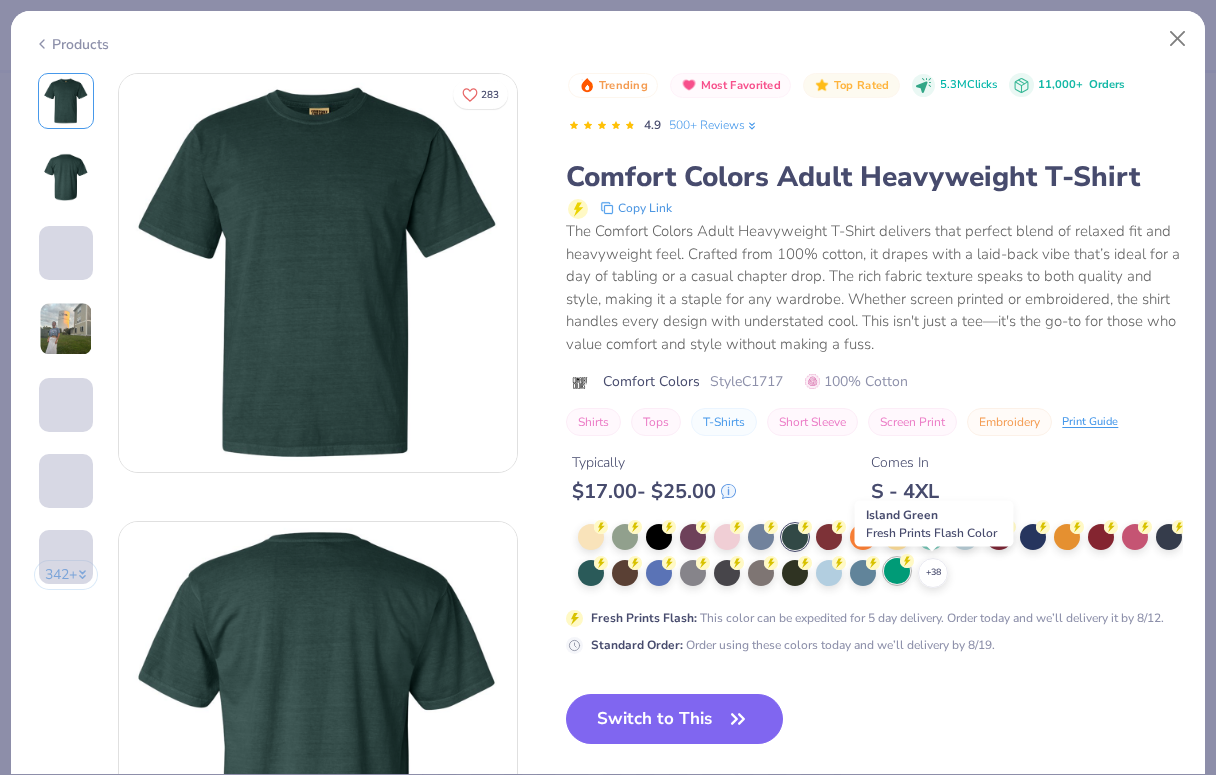 click at bounding box center [897, 571] 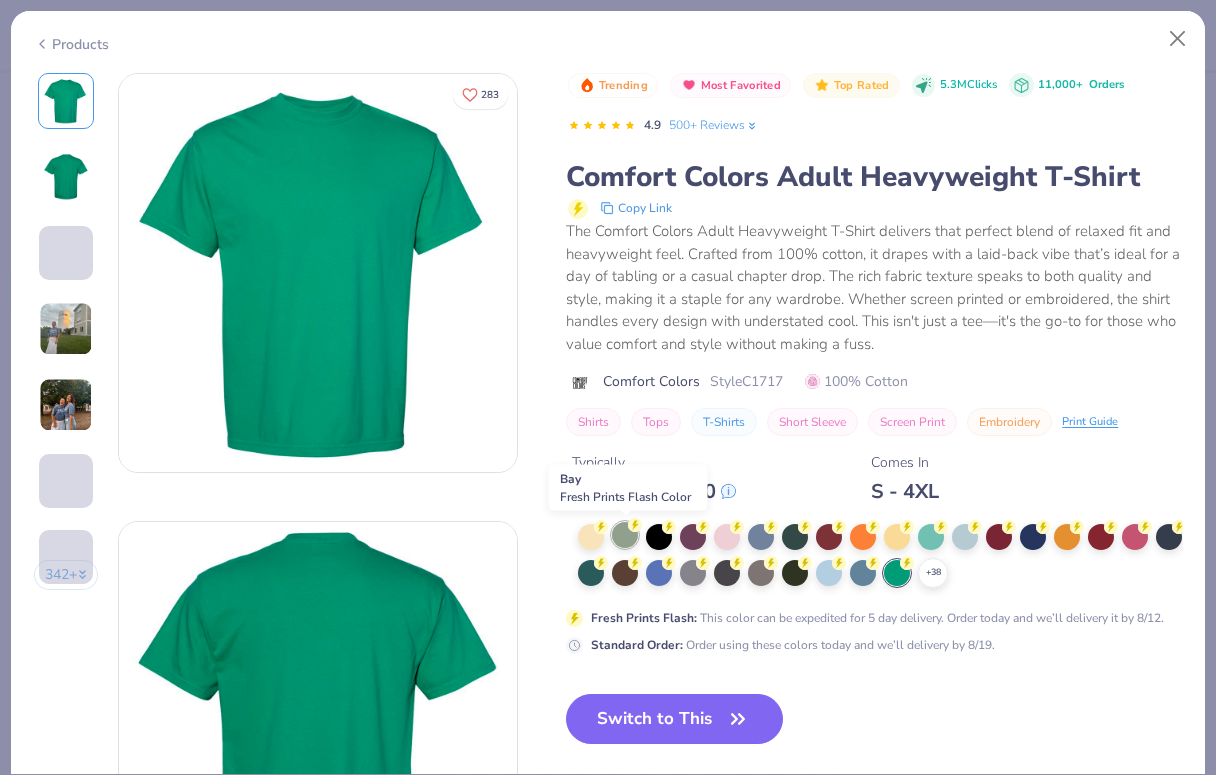 click at bounding box center [625, 535] 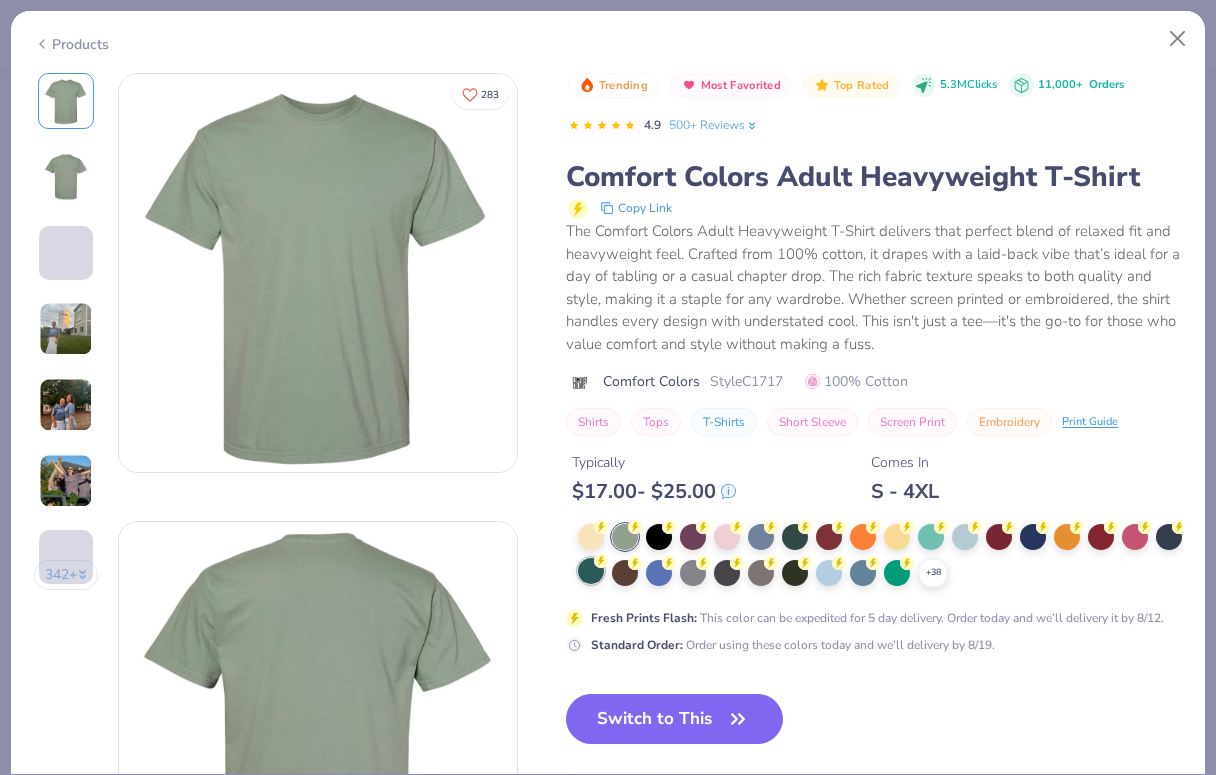 click at bounding box center [591, 571] 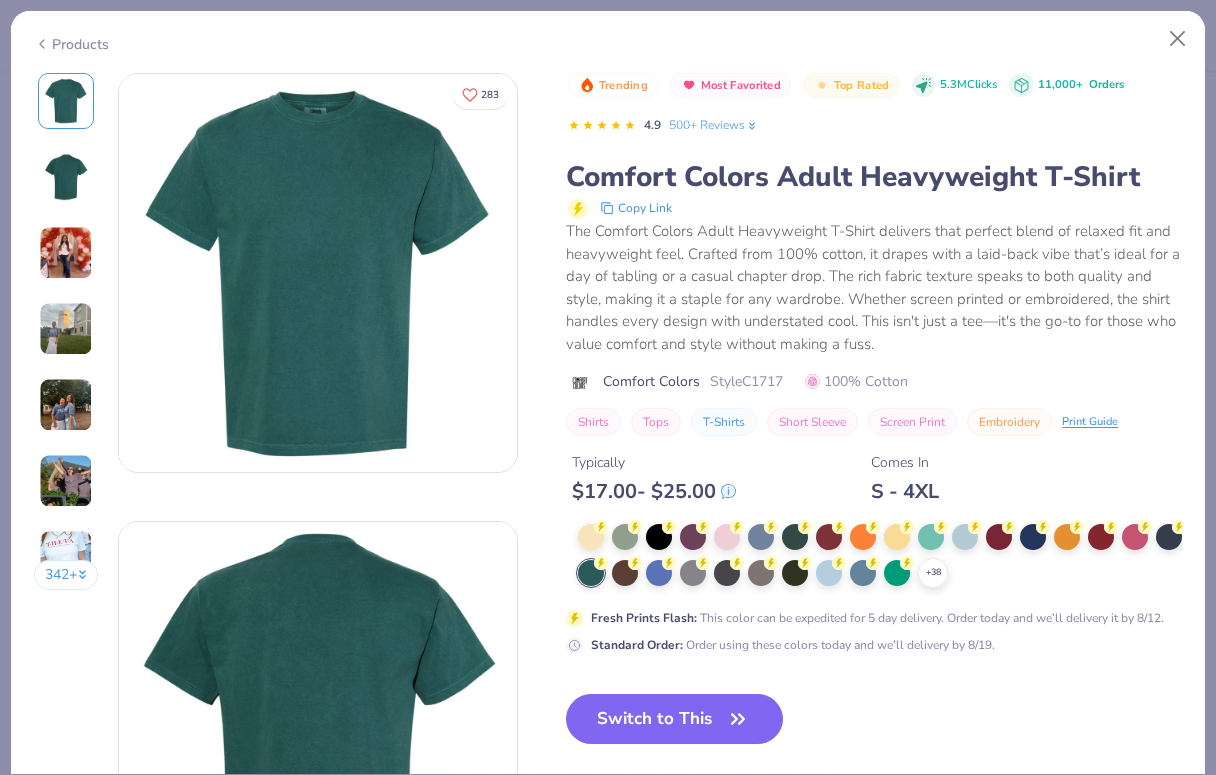 click on "Products" at bounding box center (71, 44) 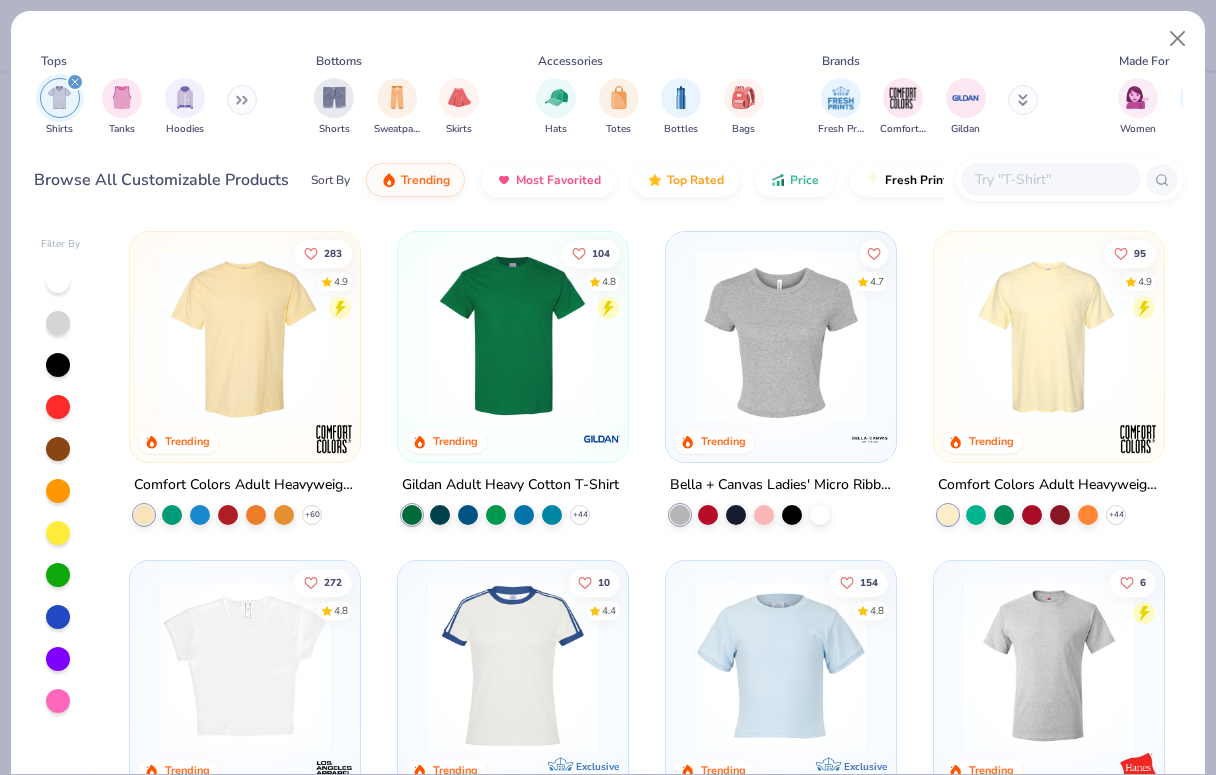 click at bounding box center [58, 575] 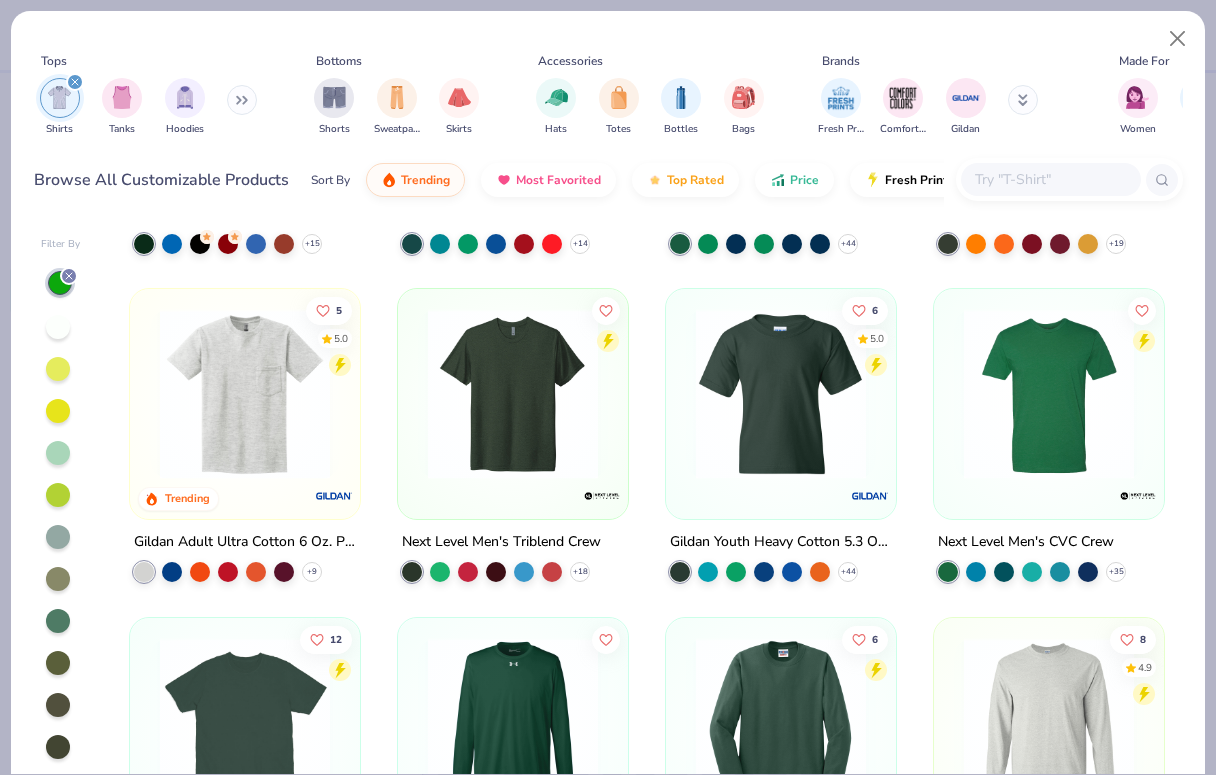 scroll, scrollTop: 923, scrollLeft: 0, axis: vertical 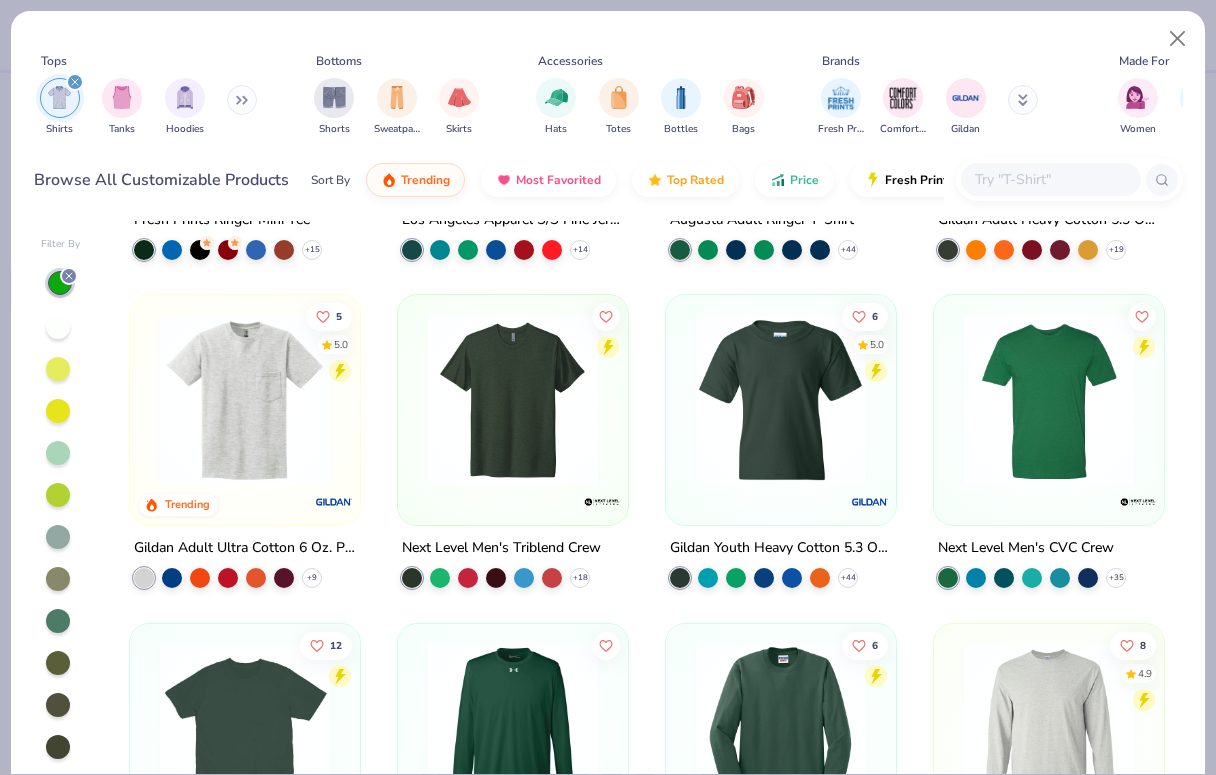 click at bounding box center (513, 400) 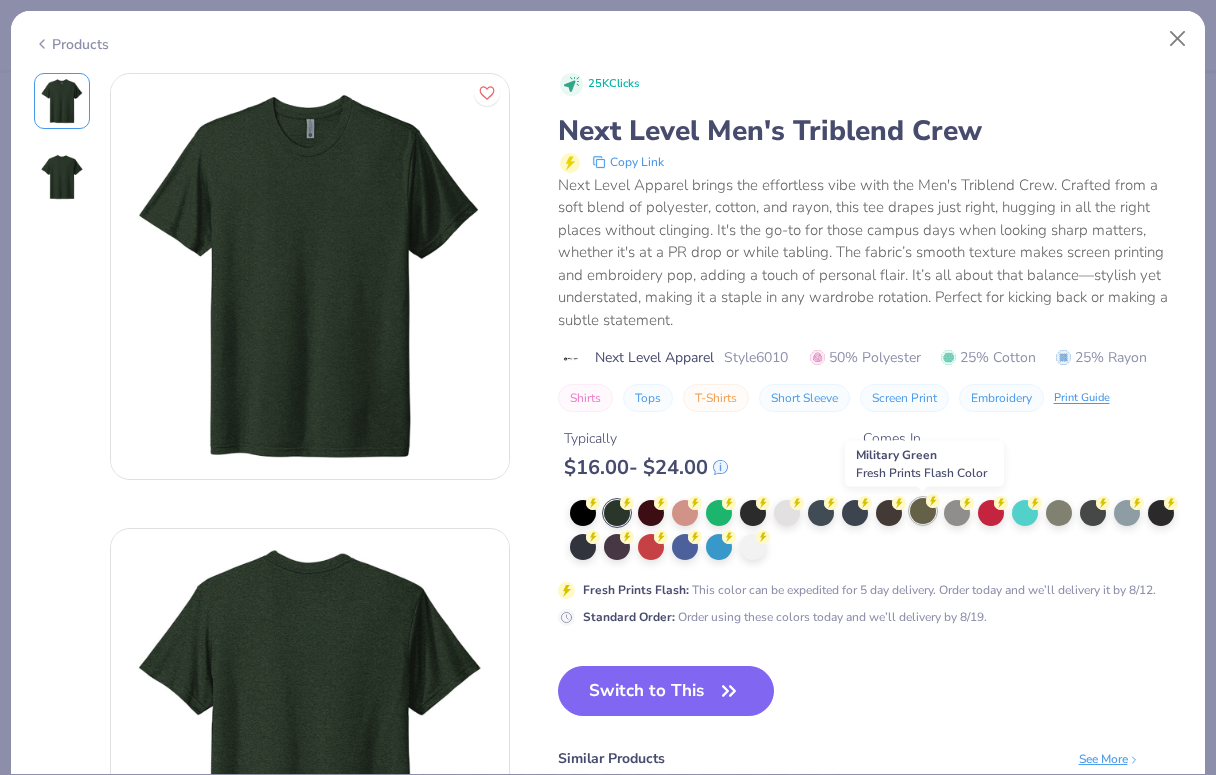 click at bounding box center (923, 511) 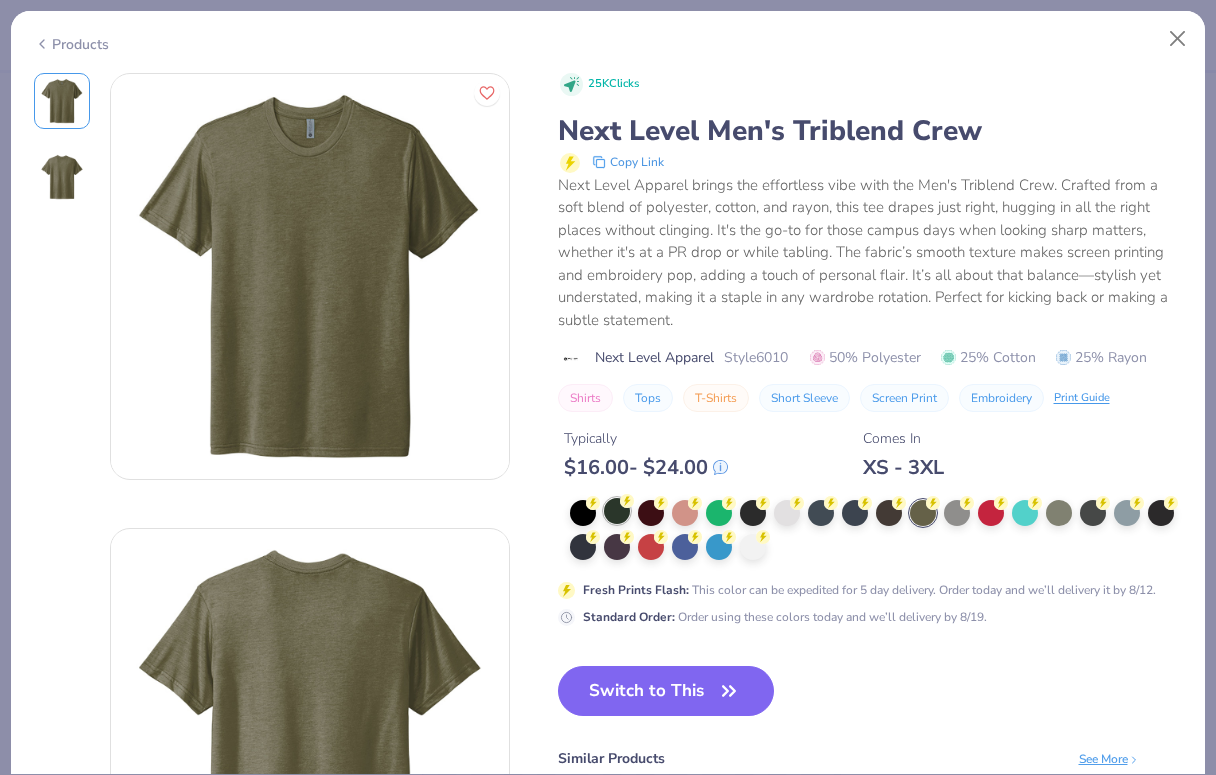 click at bounding box center [617, 511] 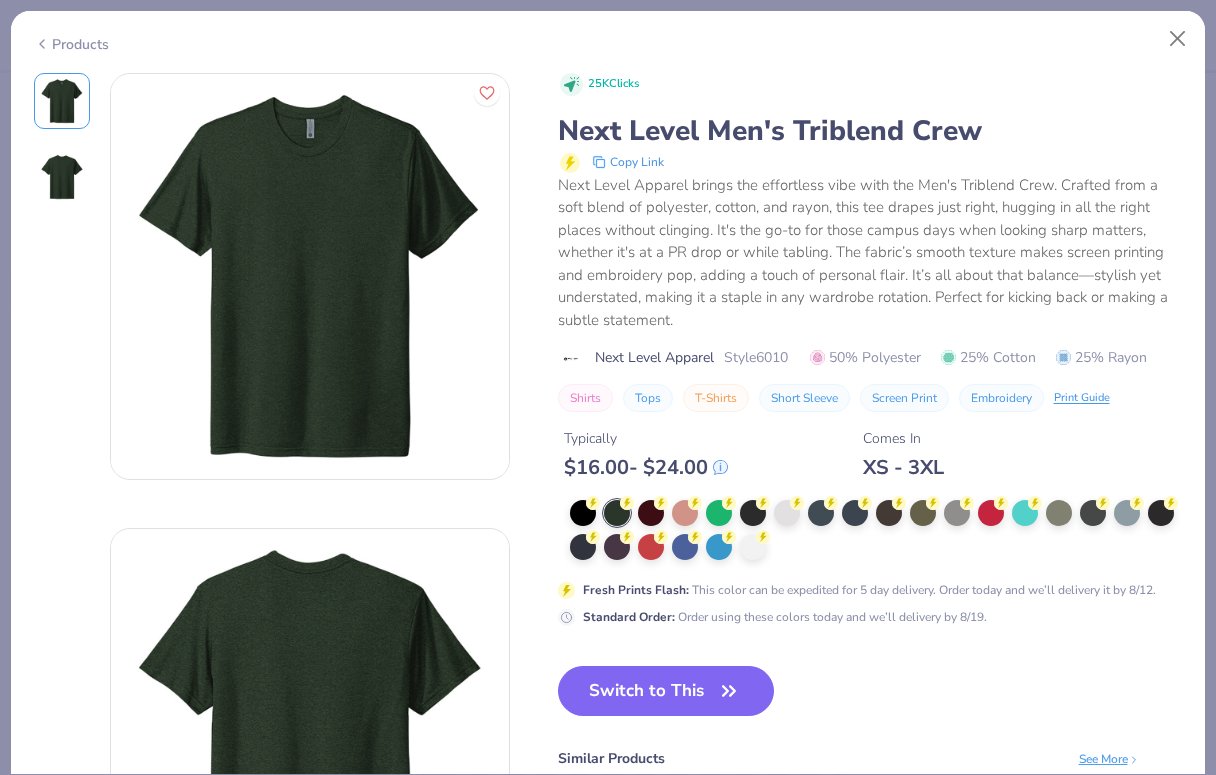 click on "Products" at bounding box center (71, 44) 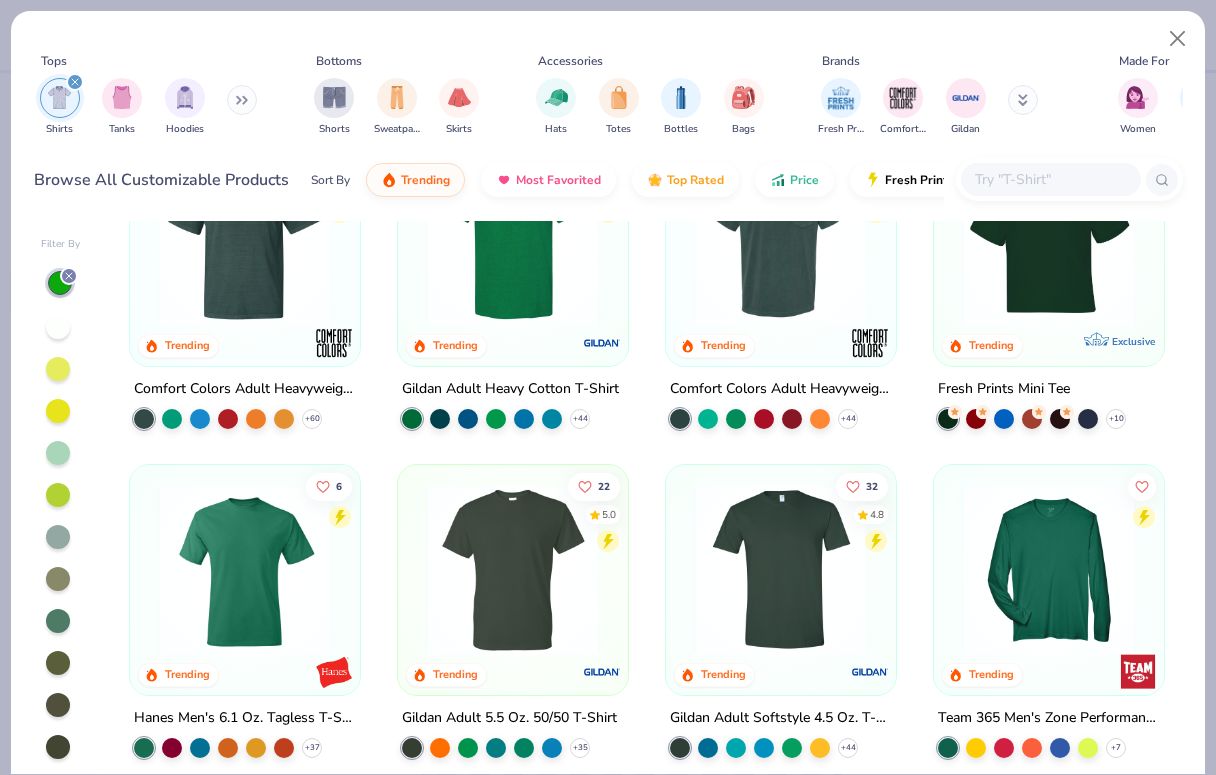 scroll, scrollTop: 117, scrollLeft: 0, axis: vertical 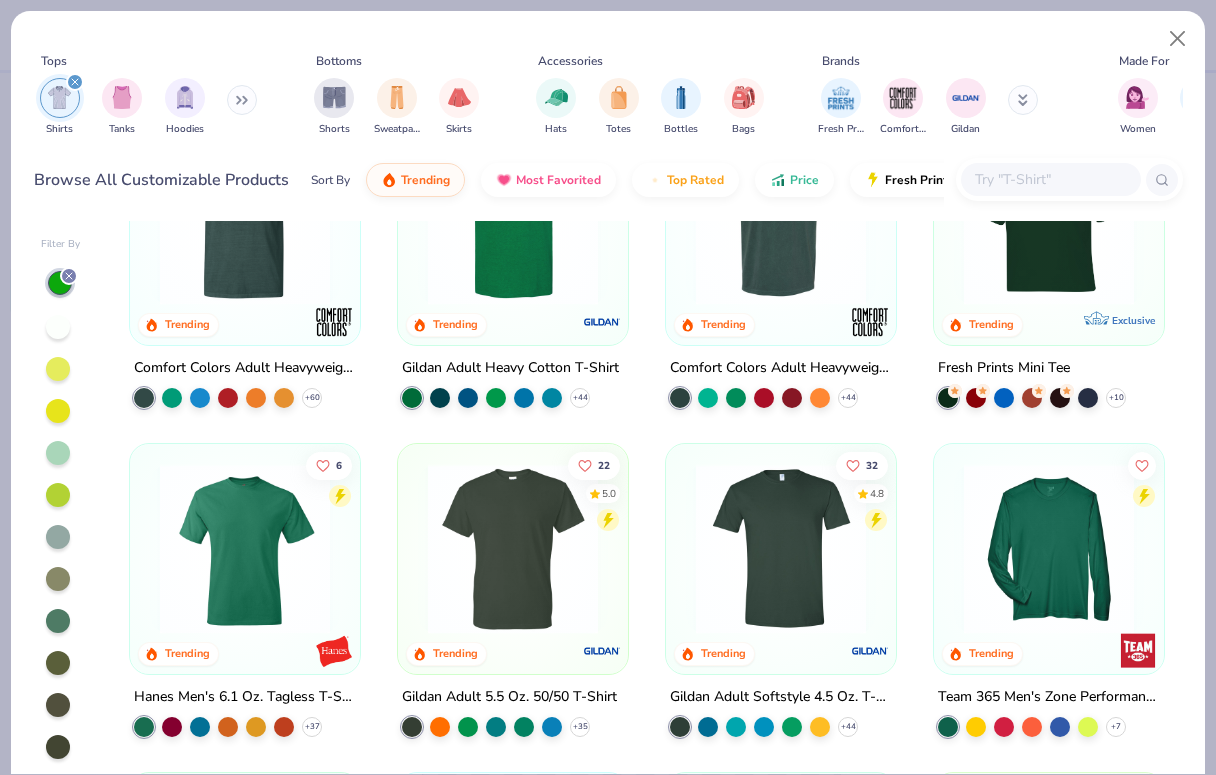 click at bounding box center (513, 549) 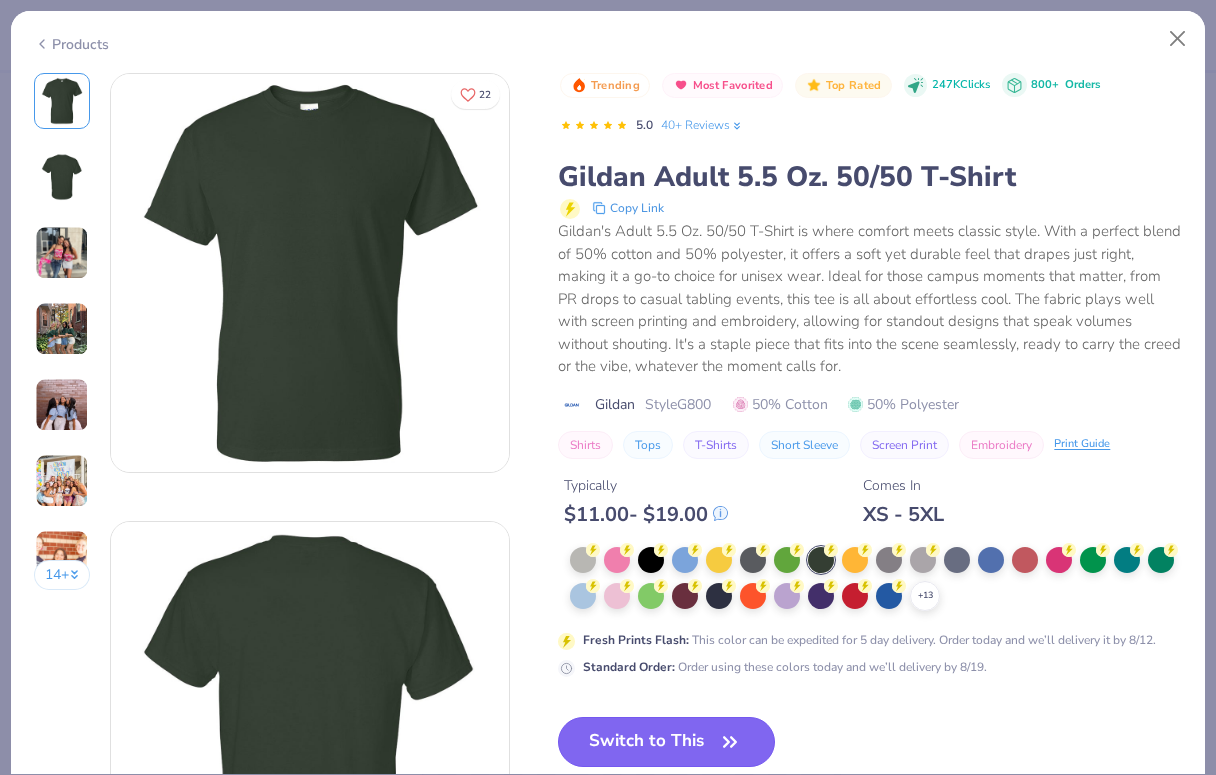 click on "Switch to This" at bounding box center (666, 742) 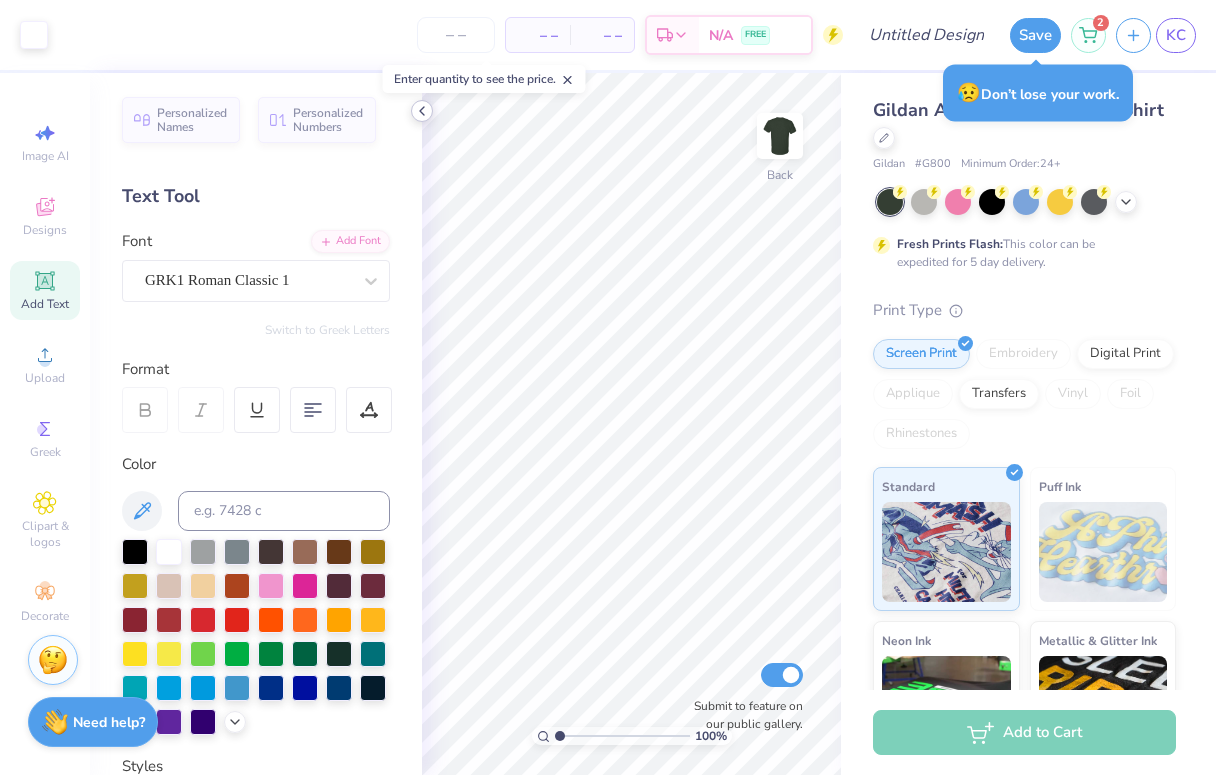 click 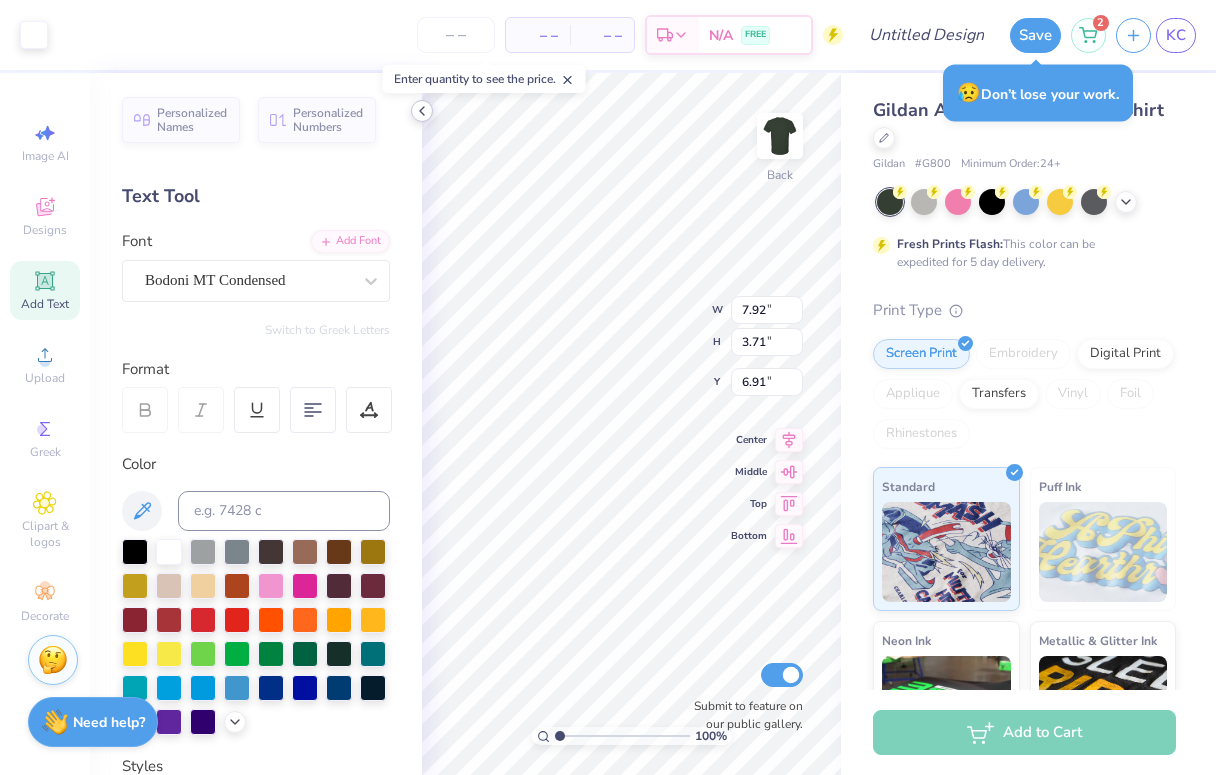 type on "3.44" 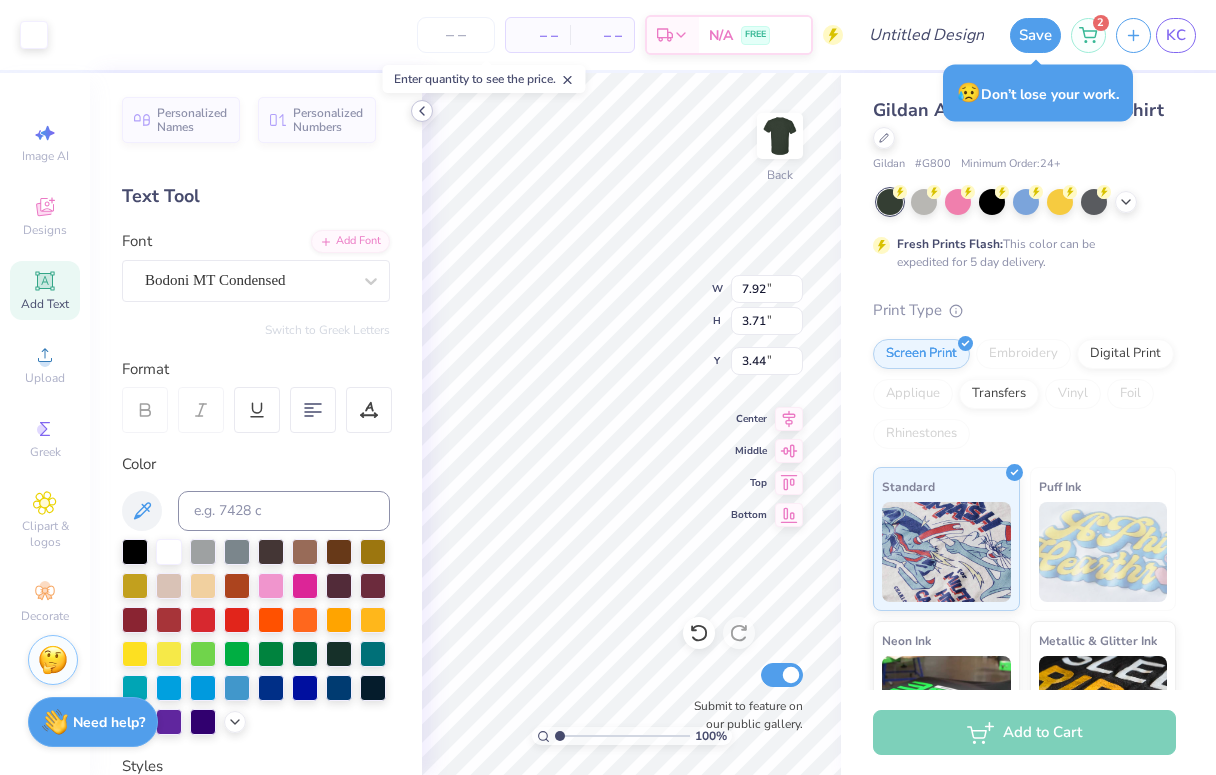 type on "11.70" 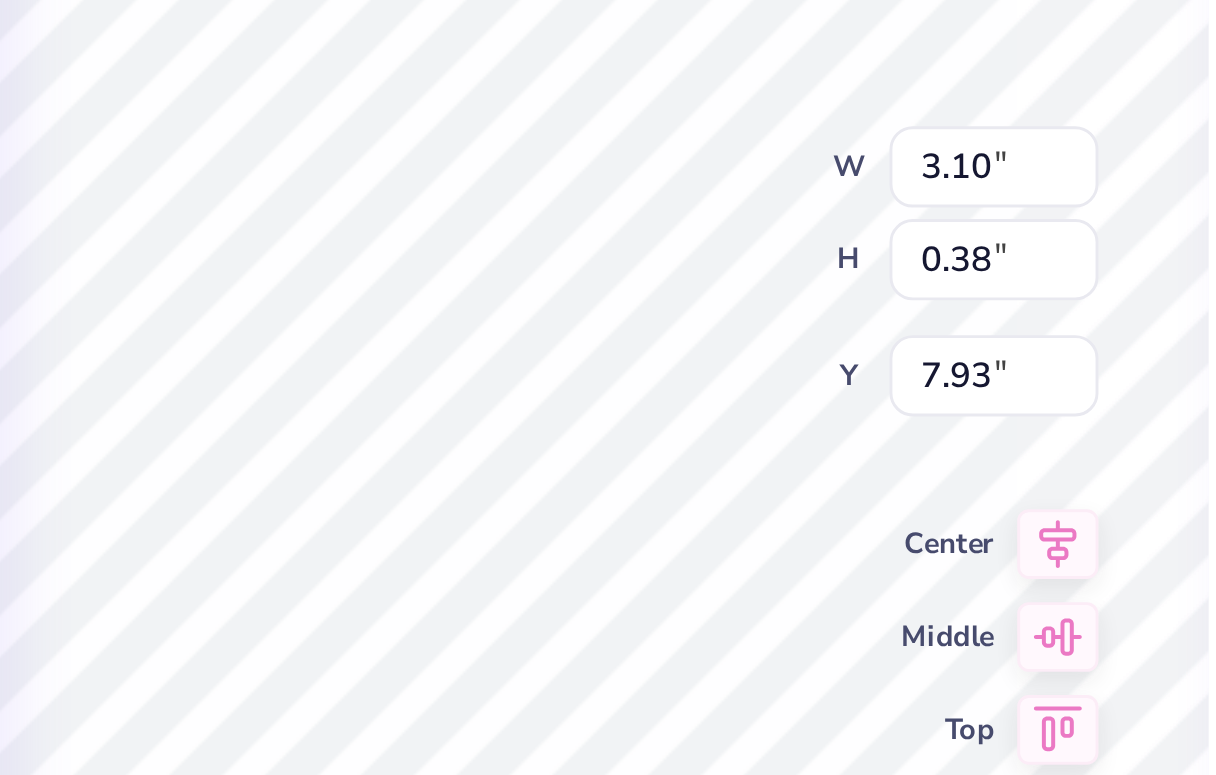 type on "8.18" 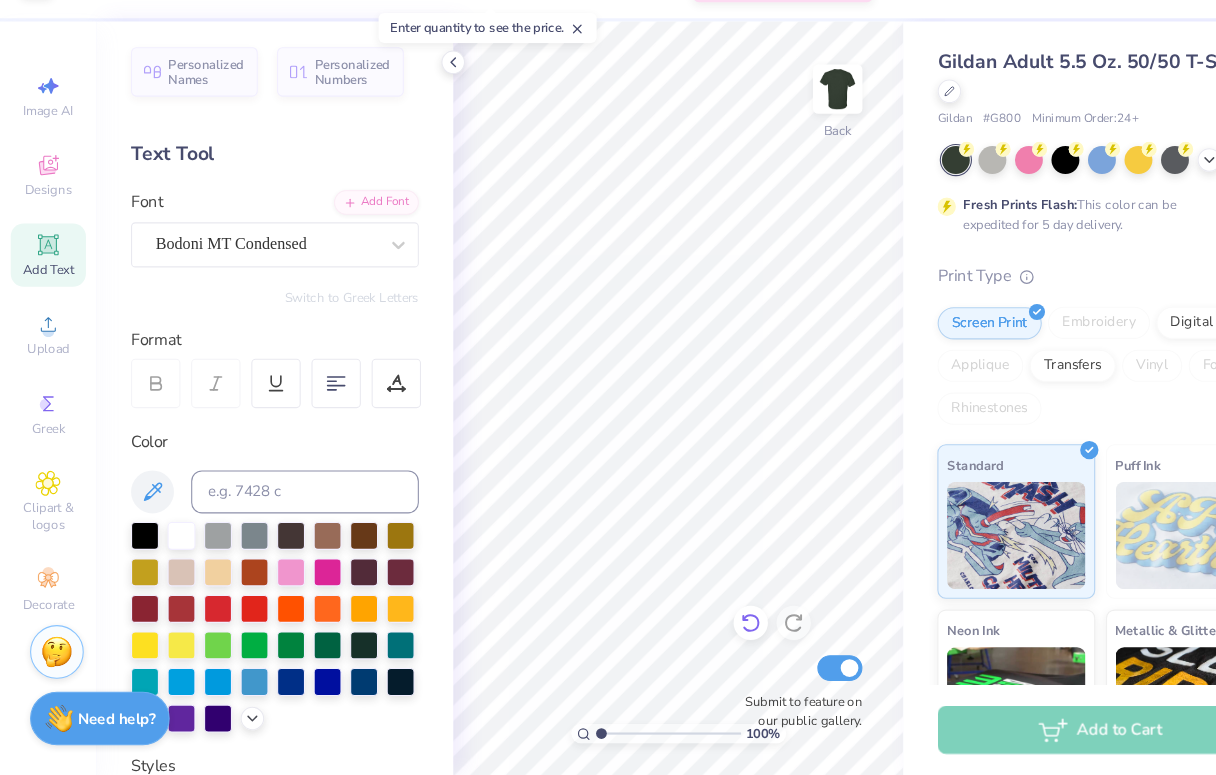click 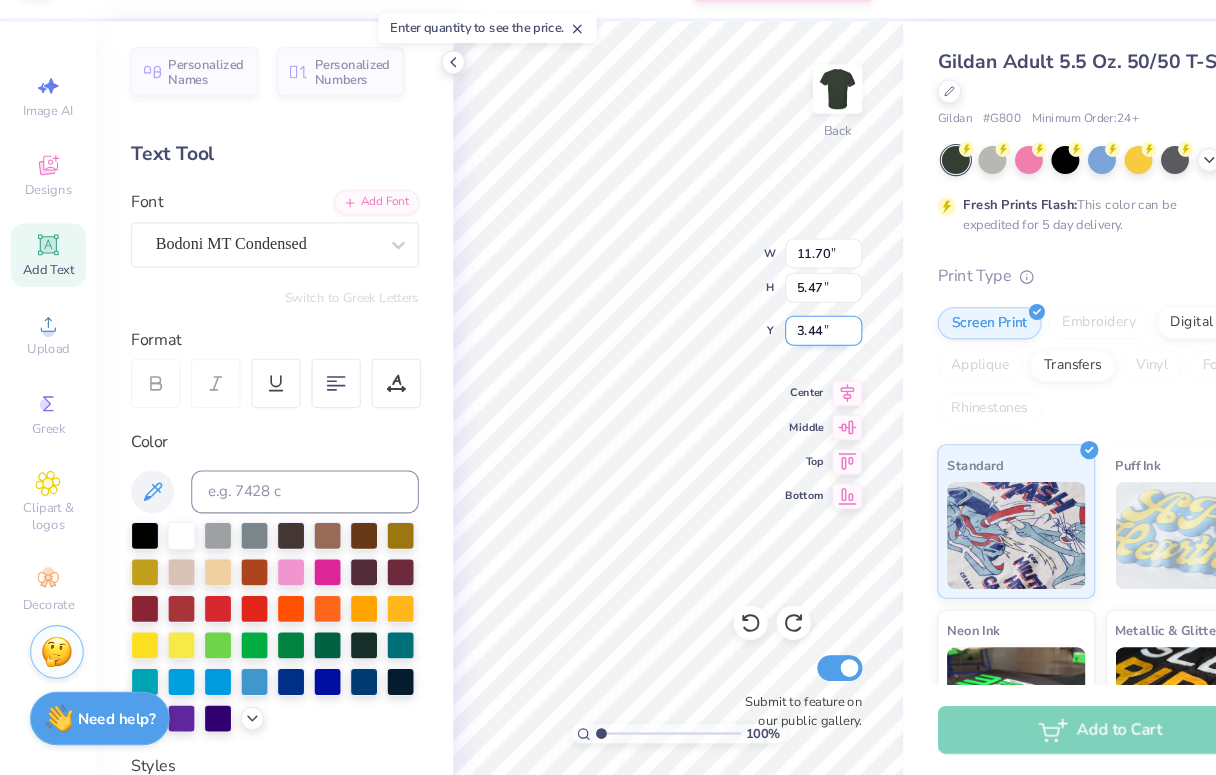 type on "13.09" 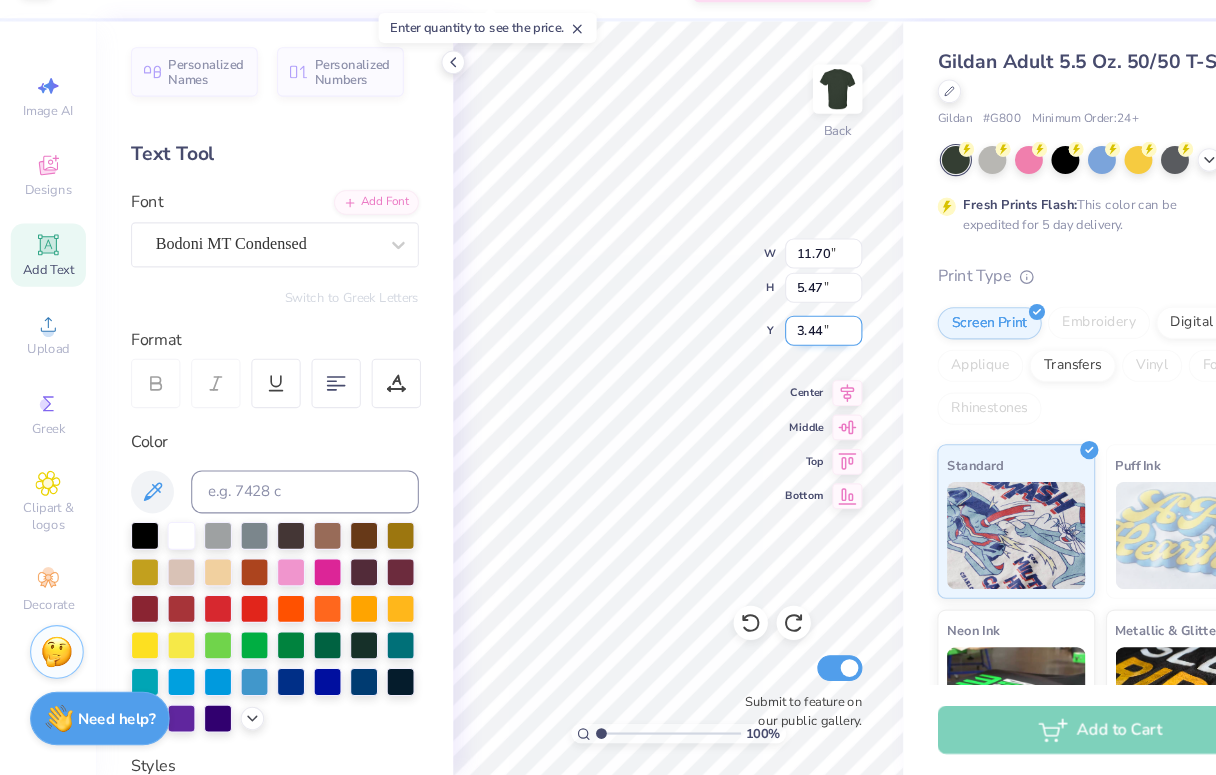 type on "6.13" 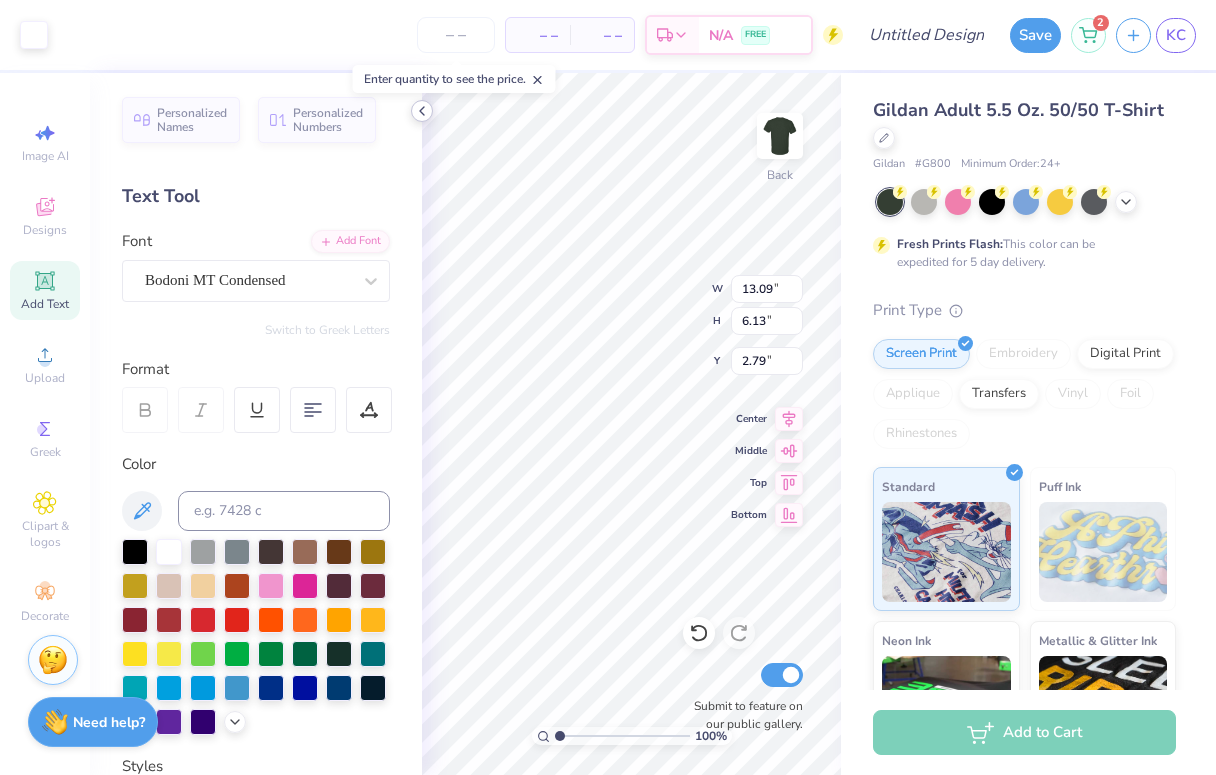 click at bounding box center (422, 111) 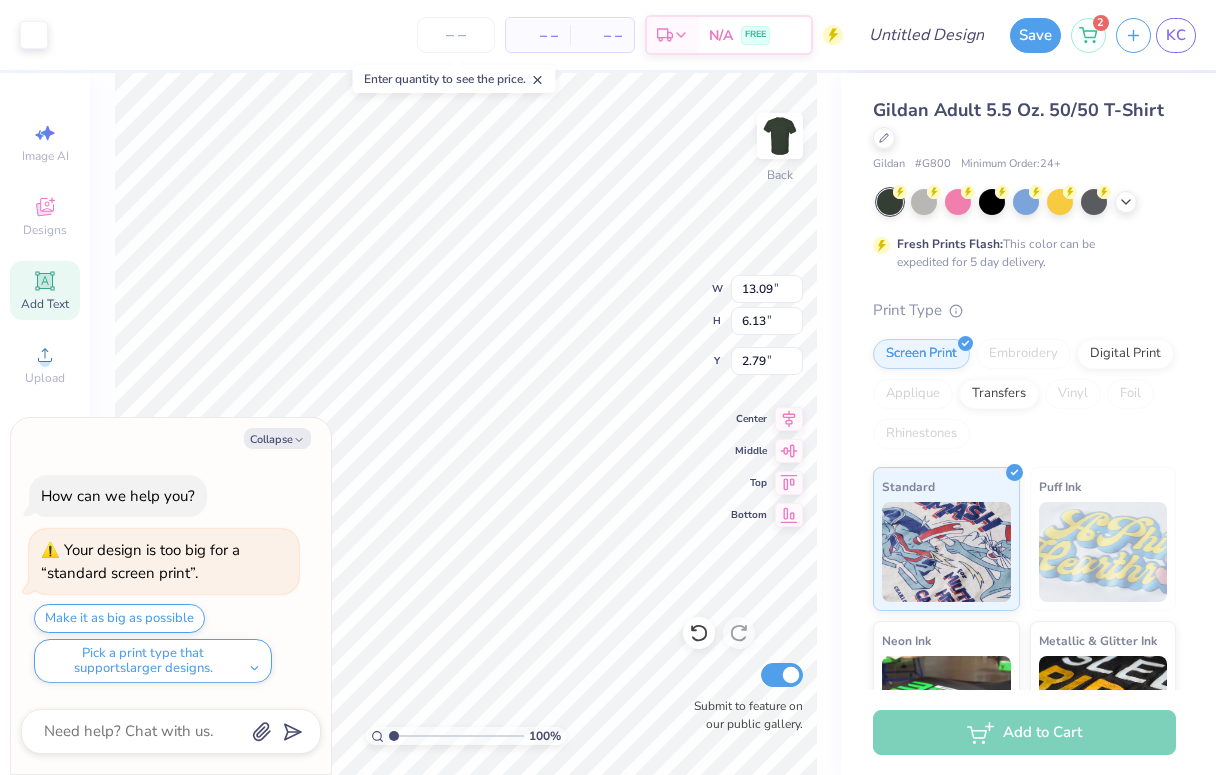 type on "x" 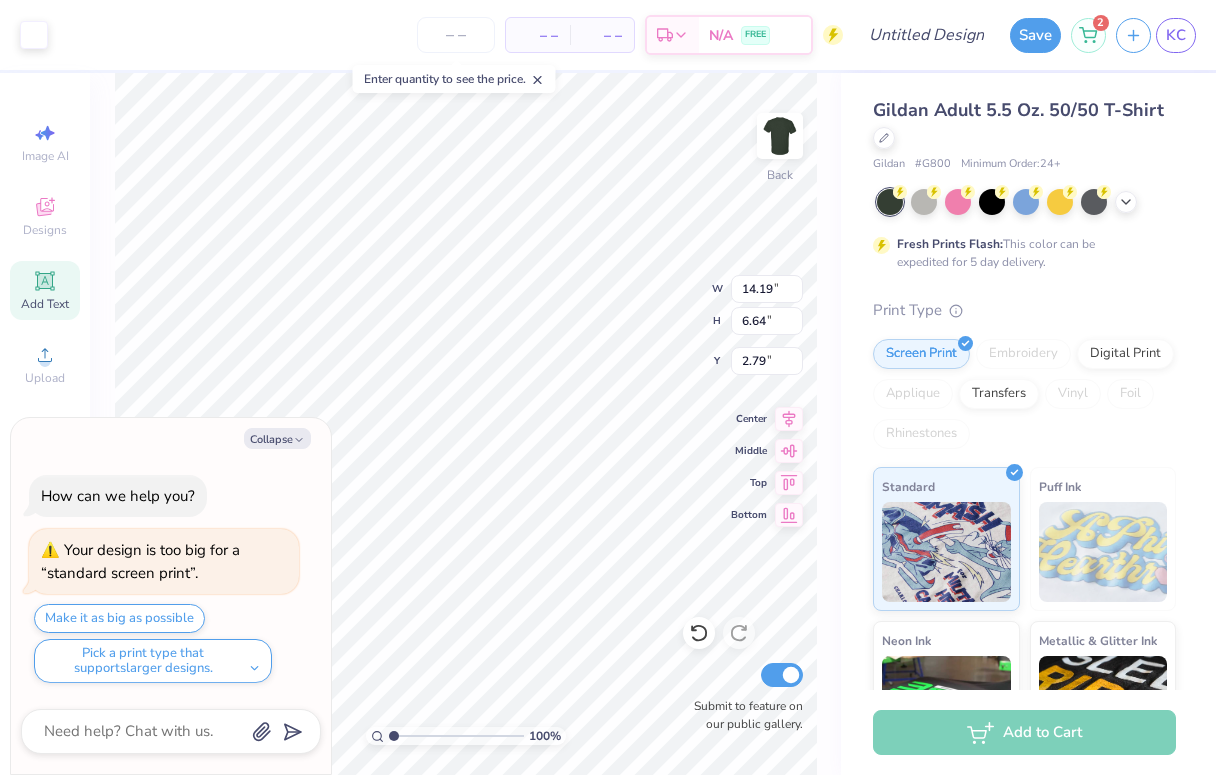 type on "x" 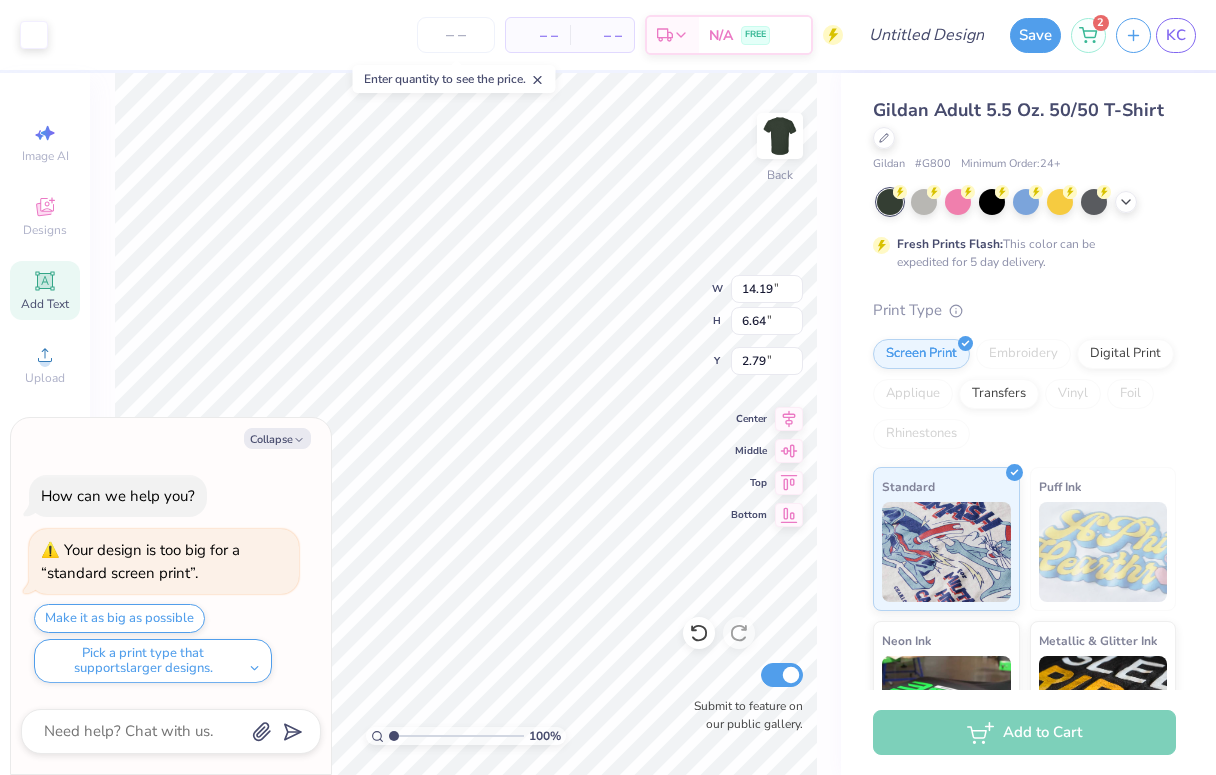 type on "3.00" 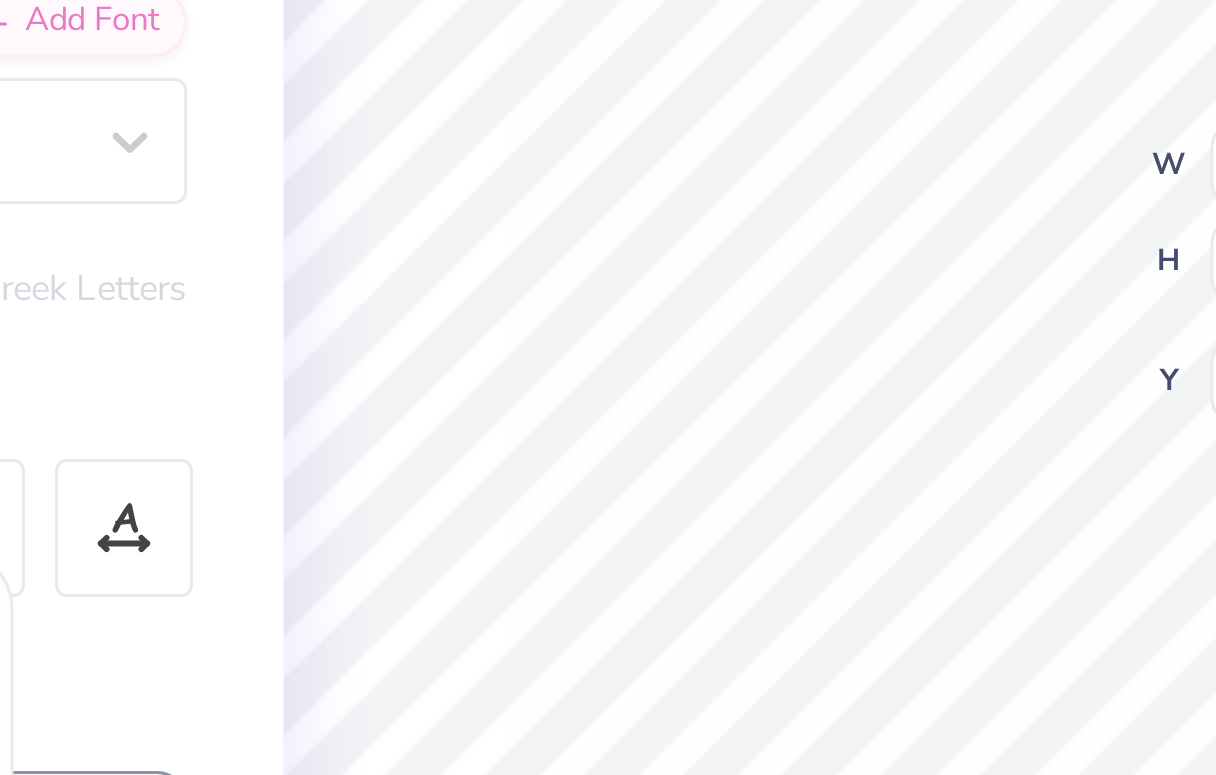 type on "x" 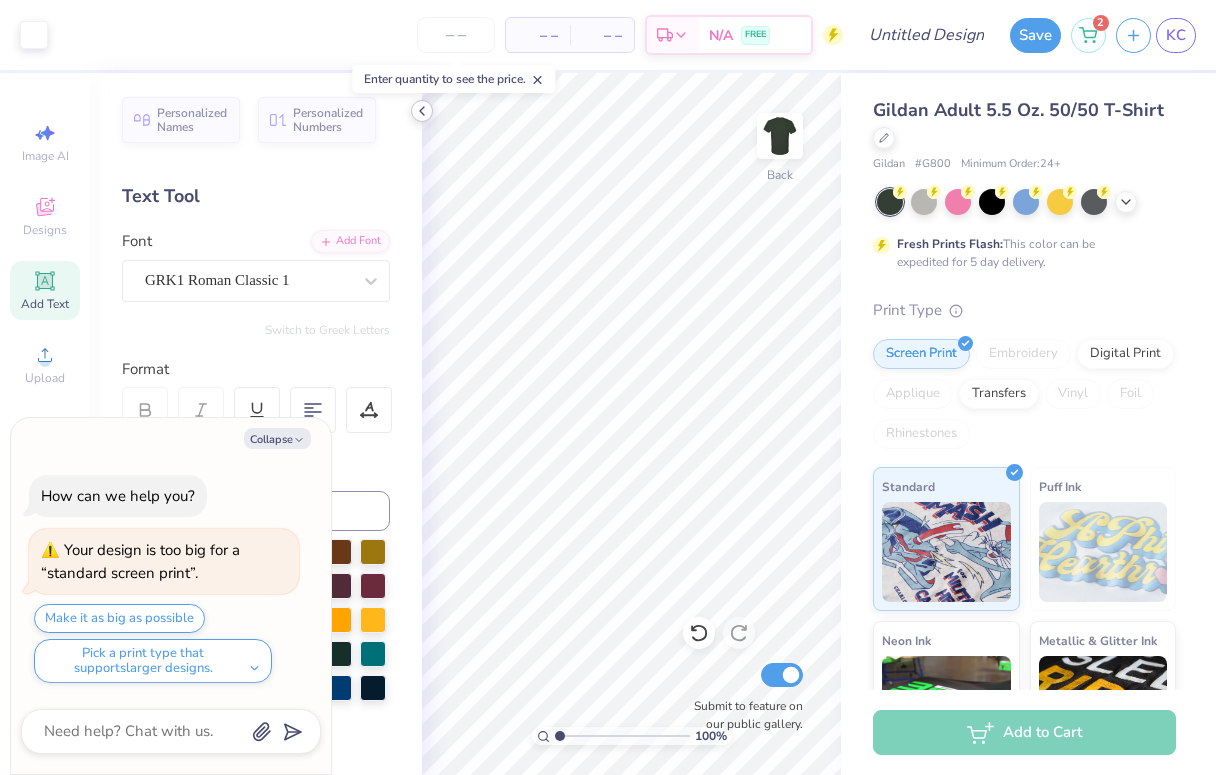 click 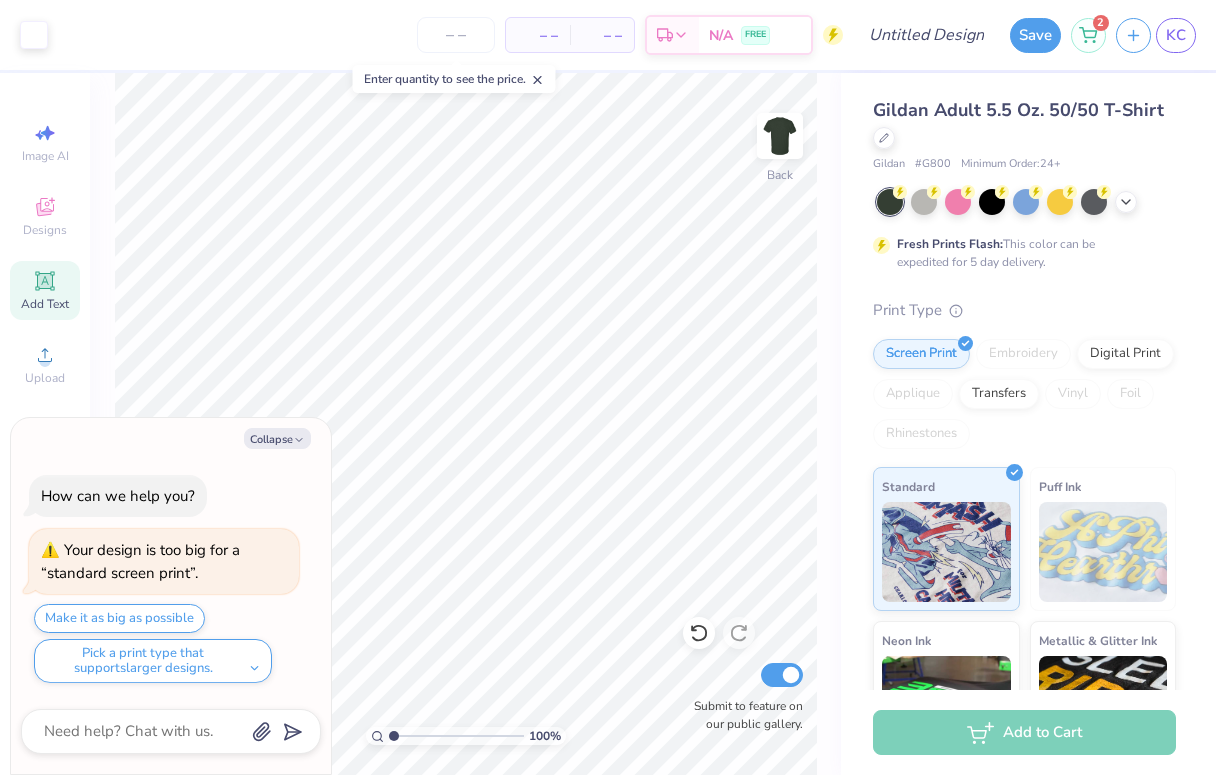 click on "Collapse How can we help you? Your design is too big for a “standard screen print”. Make it as big as possible Pick a print type that supports larger designs." at bounding box center [171, 596] 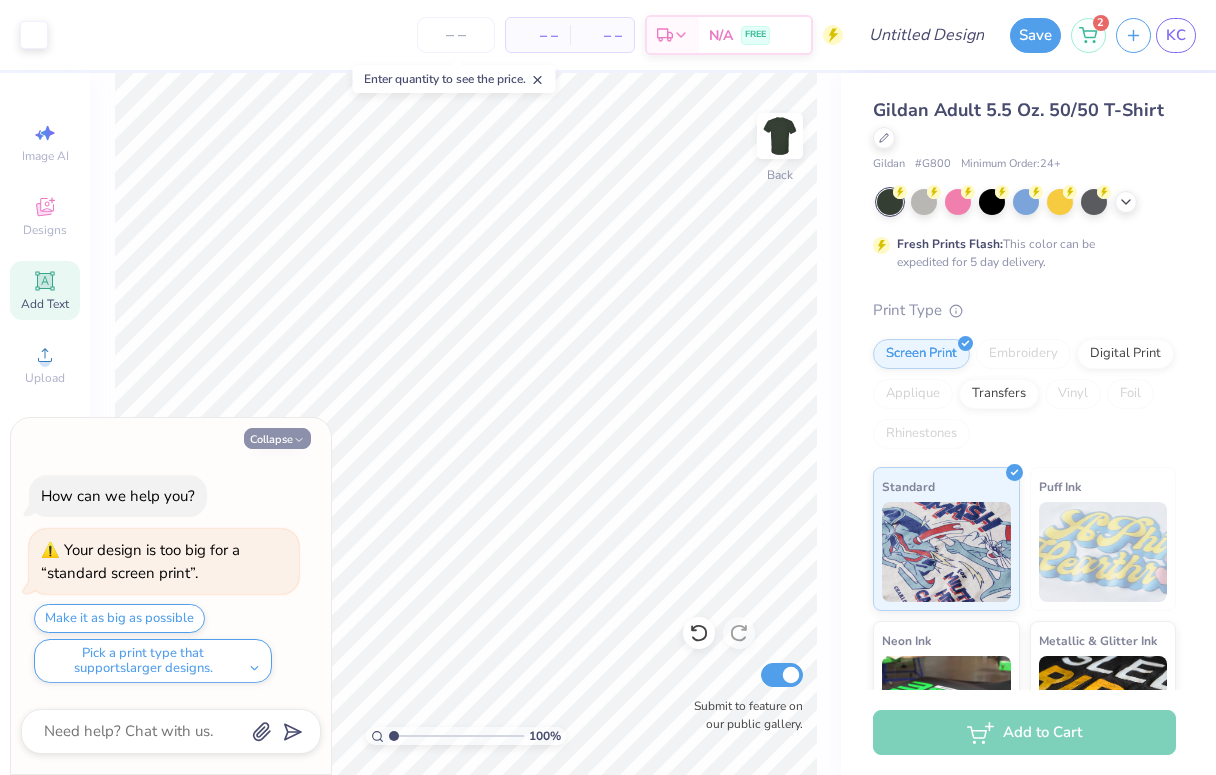click on "Collapse" at bounding box center (277, 438) 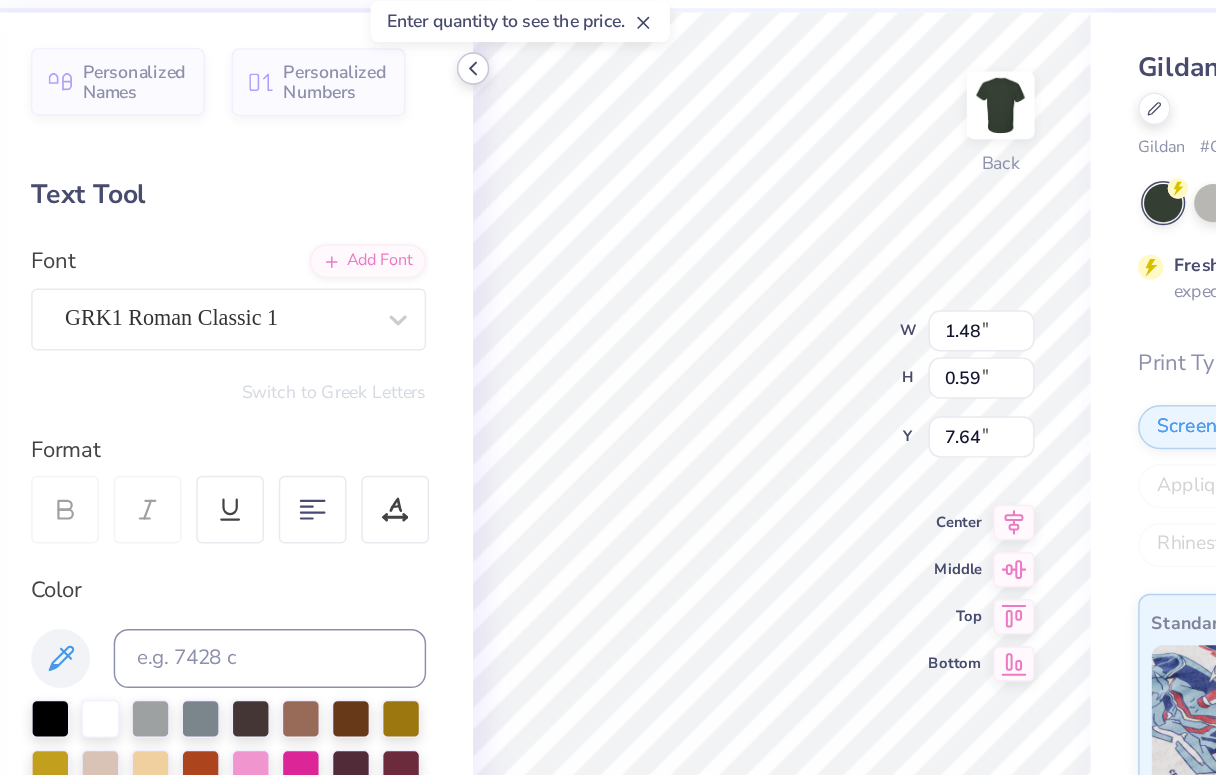 click at bounding box center (422, 111) 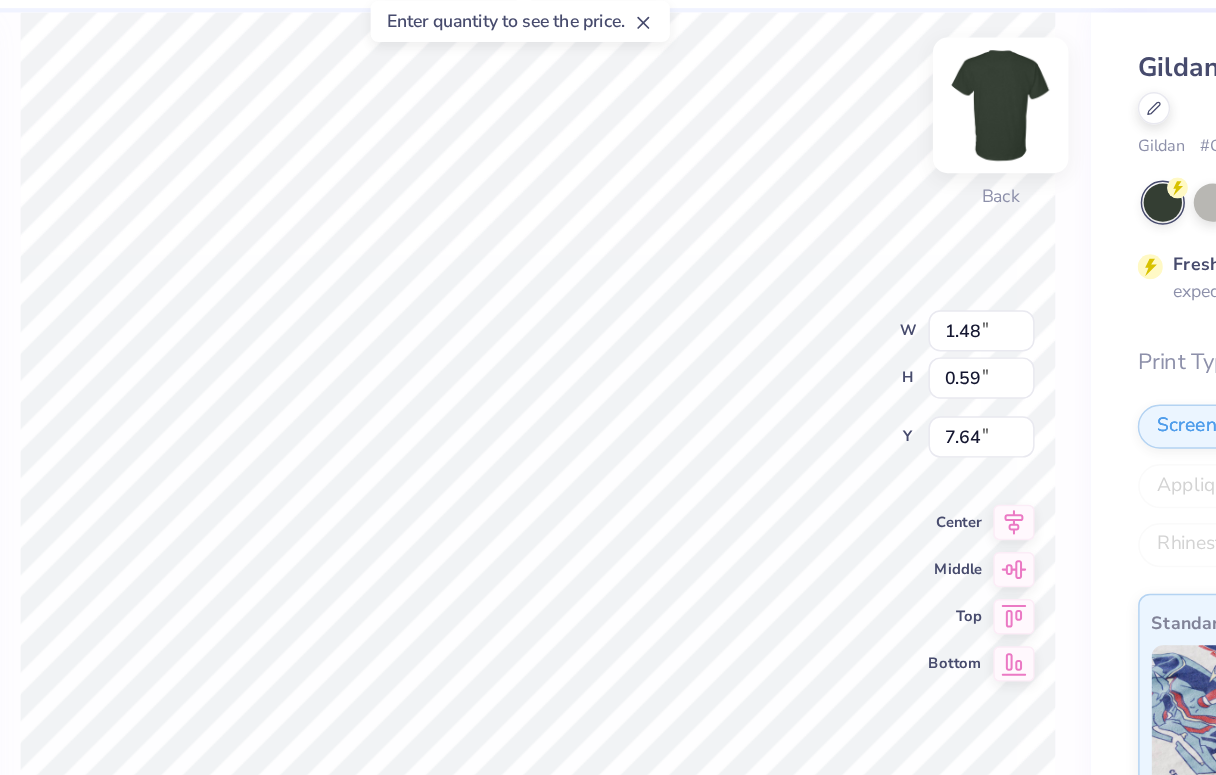 scroll, scrollTop: 0, scrollLeft: 0, axis: both 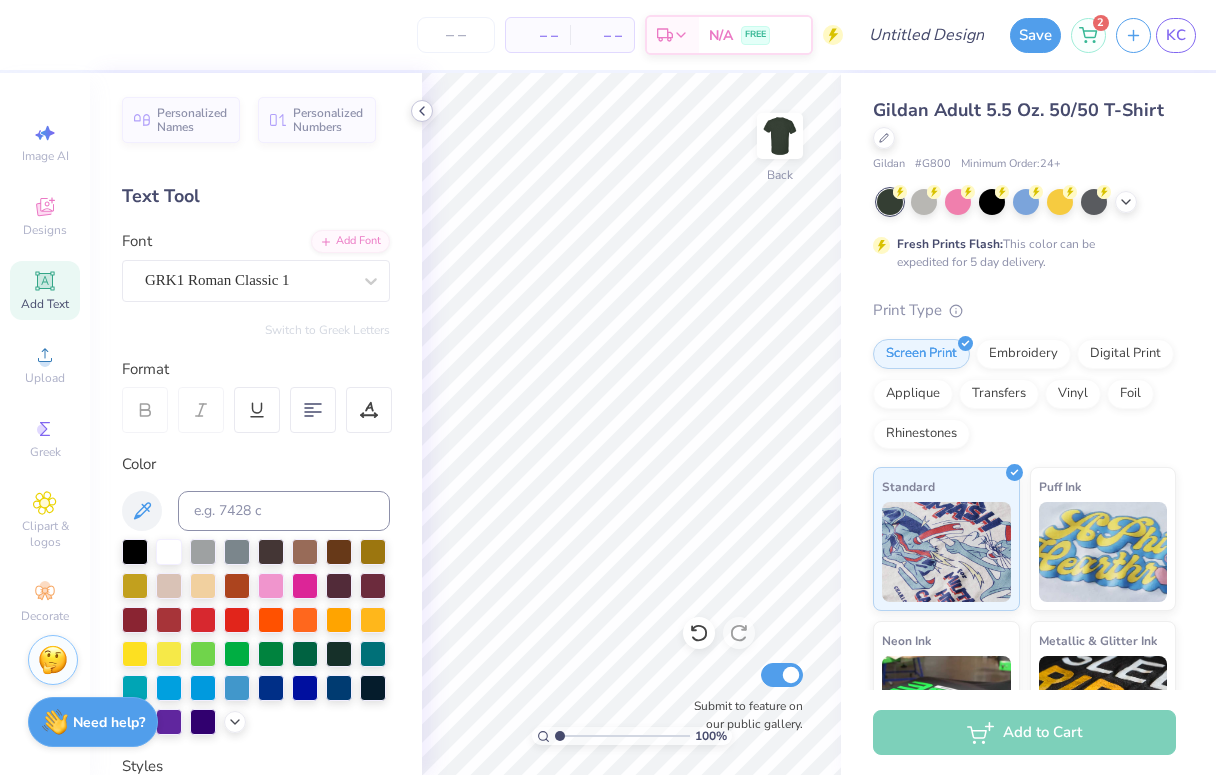 click 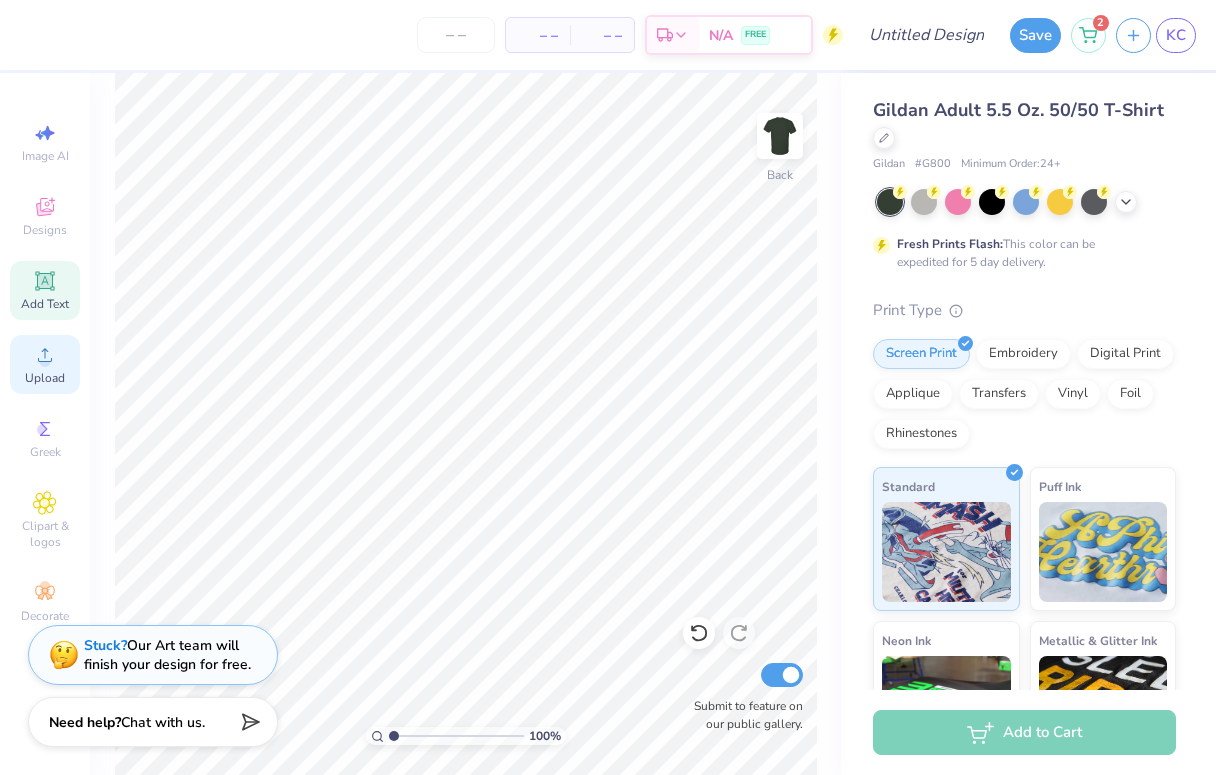 click 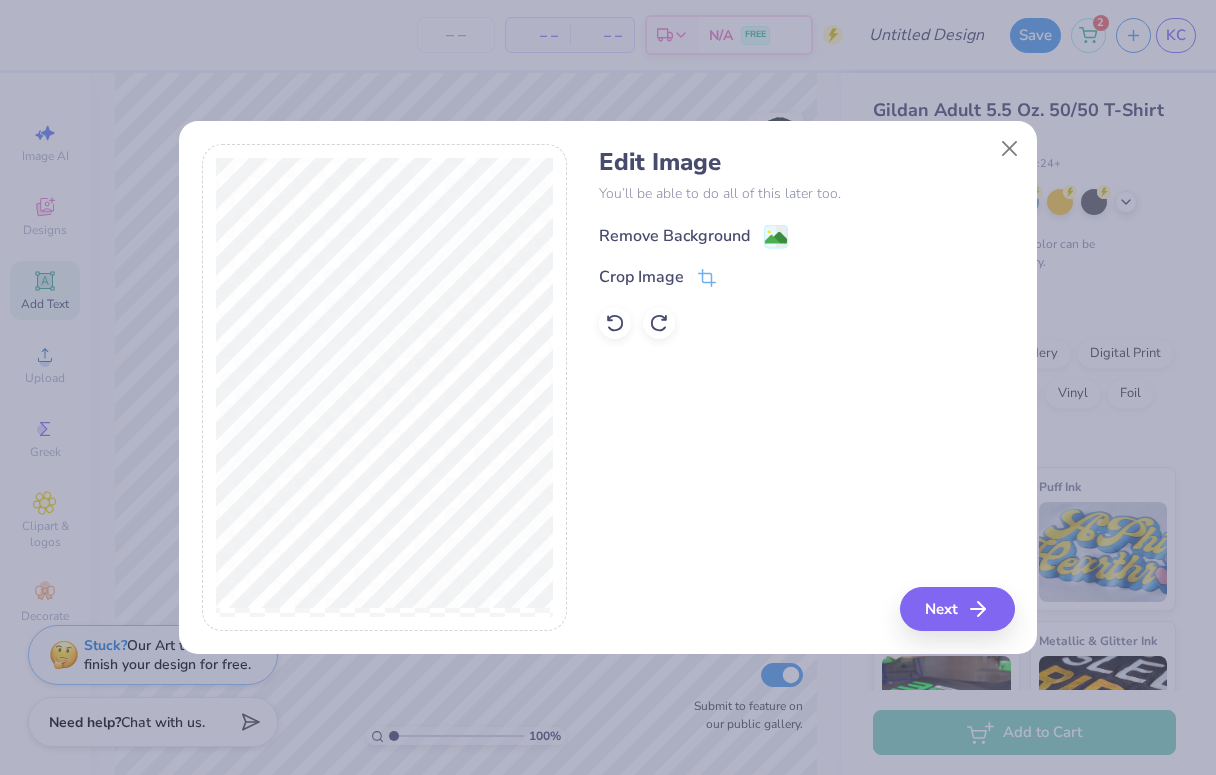 click on "Remove Background" at bounding box center [674, 236] 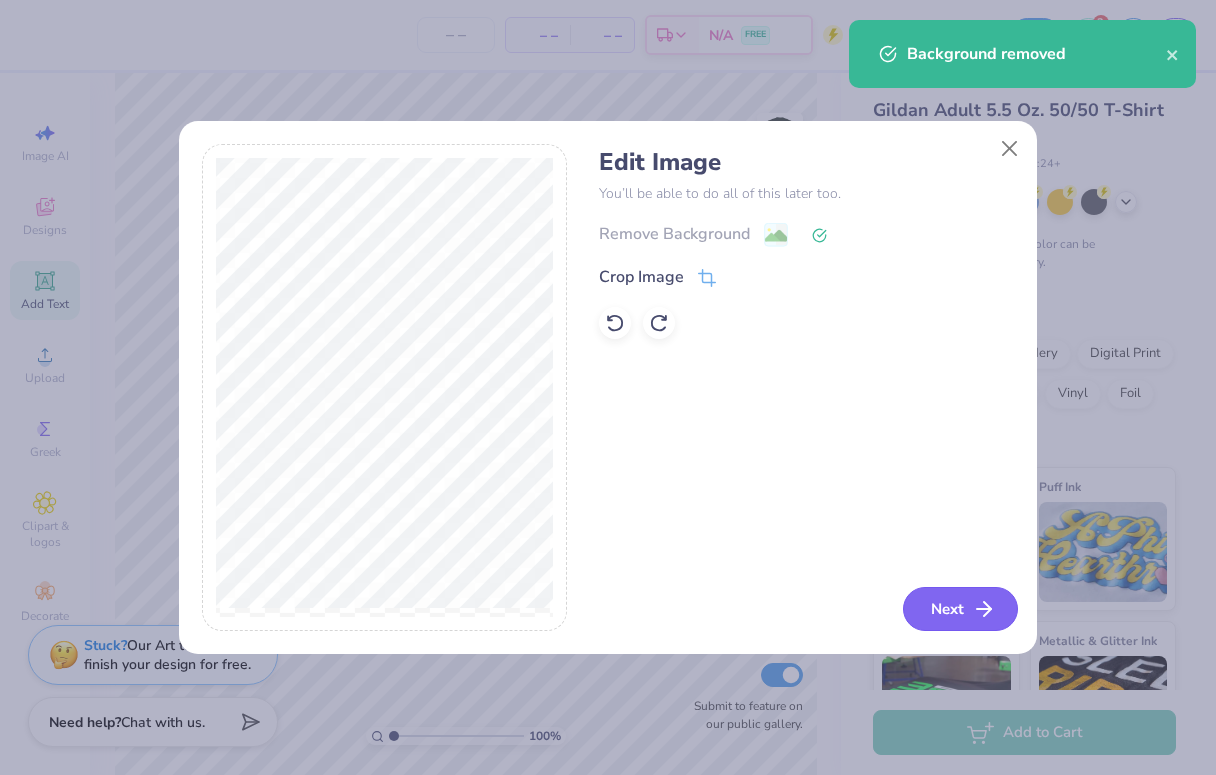 click on "Next" at bounding box center (960, 609) 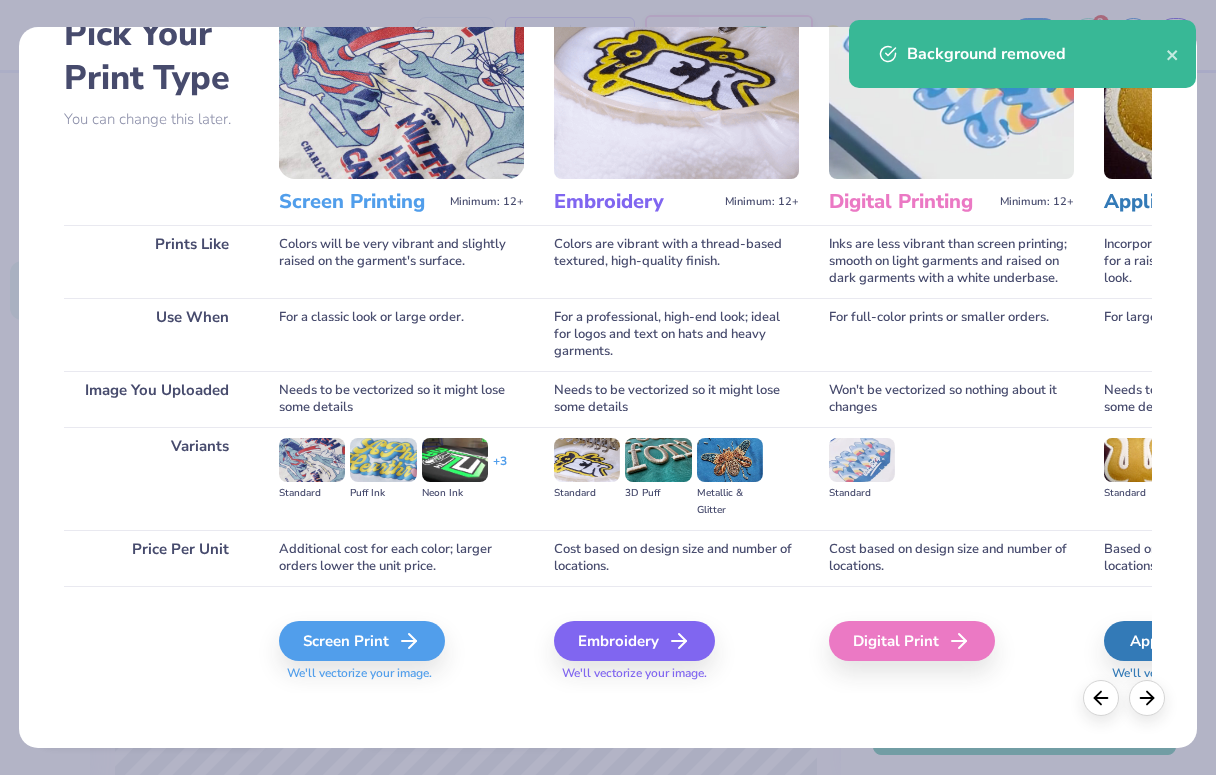 scroll, scrollTop: 122, scrollLeft: 0, axis: vertical 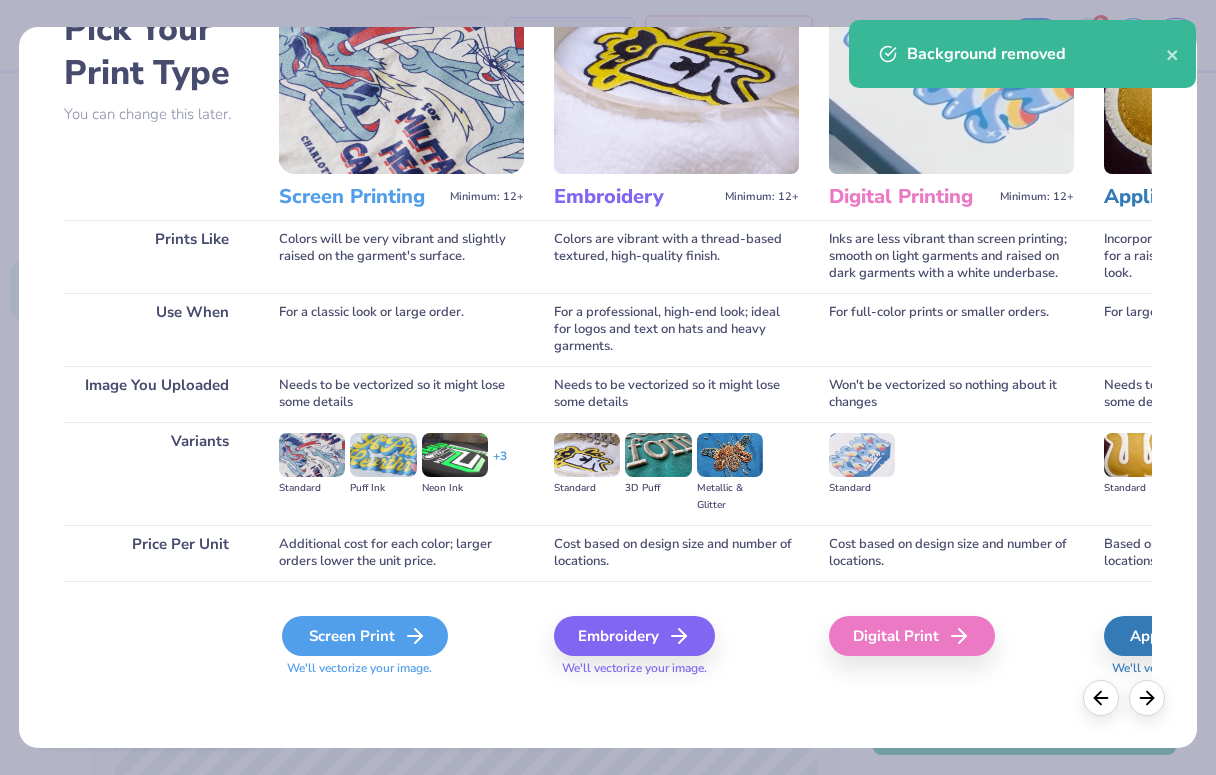 click on "Screen Print" at bounding box center [365, 636] 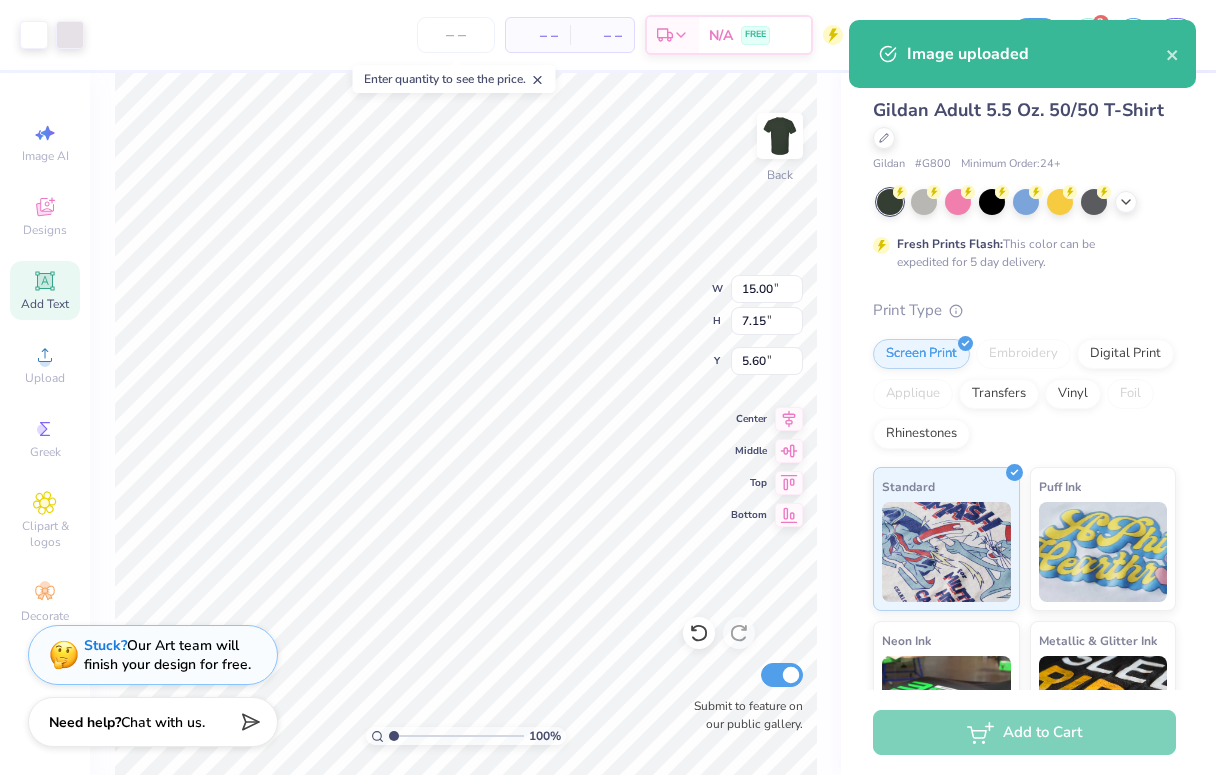 type on "5.60" 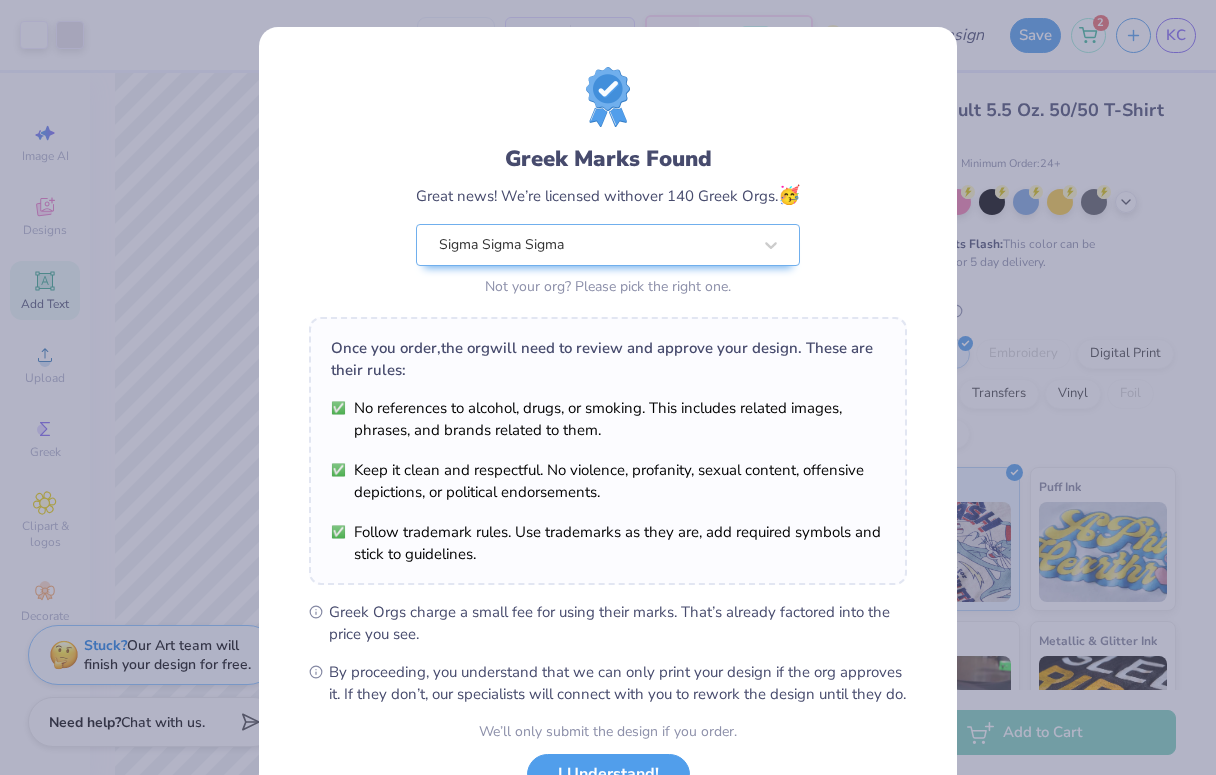 click on "Once you order,  the org  will need to review and approve your design. These are their rules: No references to alcohol, drugs, or smoking. This includes related images, phrases, and brands related to them. Keep it clean and respectful. No violence, profanity, sexual content, offensive depictions, or political endorsements. Follow trademark rules. Use trademarks as they are, add required symbols and stick to guidelines." at bounding box center (608, 451) 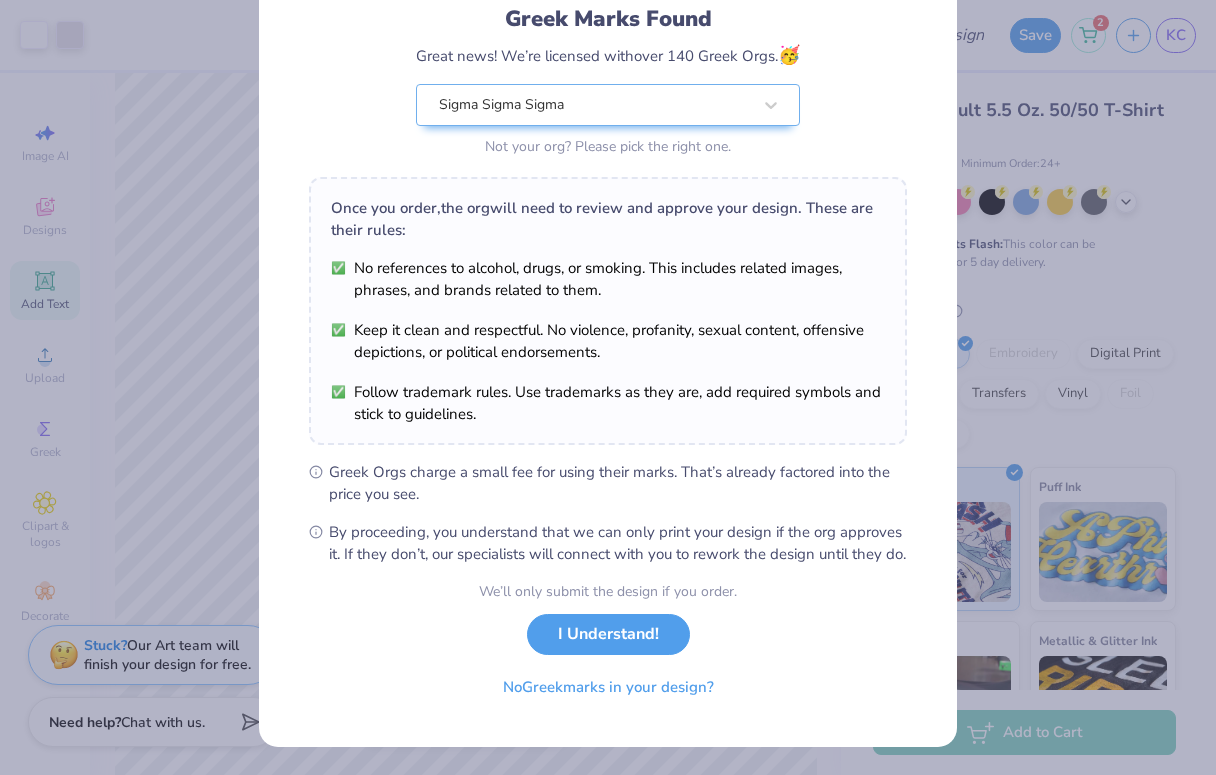 scroll, scrollTop: 161, scrollLeft: 0, axis: vertical 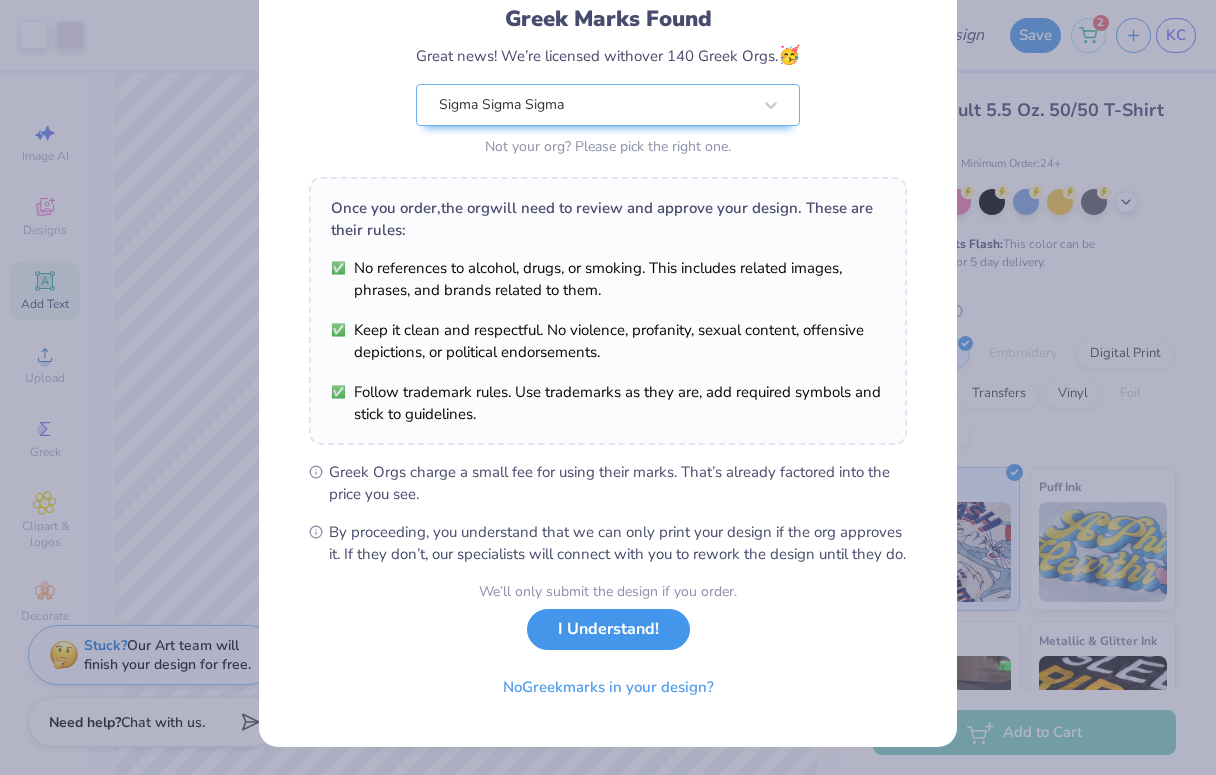 click on "I Understand!" at bounding box center (608, 629) 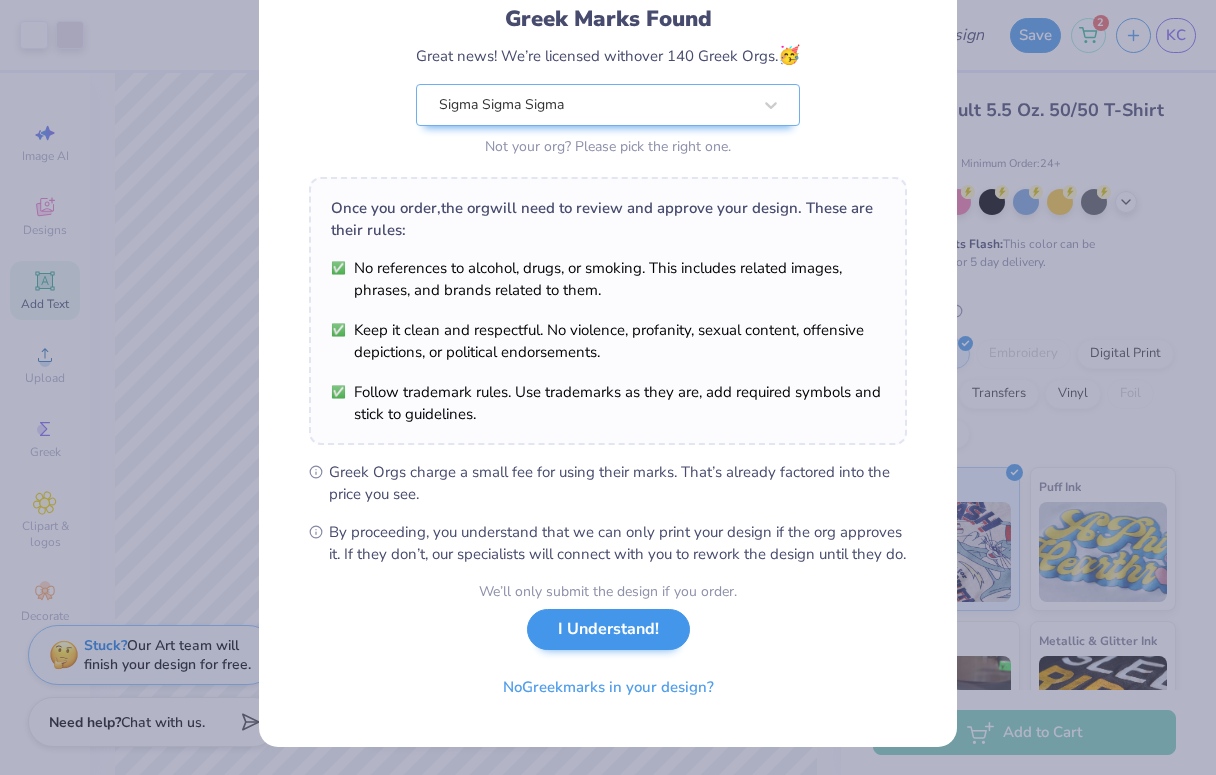 scroll, scrollTop: 0, scrollLeft: 0, axis: both 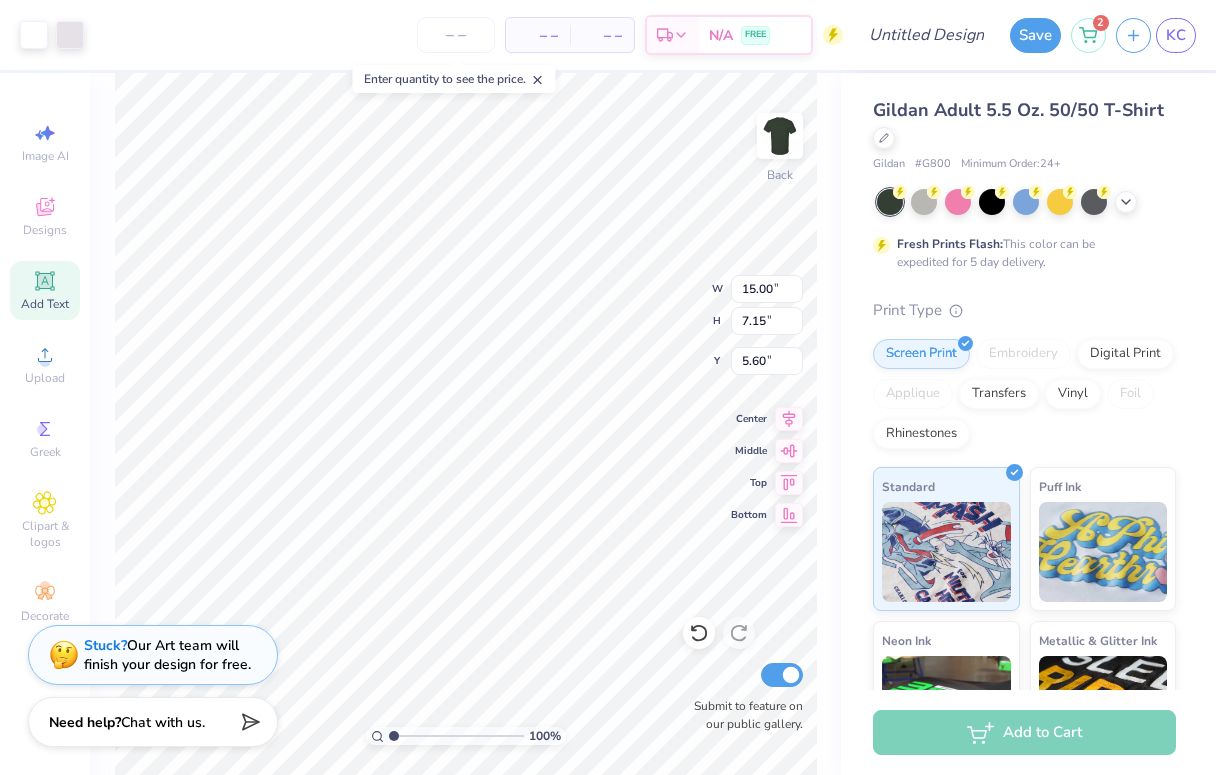 type on "10.07" 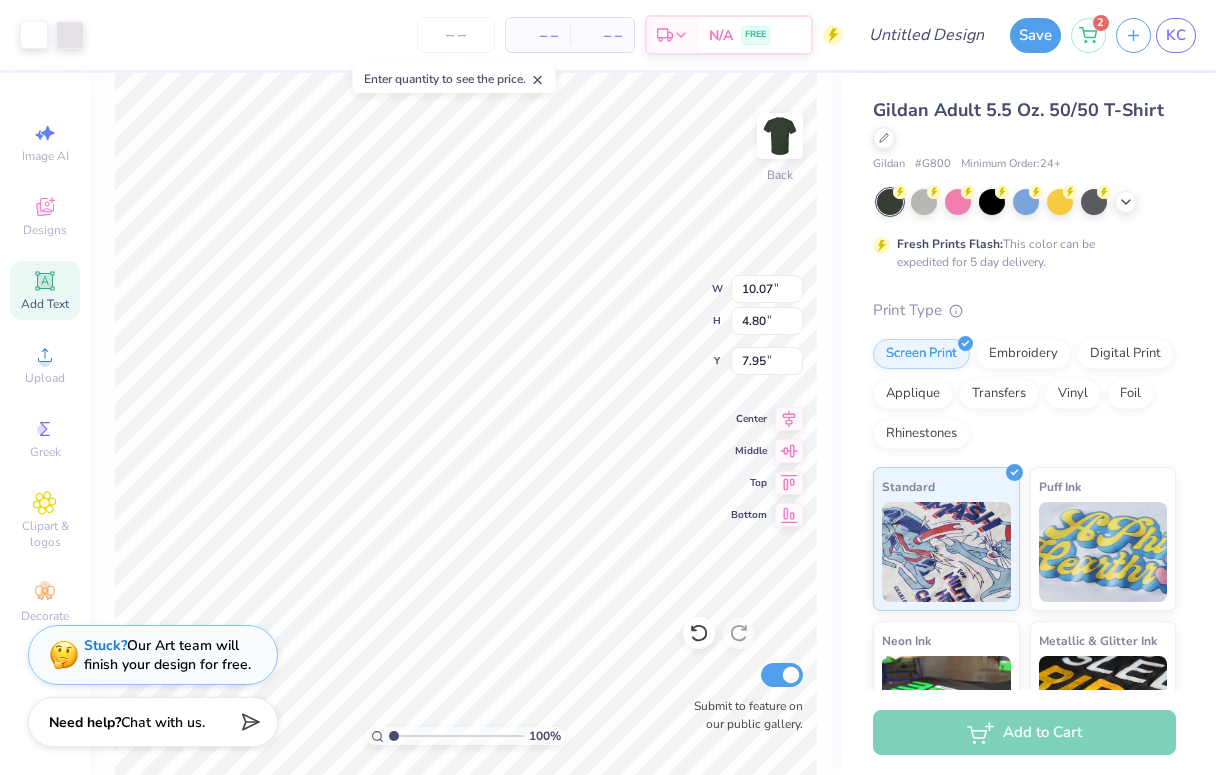 type on "11.12" 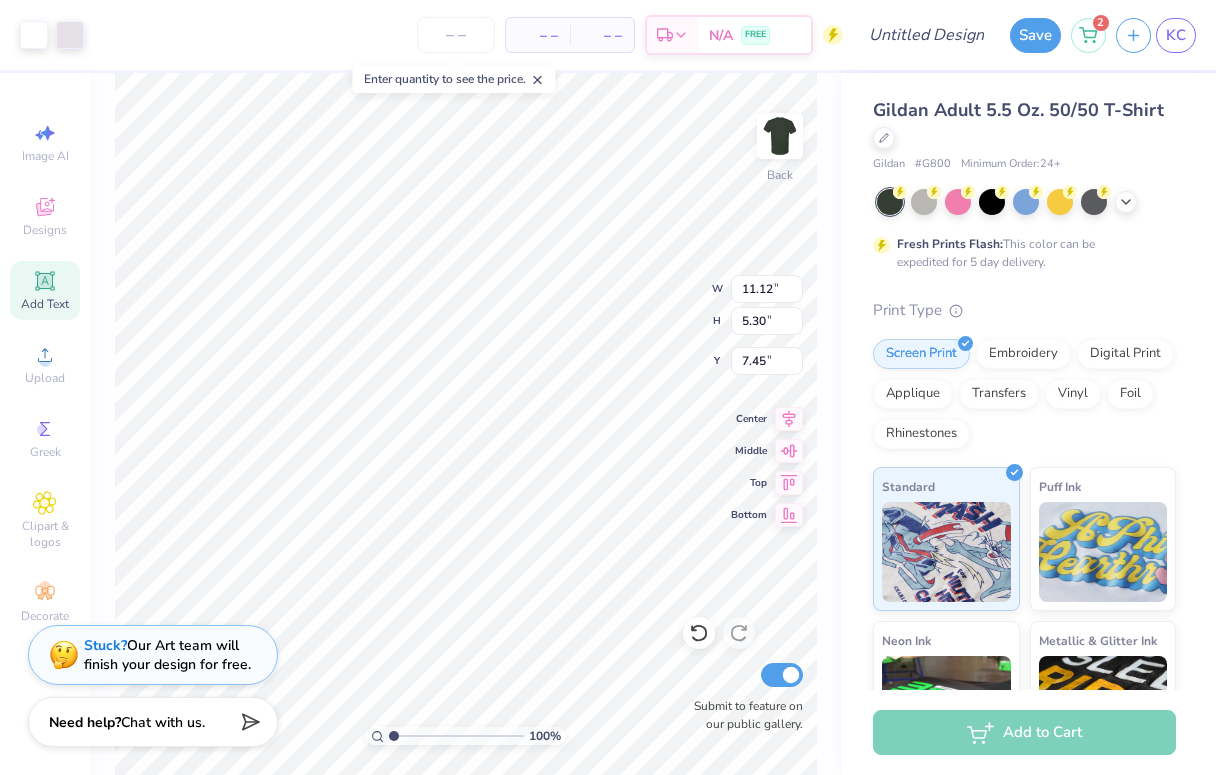 type on "3.99" 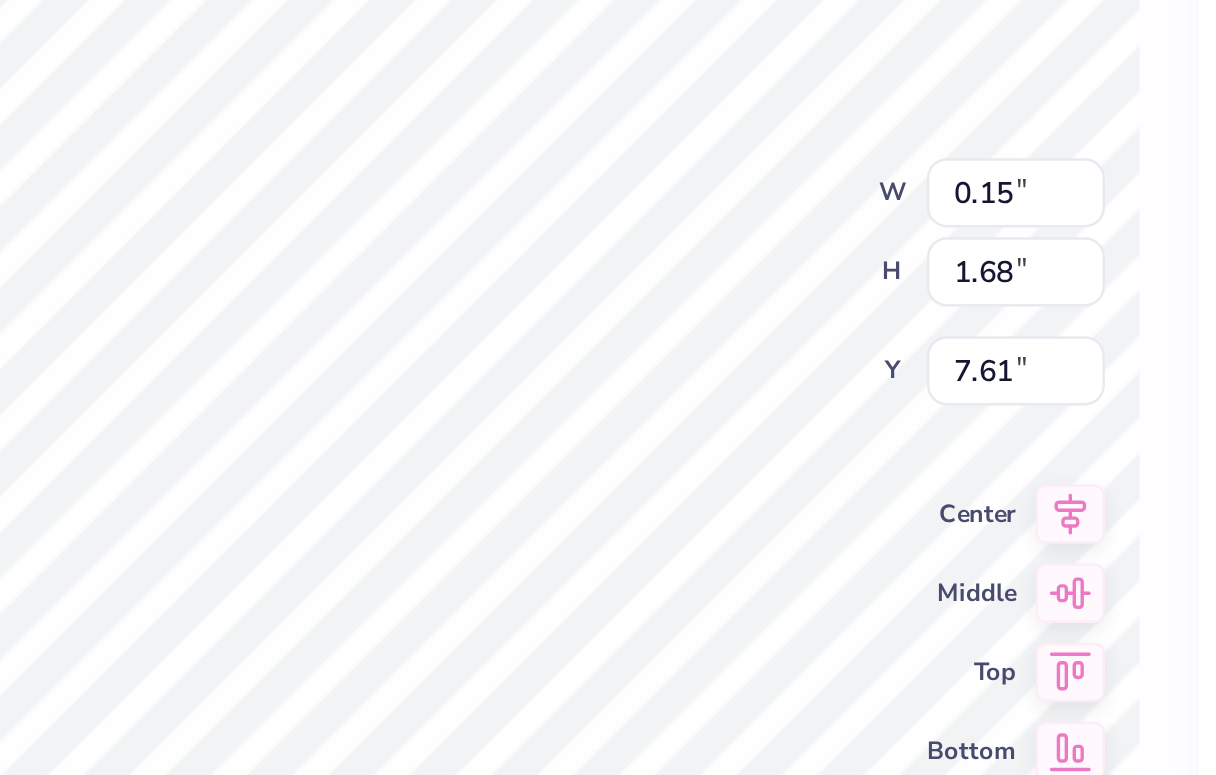 type on "7.74" 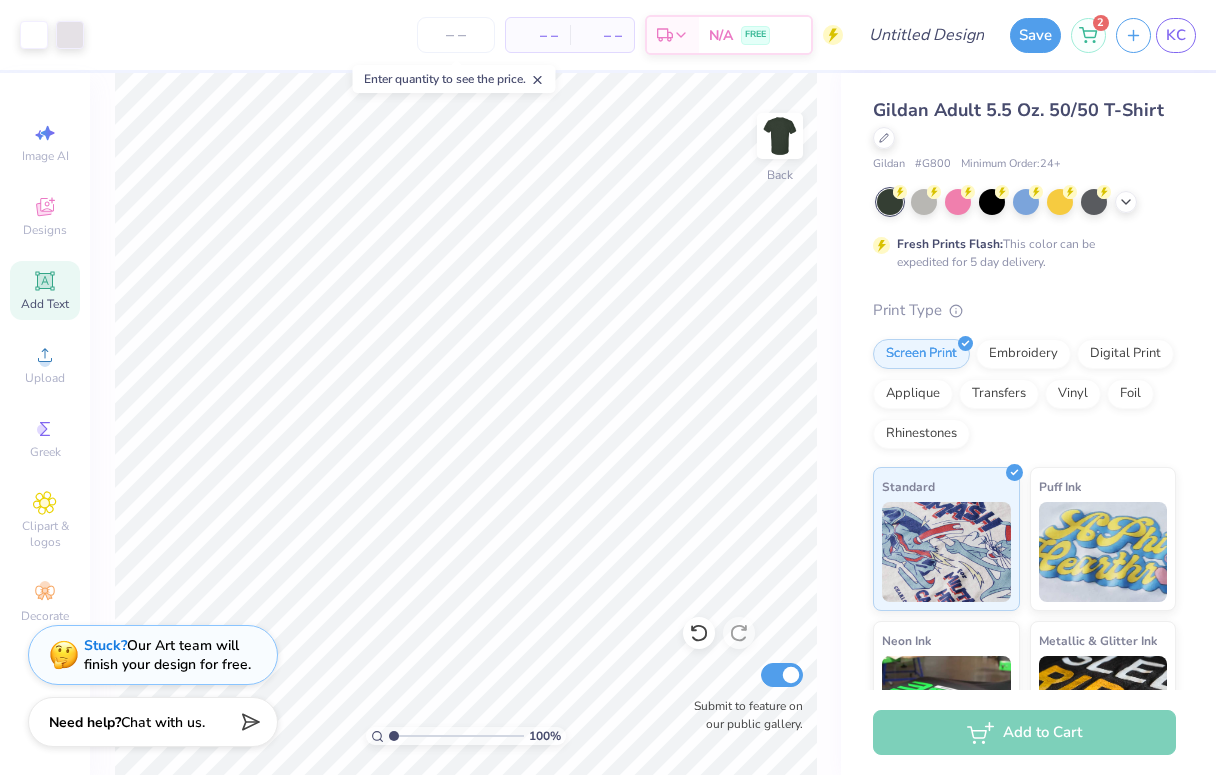 type on "1.19" 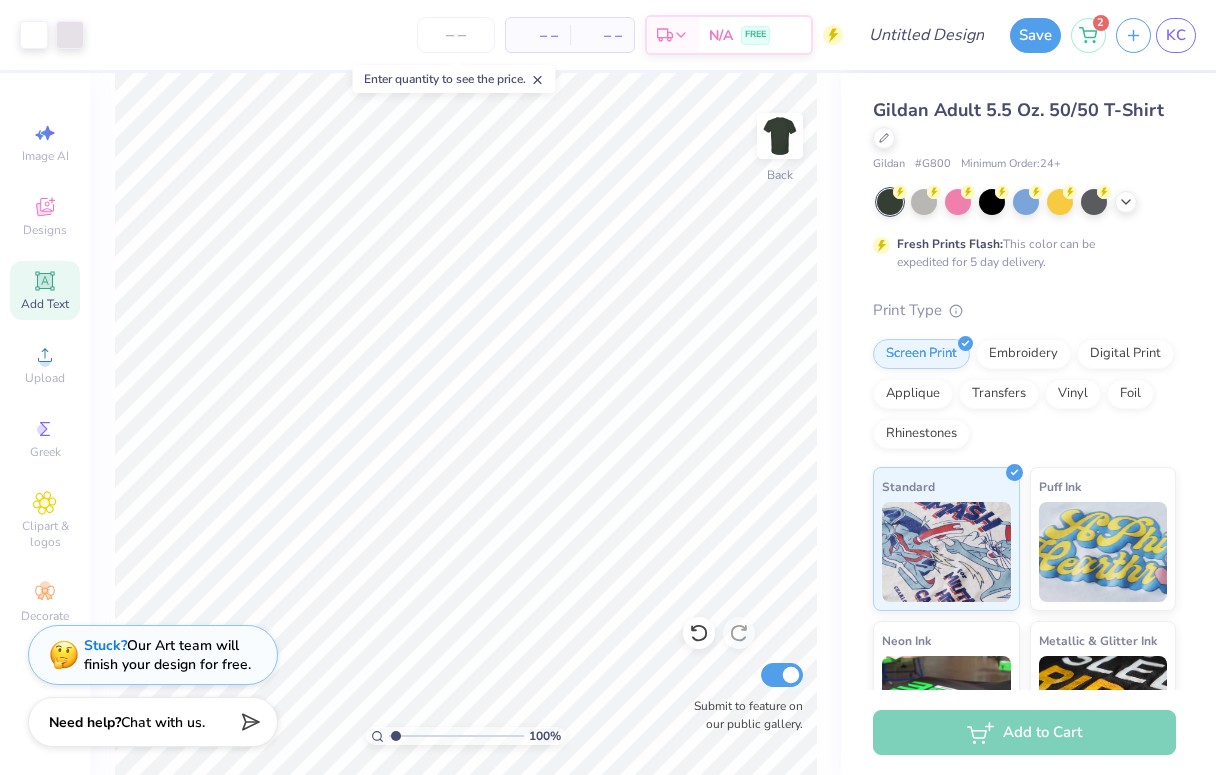 type on "x" 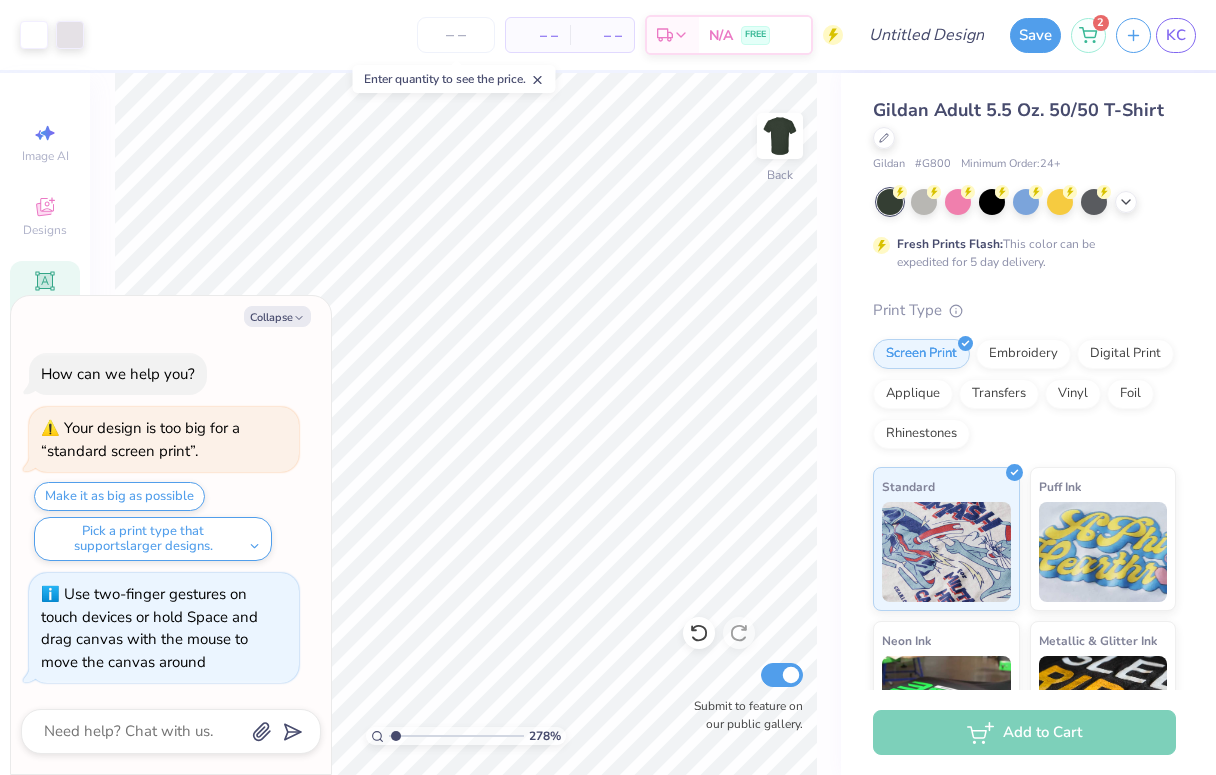 type on "1" 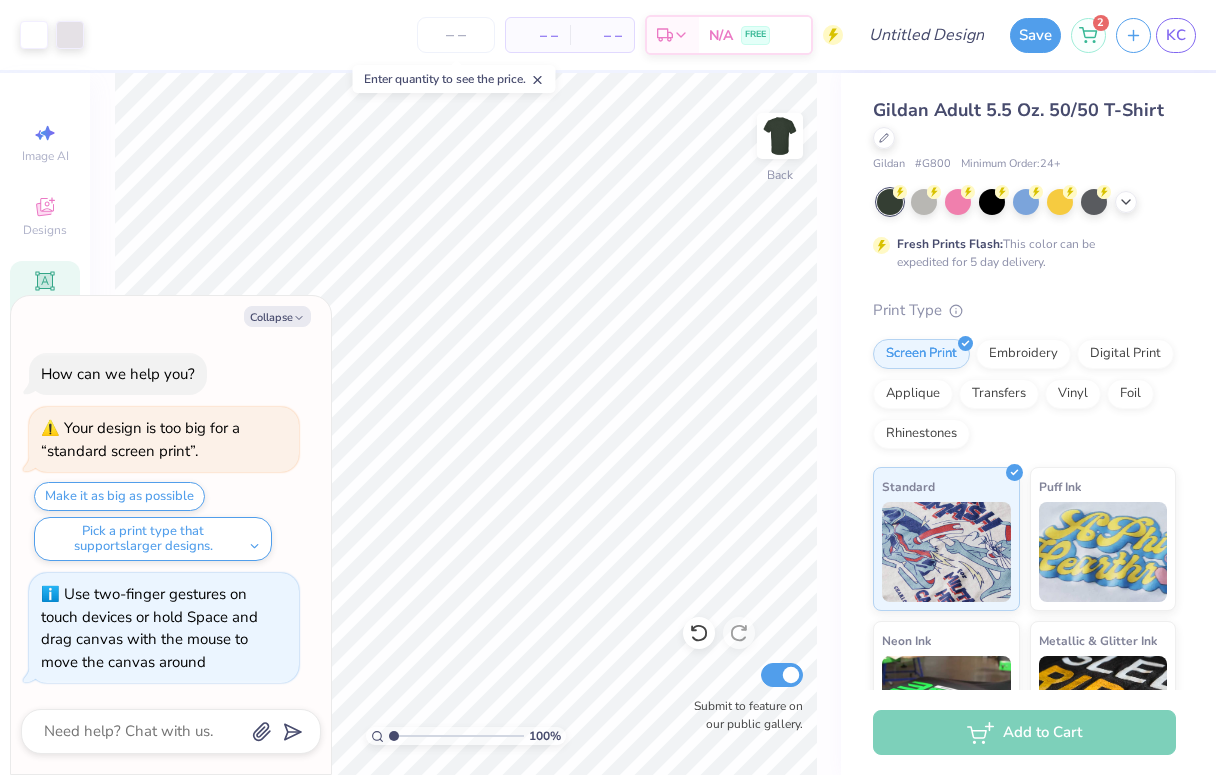 drag, startPoint x: 393, startPoint y: 735, endPoint x: 302, endPoint y: 729, distance: 91.197586 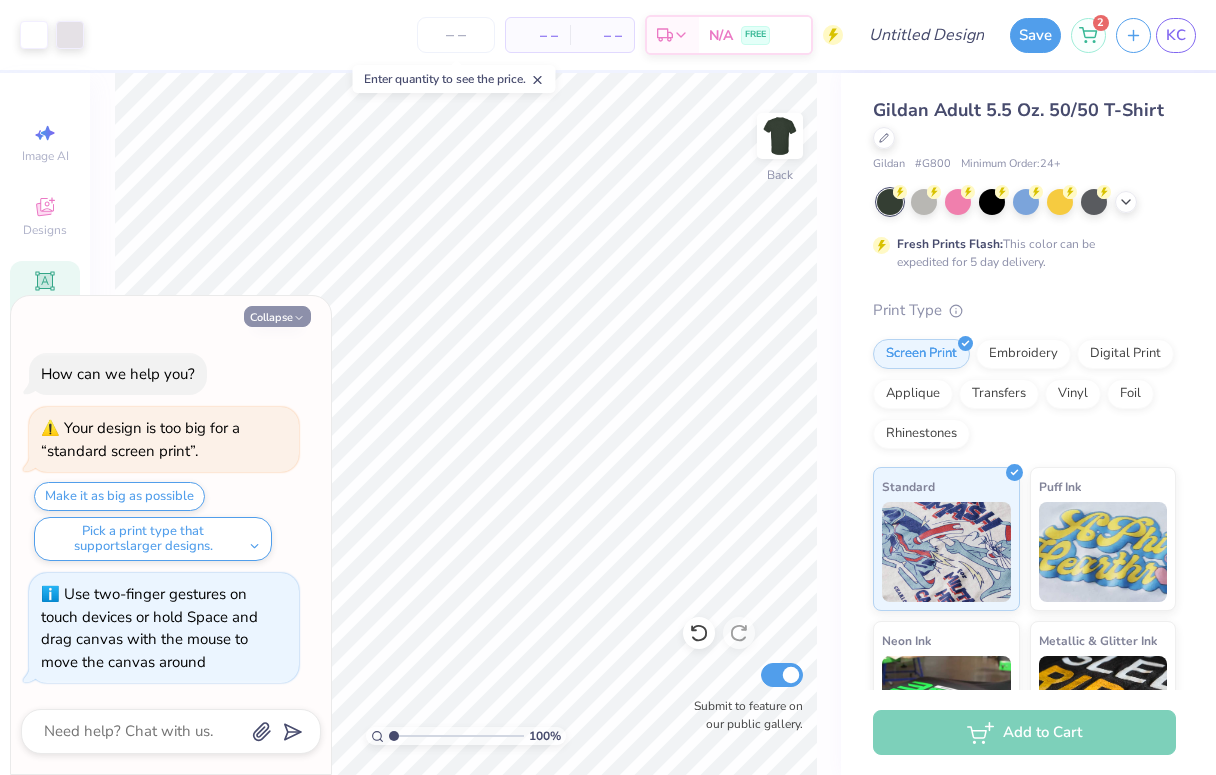 click on "Collapse" at bounding box center (277, 316) 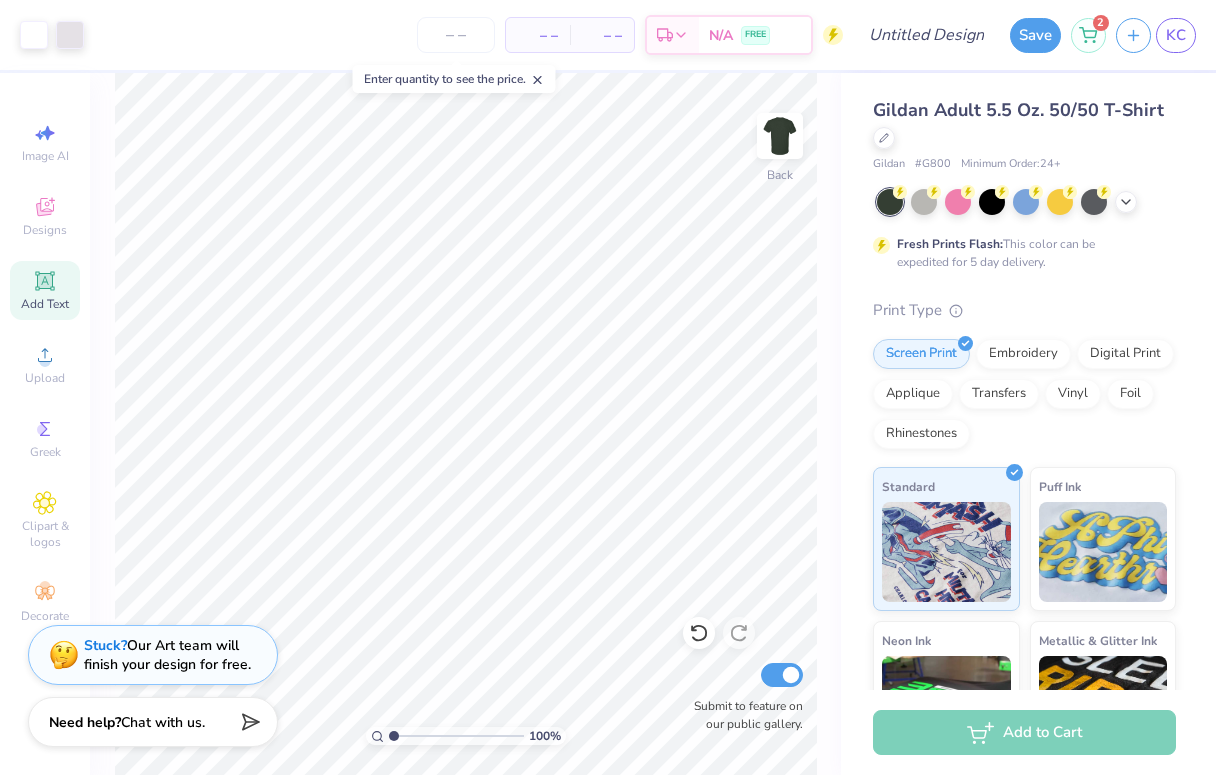 click 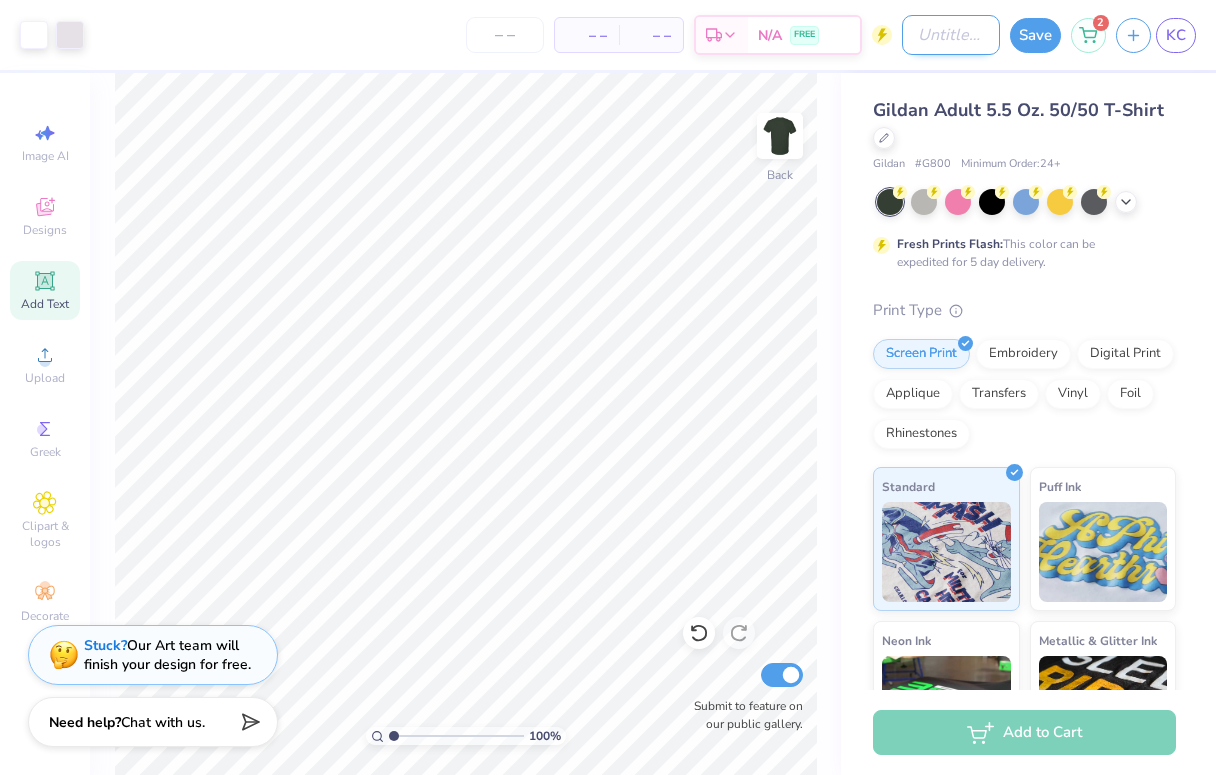 click on "Design Title" at bounding box center (951, 35) 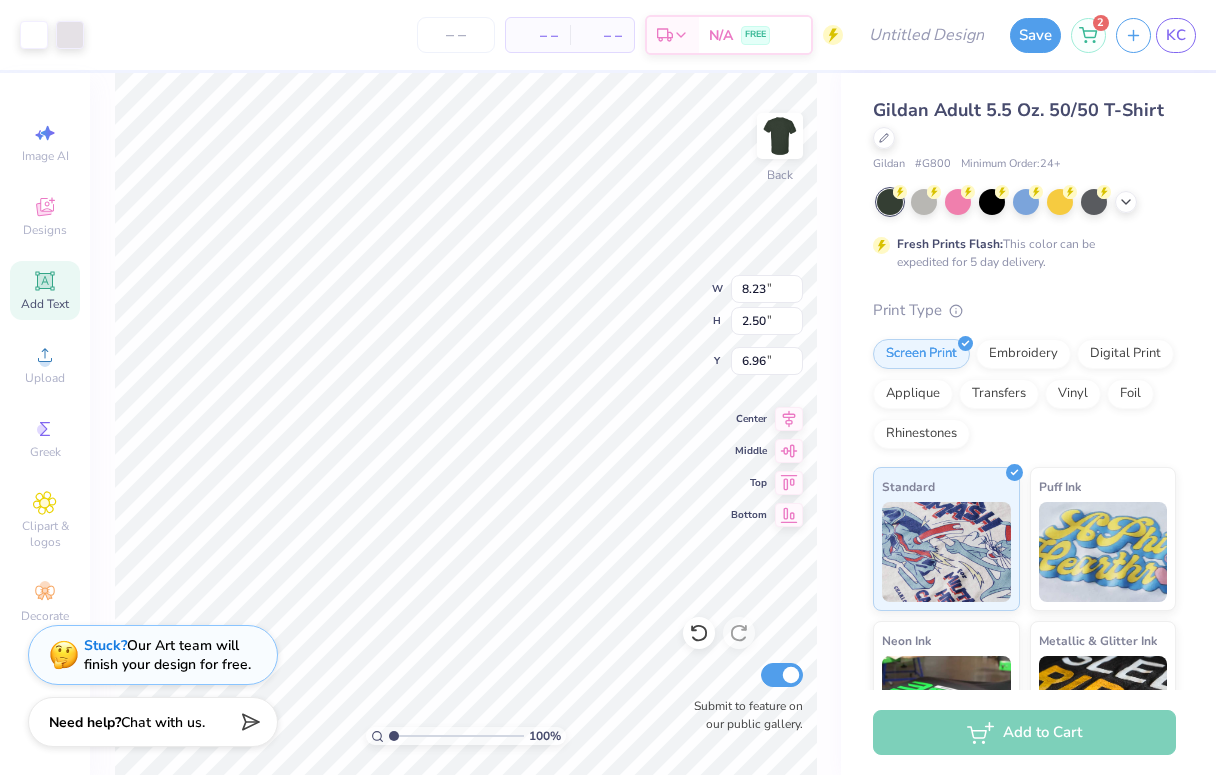 type on "6.96" 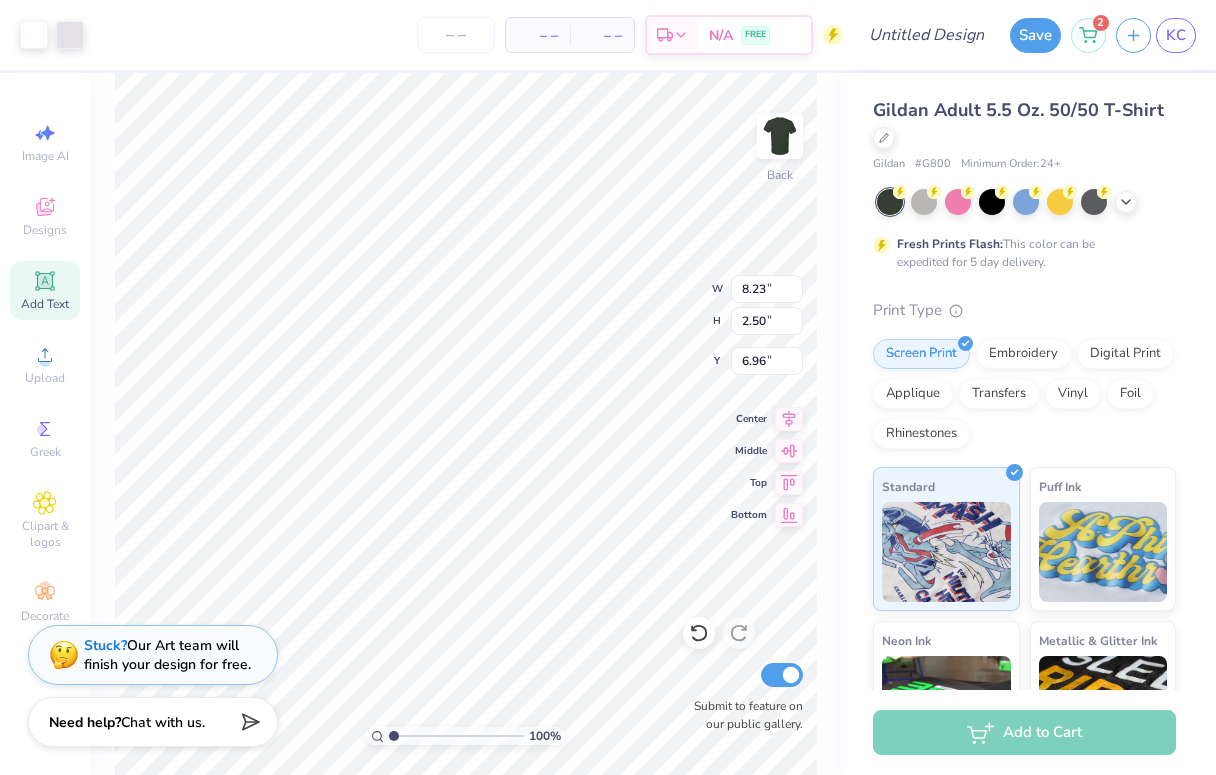 type on "6.86" 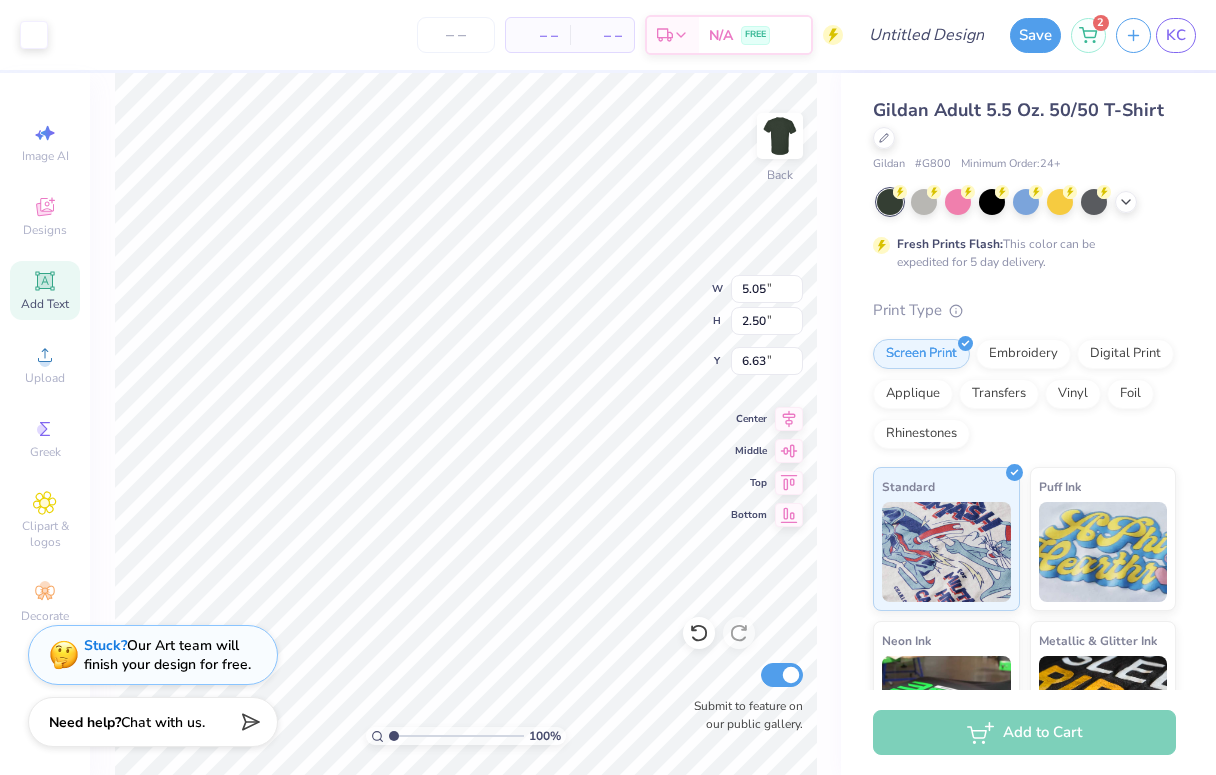 type on "6.63" 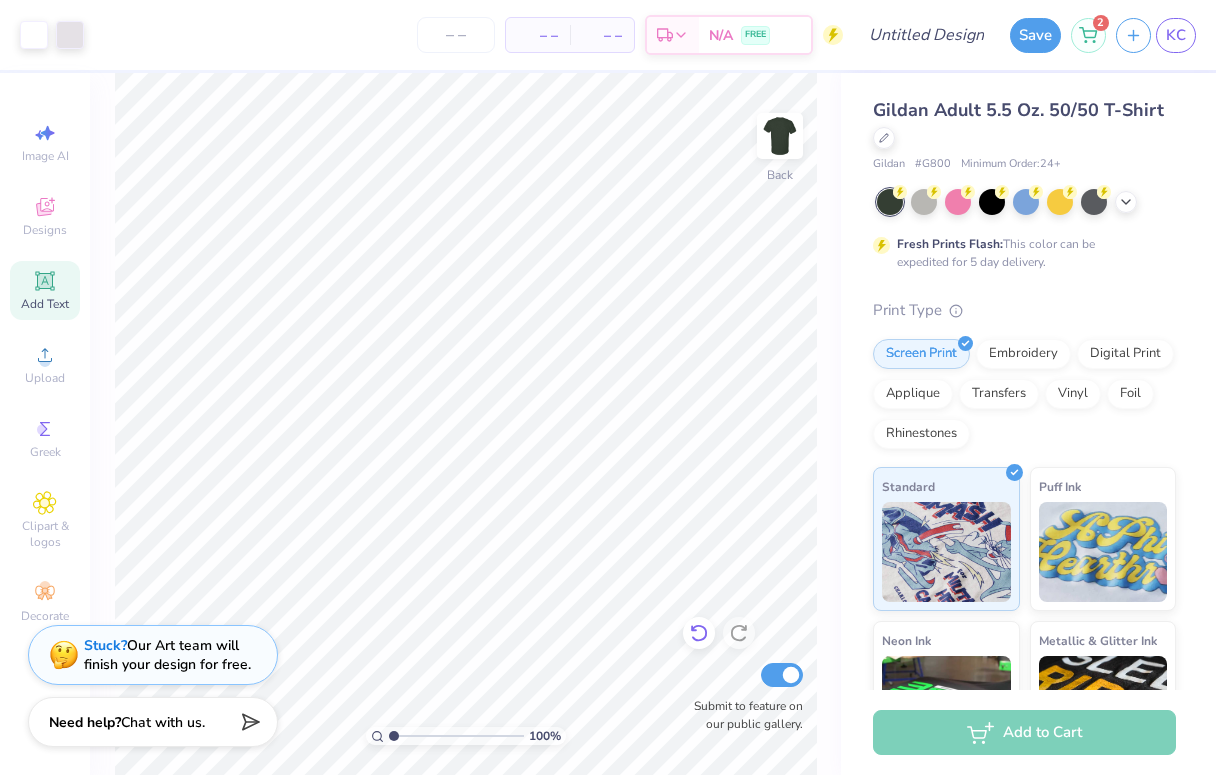 click 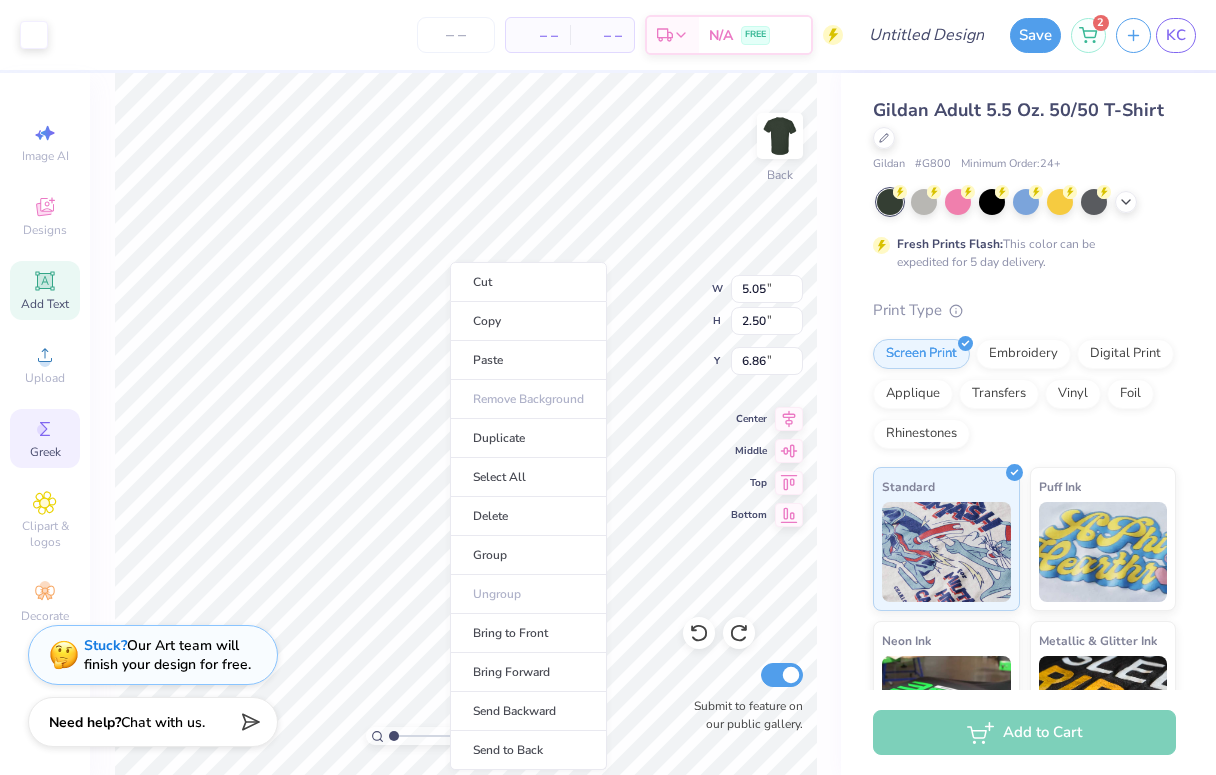 click 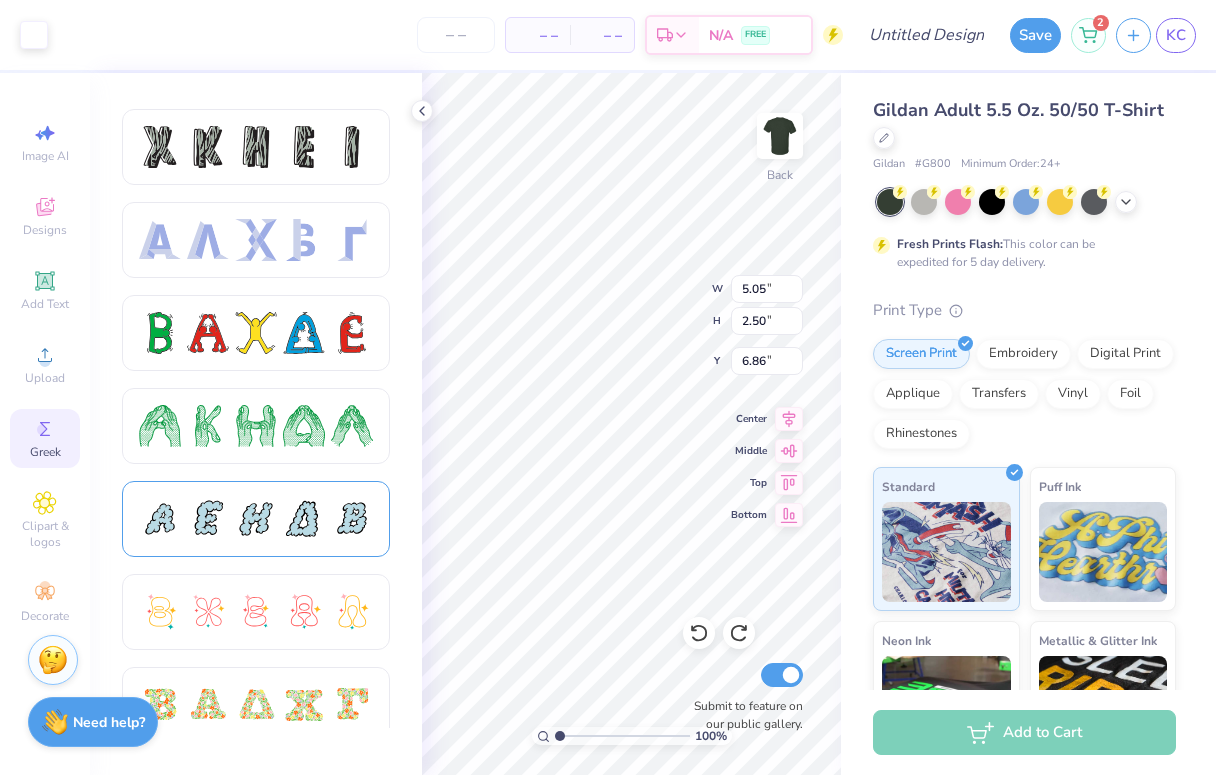 scroll, scrollTop: 46, scrollLeft: 0, axis: vertical 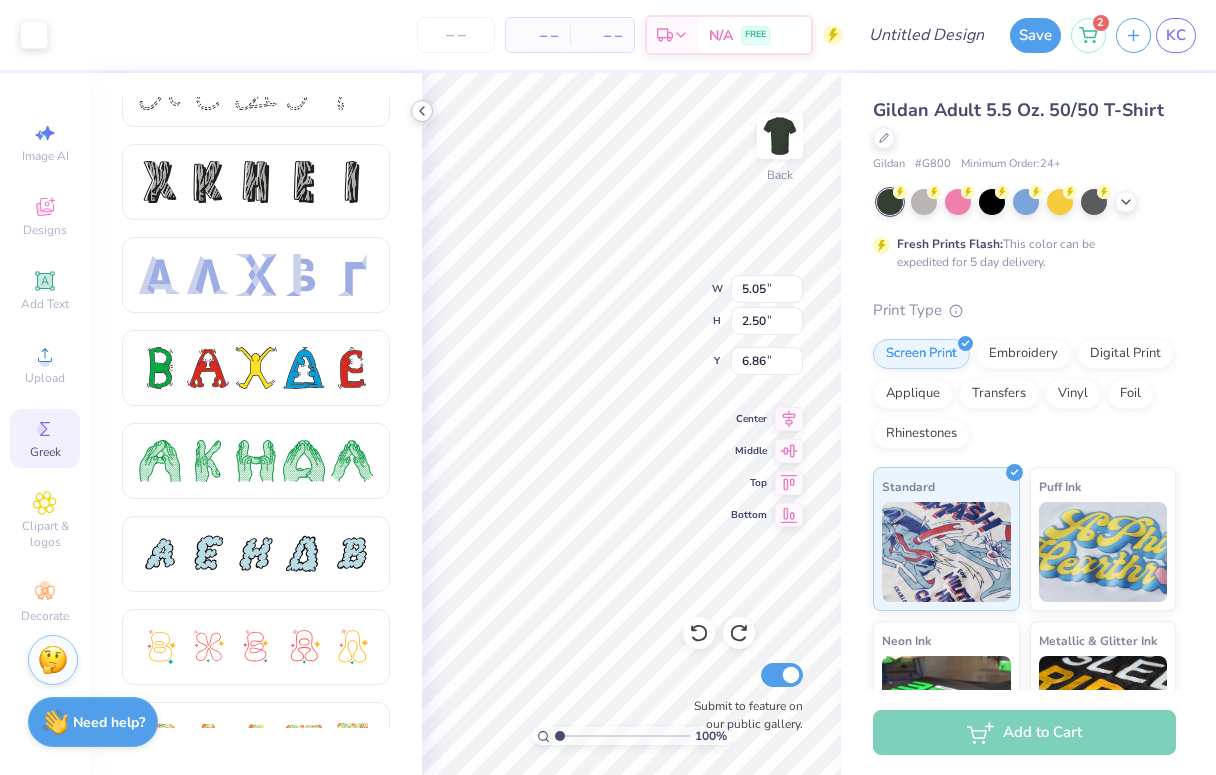 click 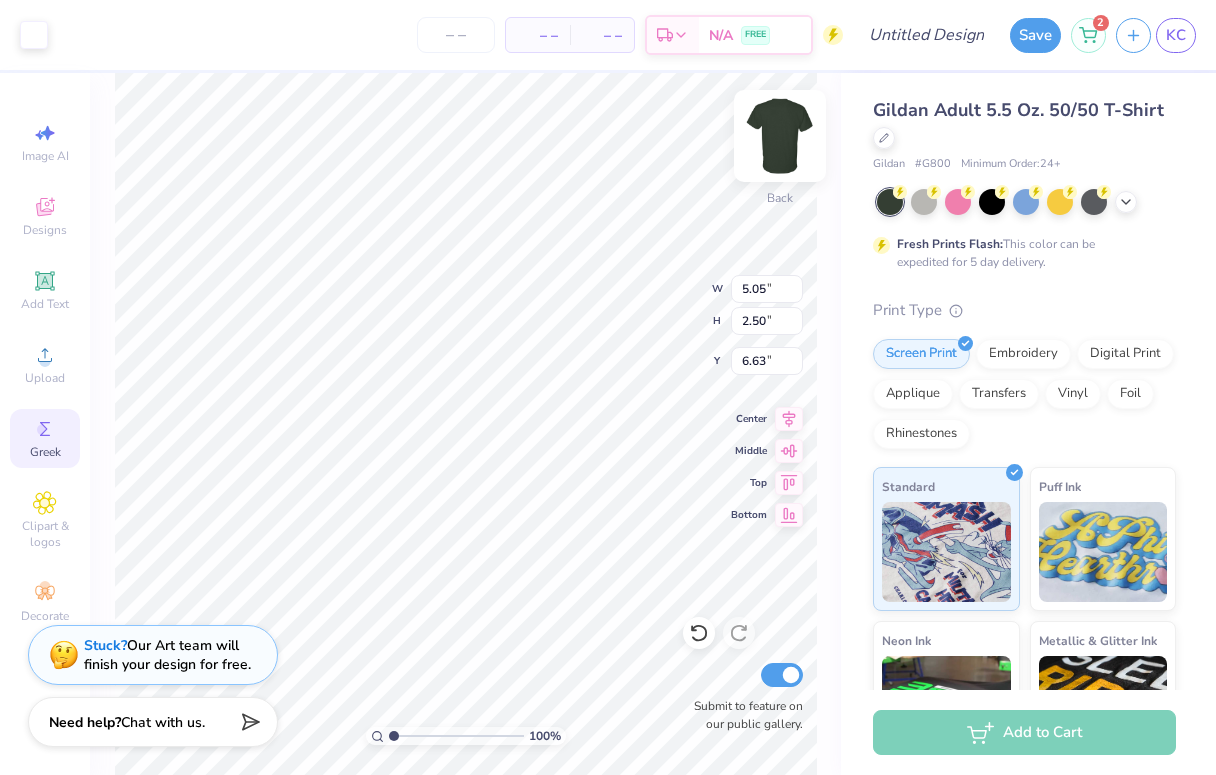 type on "6.63" 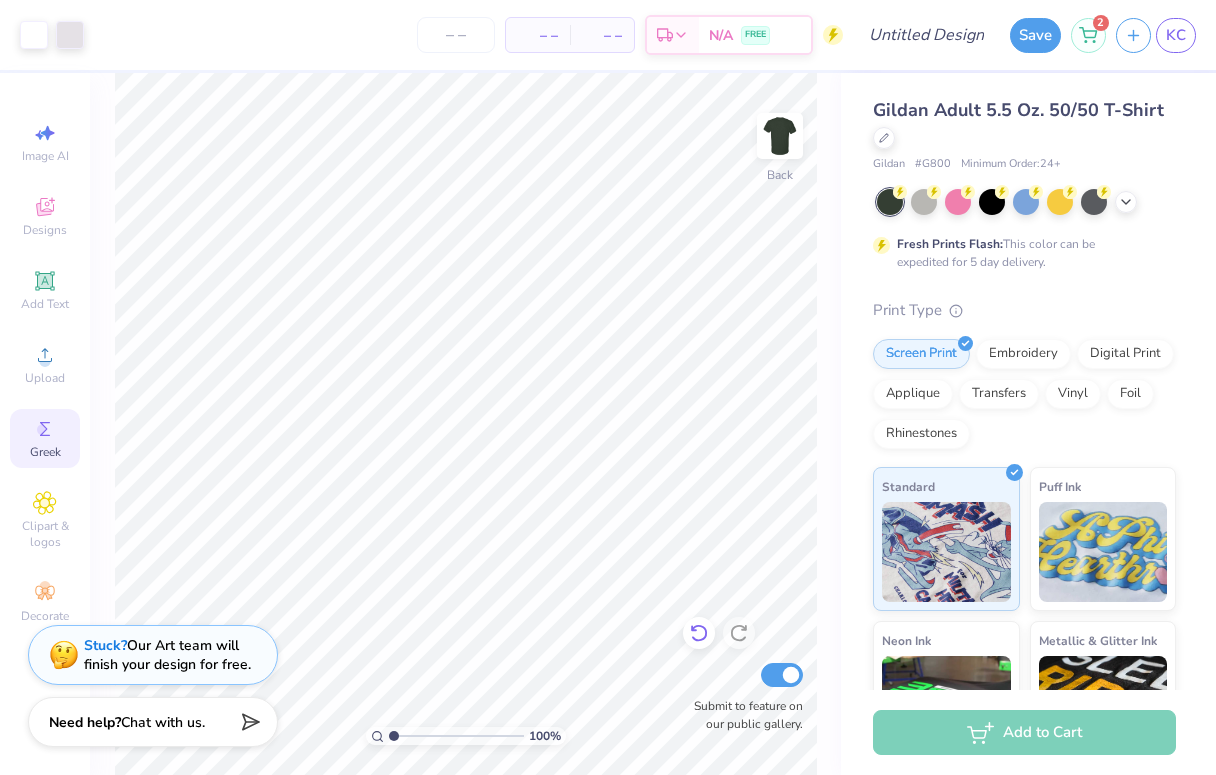click 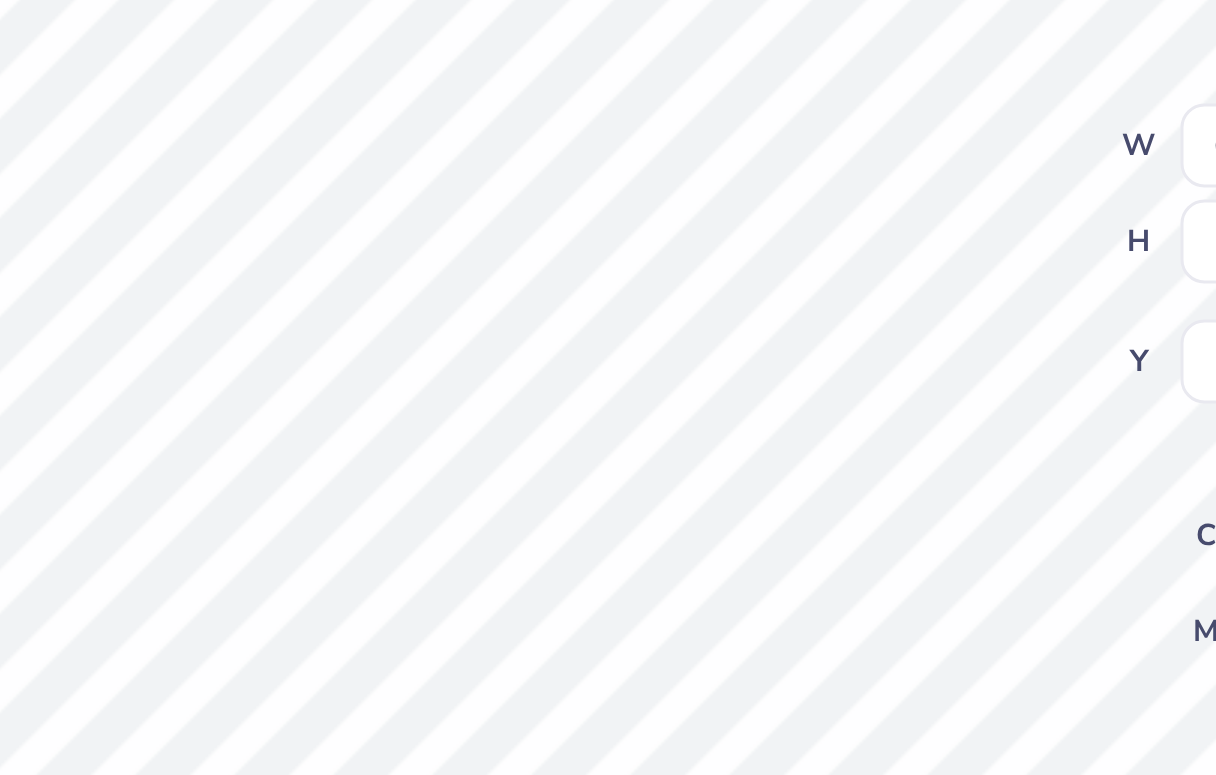 type on "11.13" 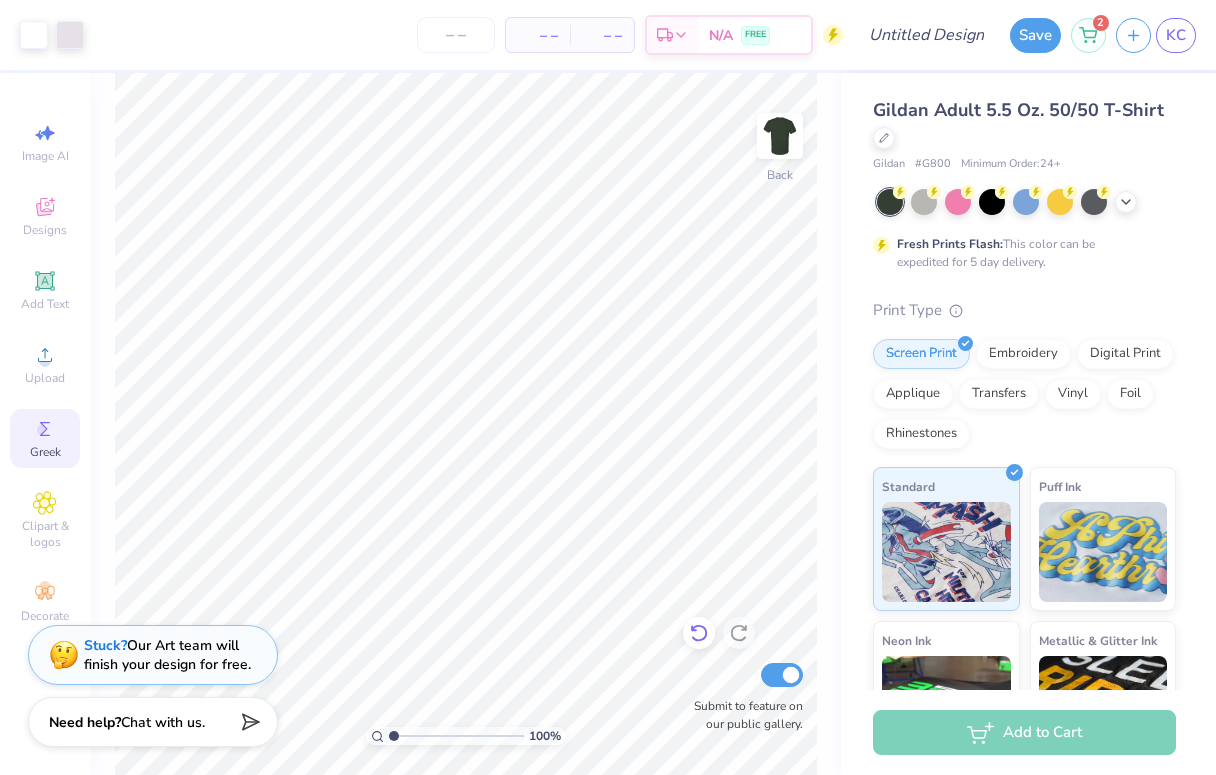 click 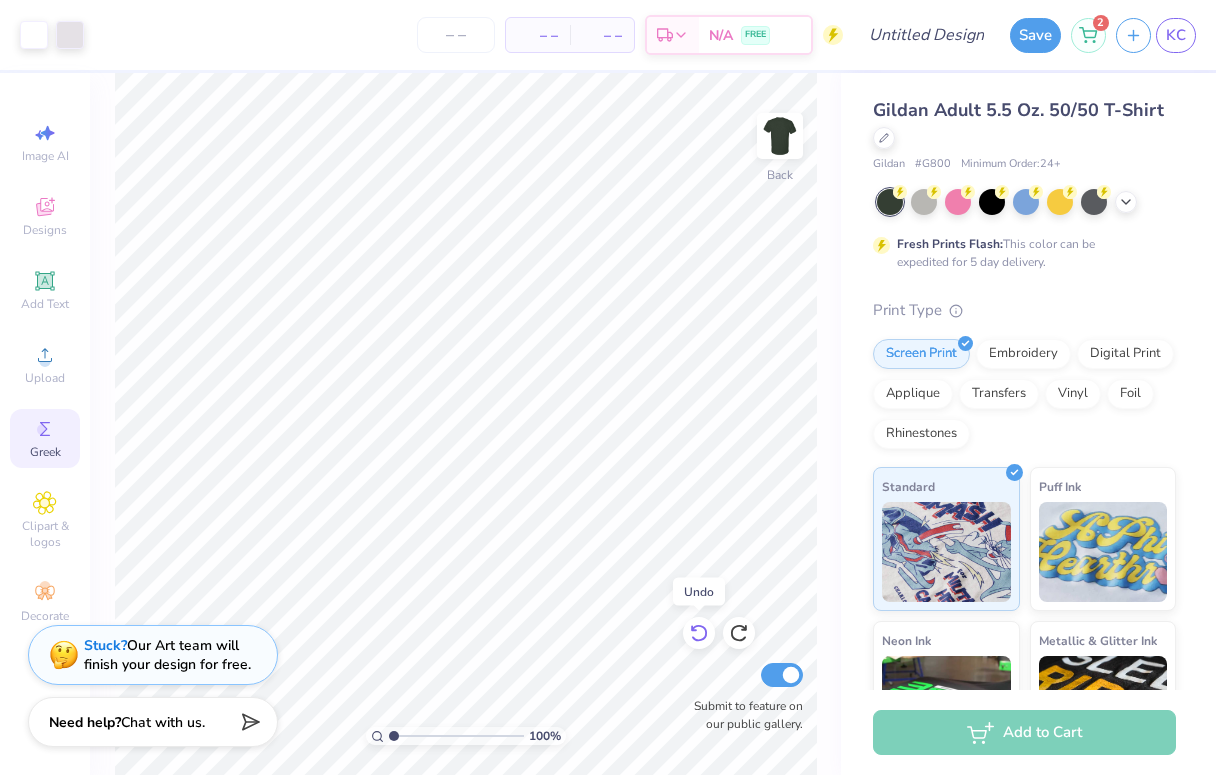 click 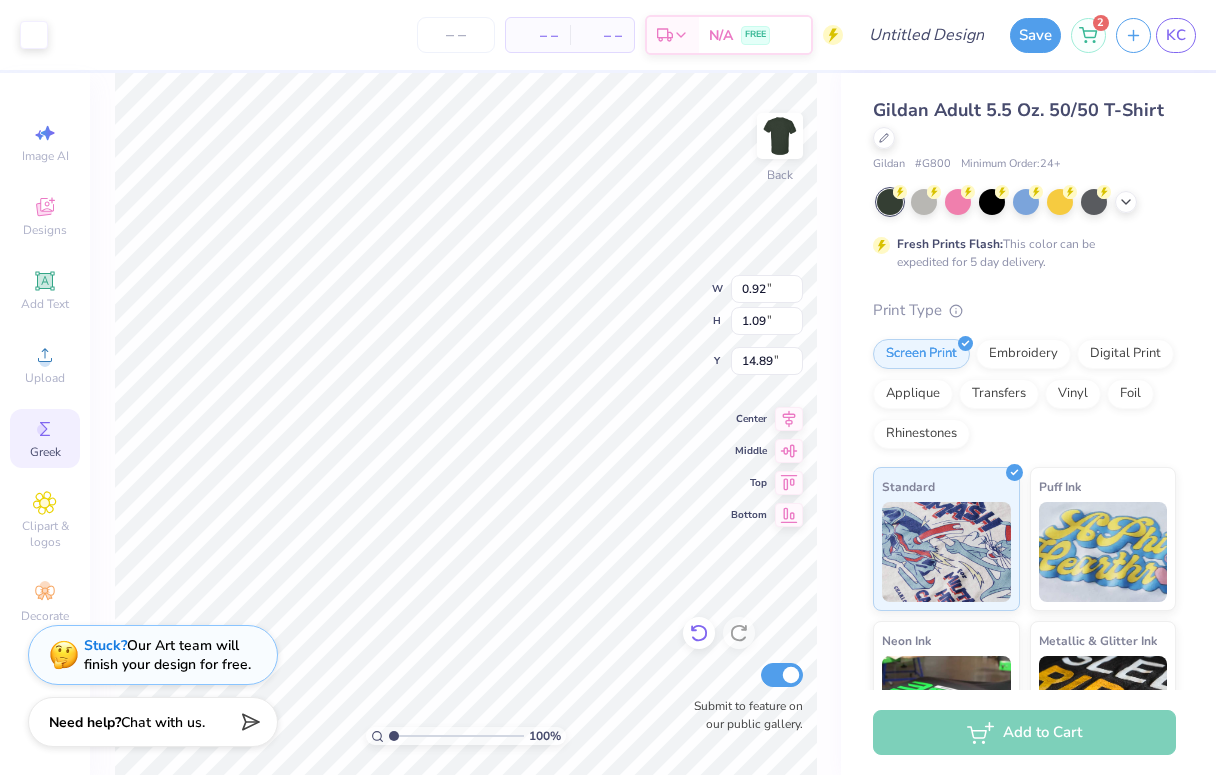 type on "14.89" 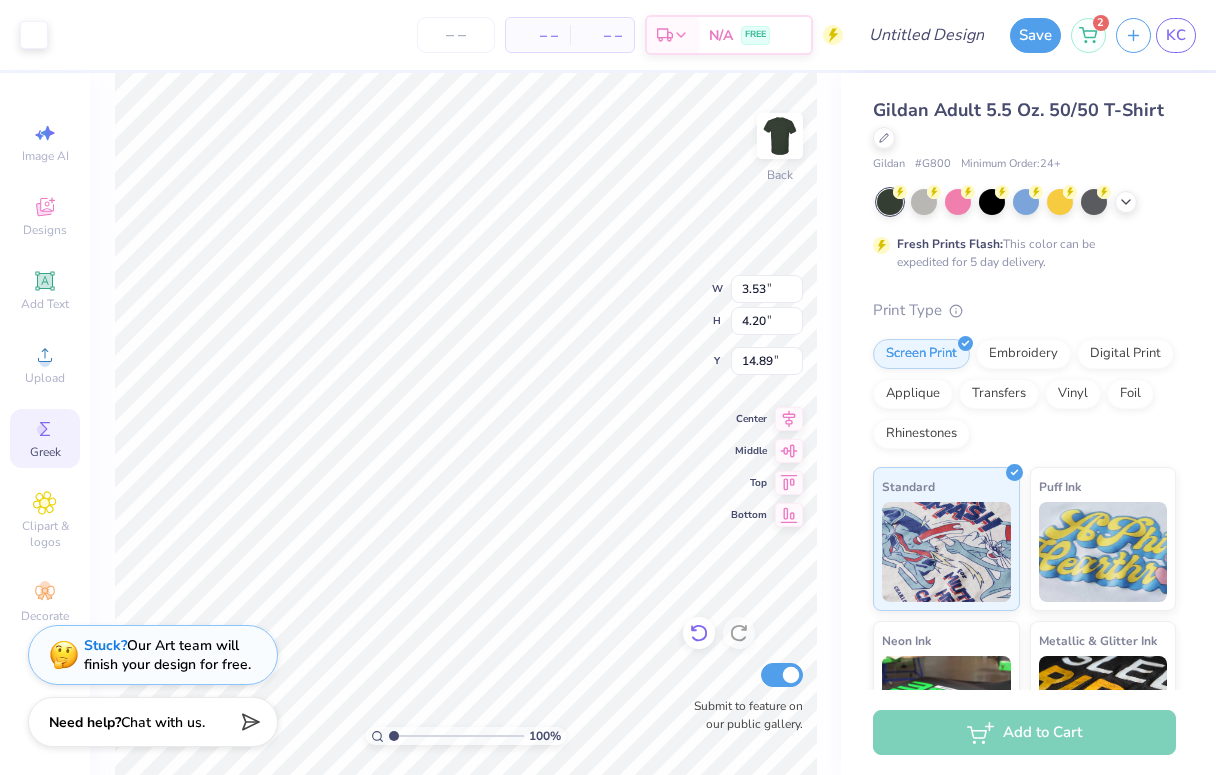 type on "3.53" 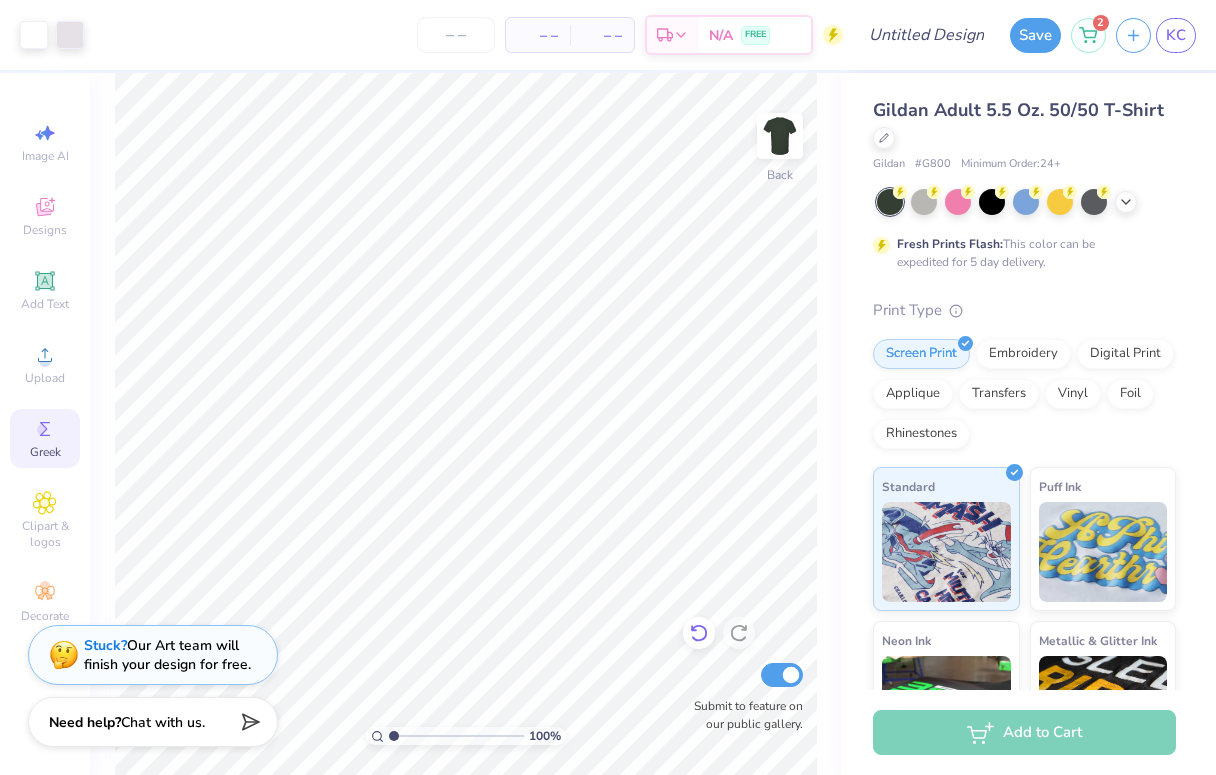 click 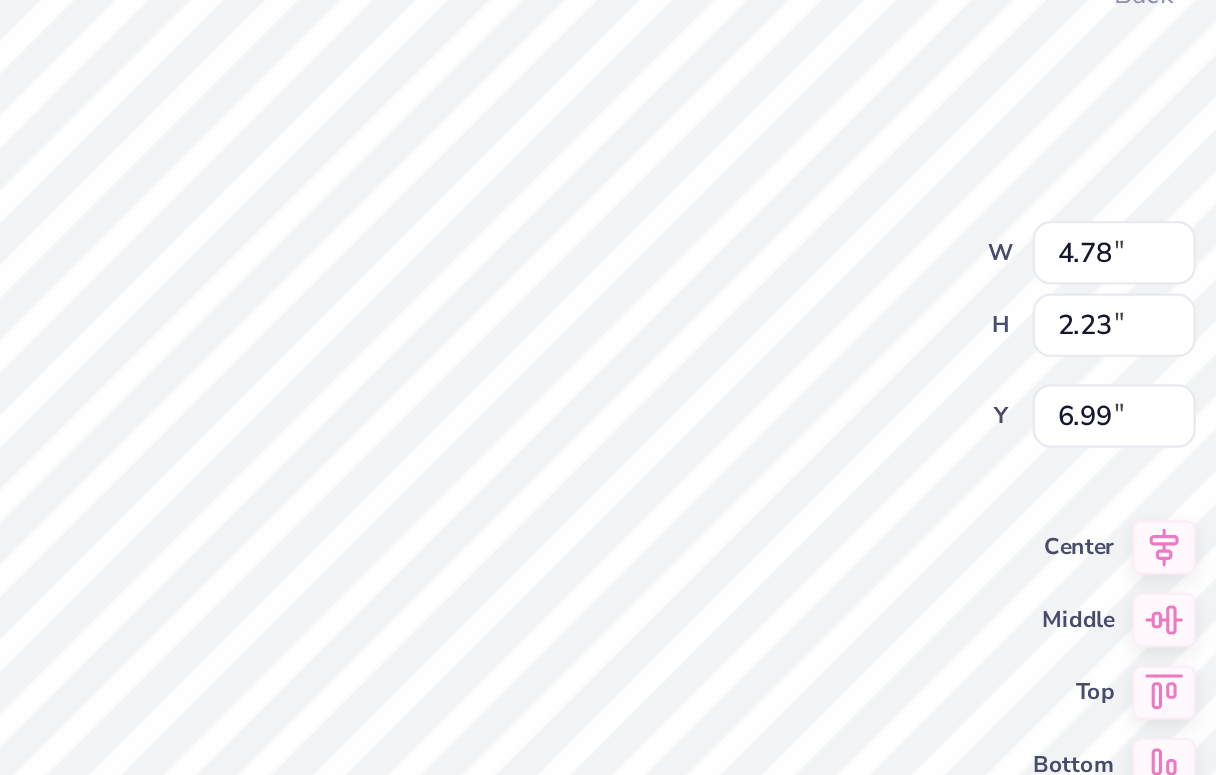type on "6.96" 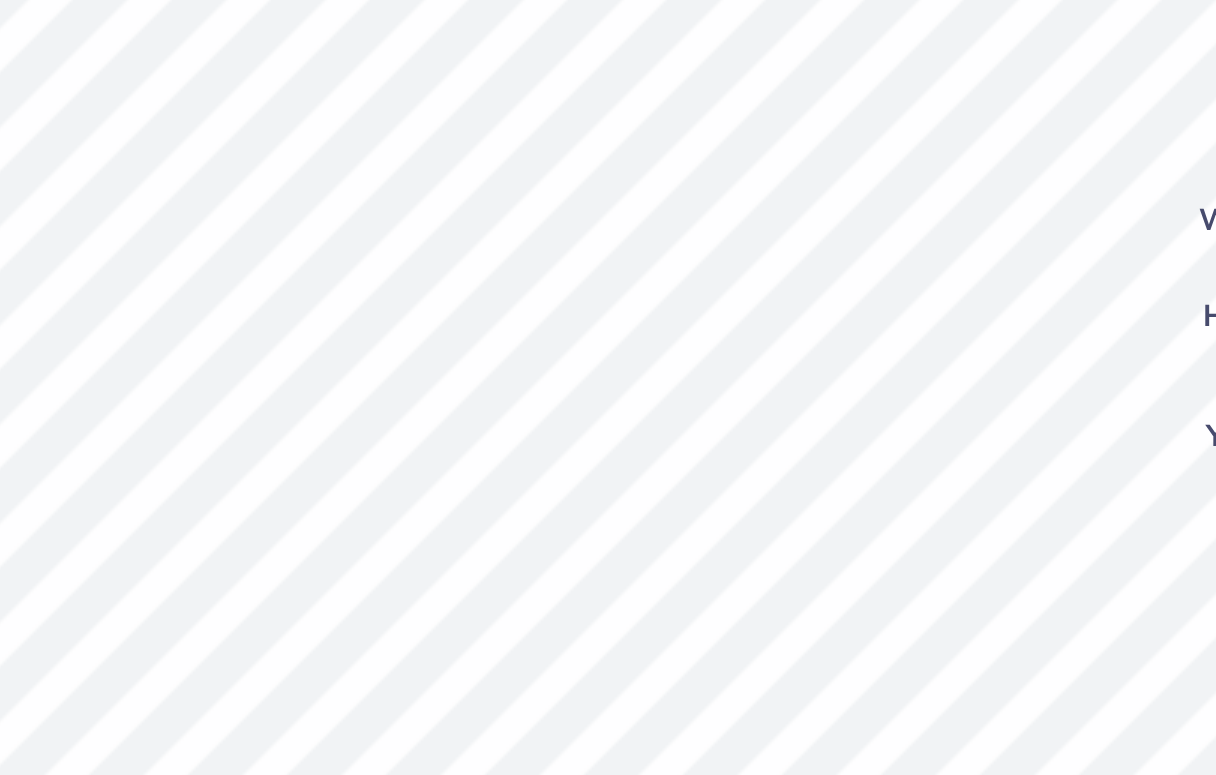 type on "7.03" 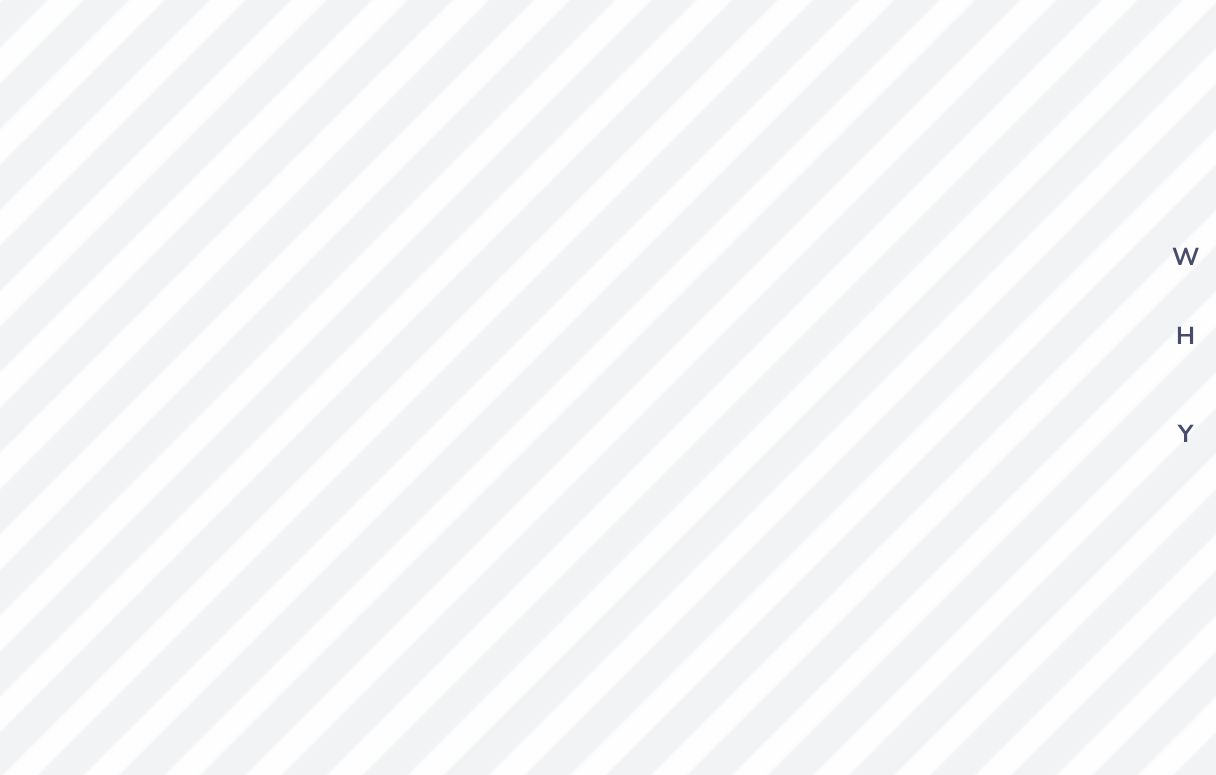 type on "7.13" 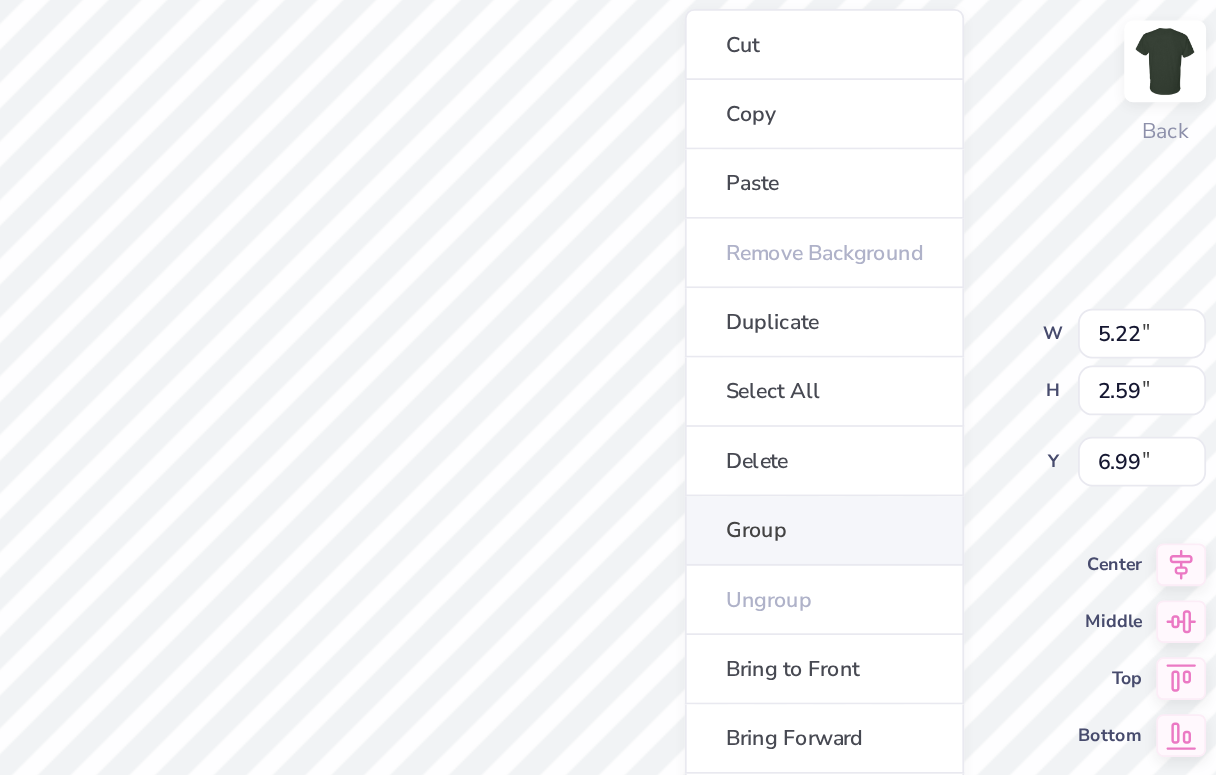 click on "Group" at bounding box center [588, 400] 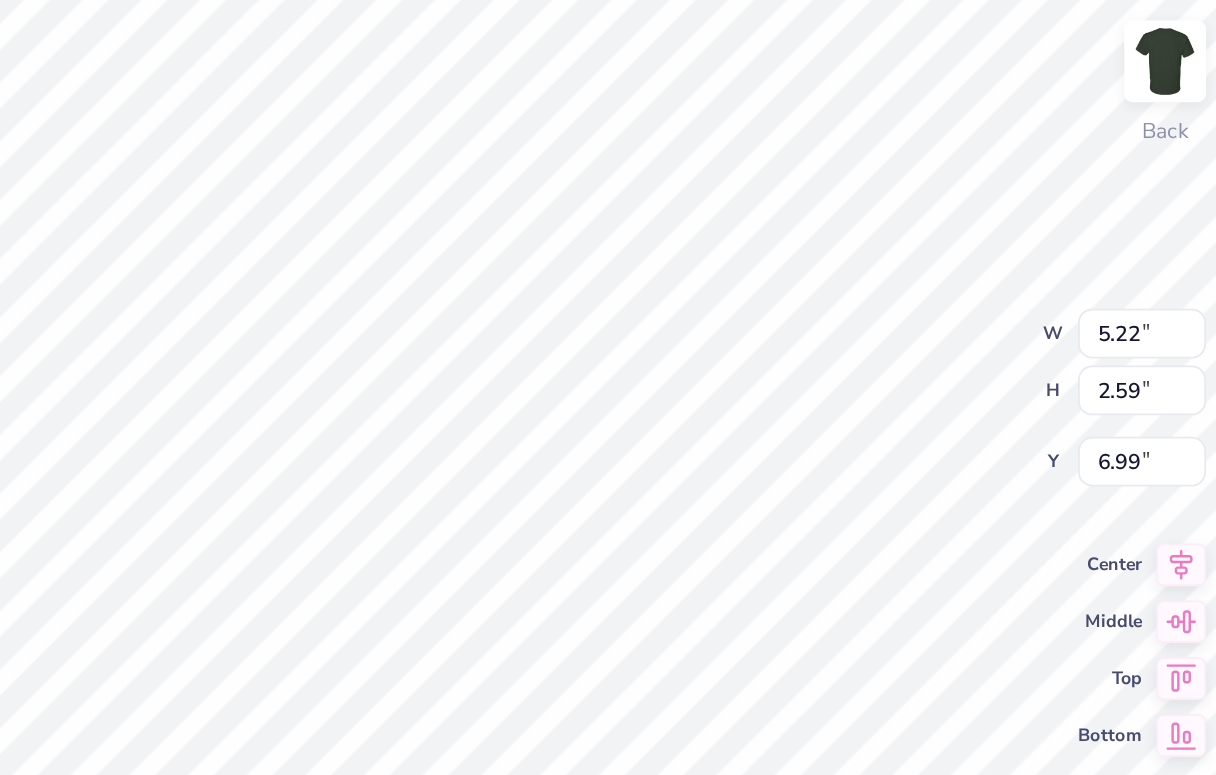 type on "9.74" 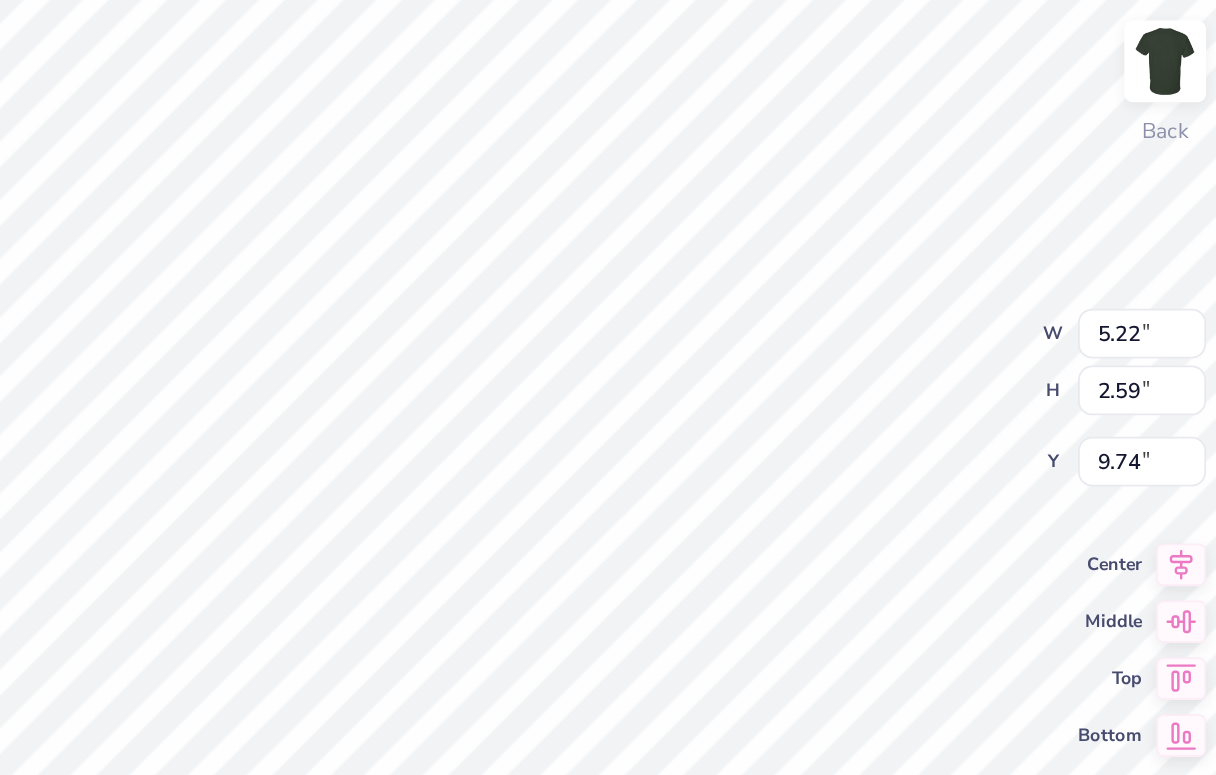 type on "0.30" 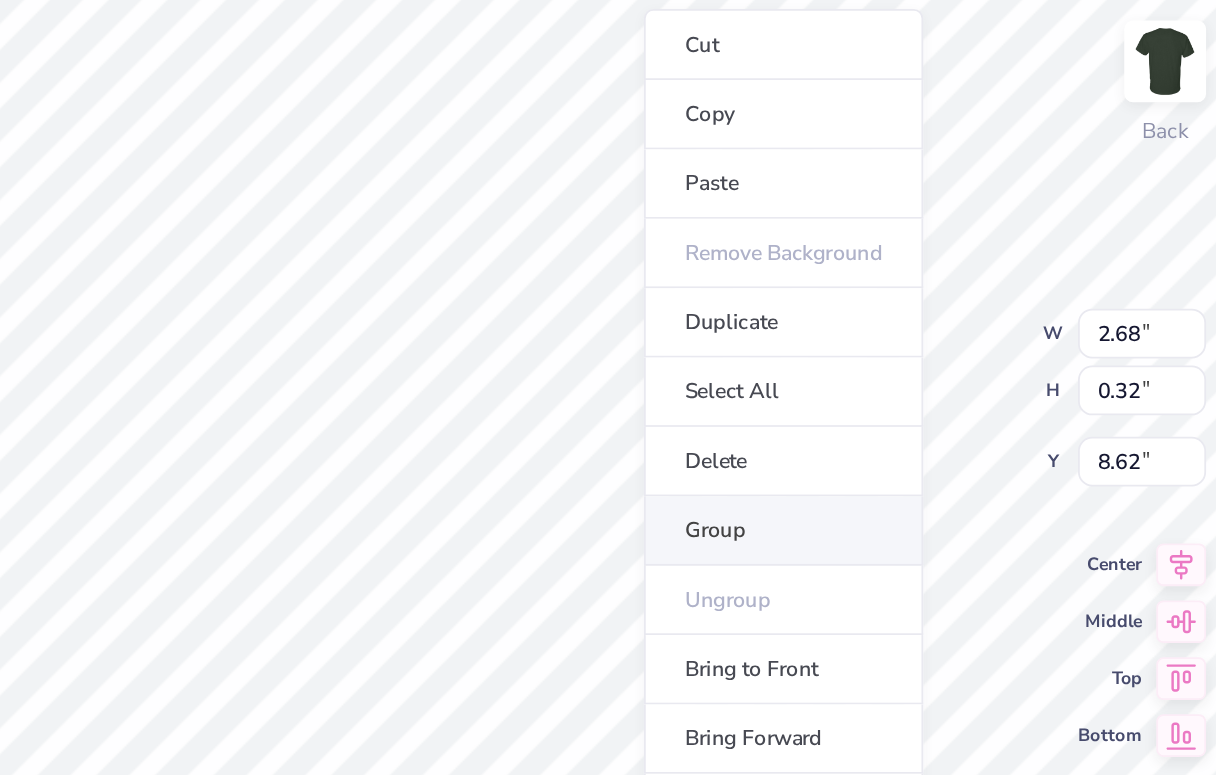 click on "Group" at bounding box center [565, 400] 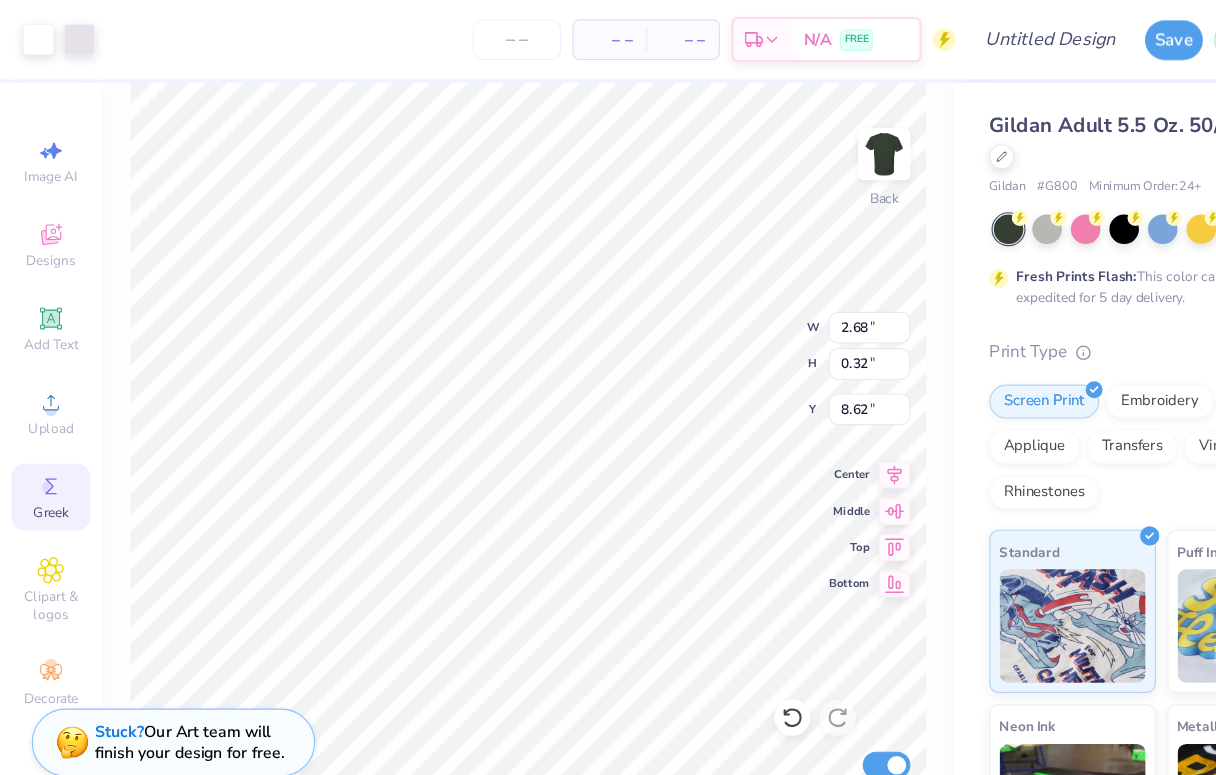 type on "14.62" 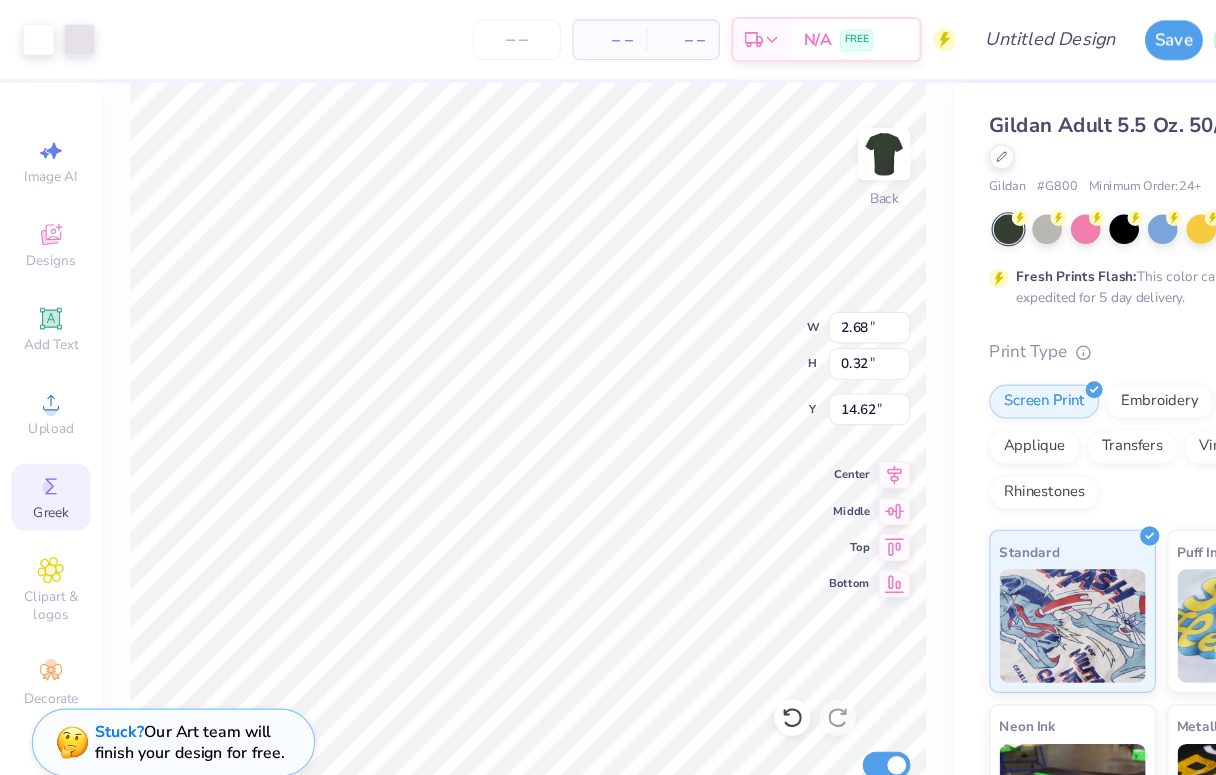 type on "5.05" 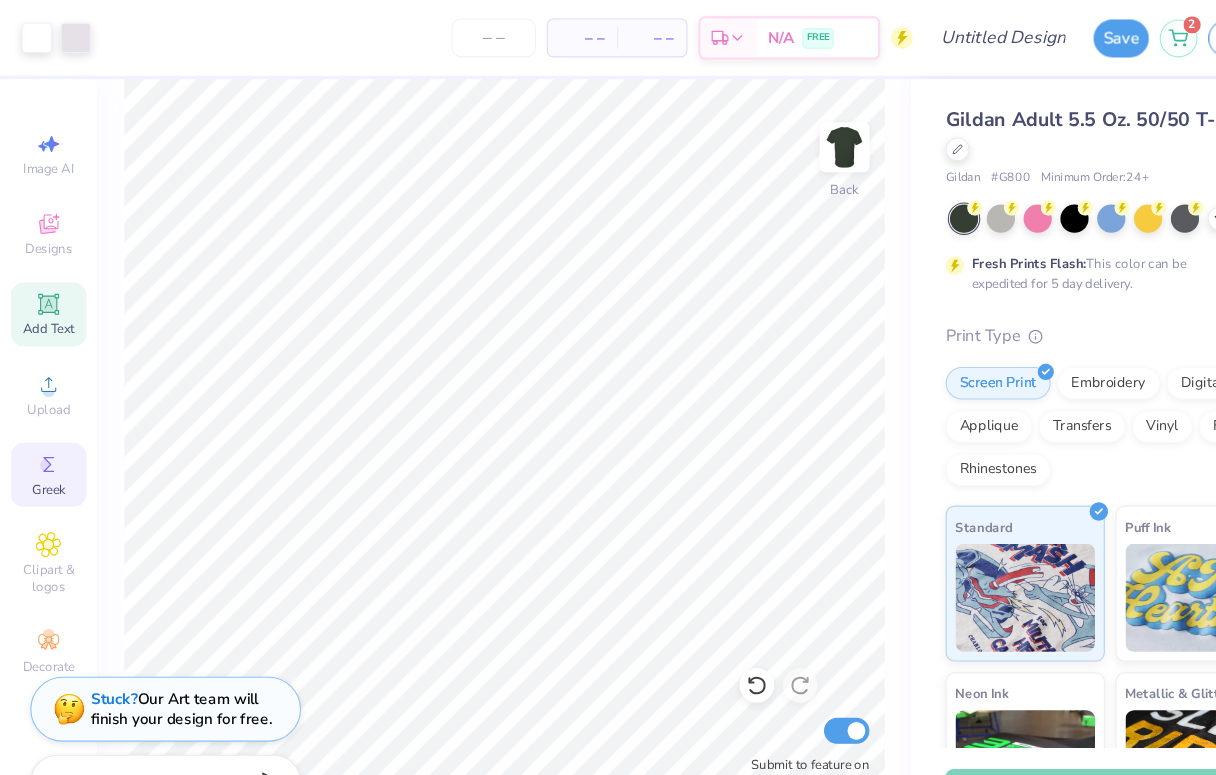 click on "Add Text" at bounding box center [45, 290] 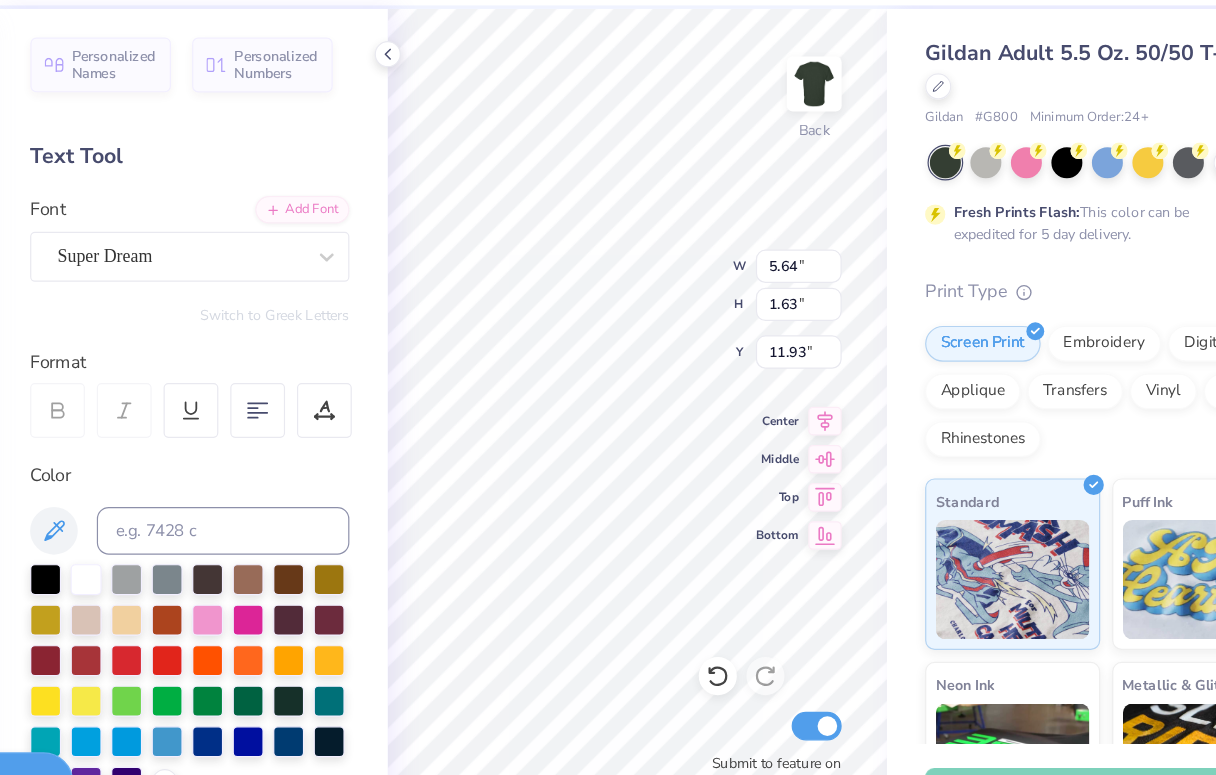 type 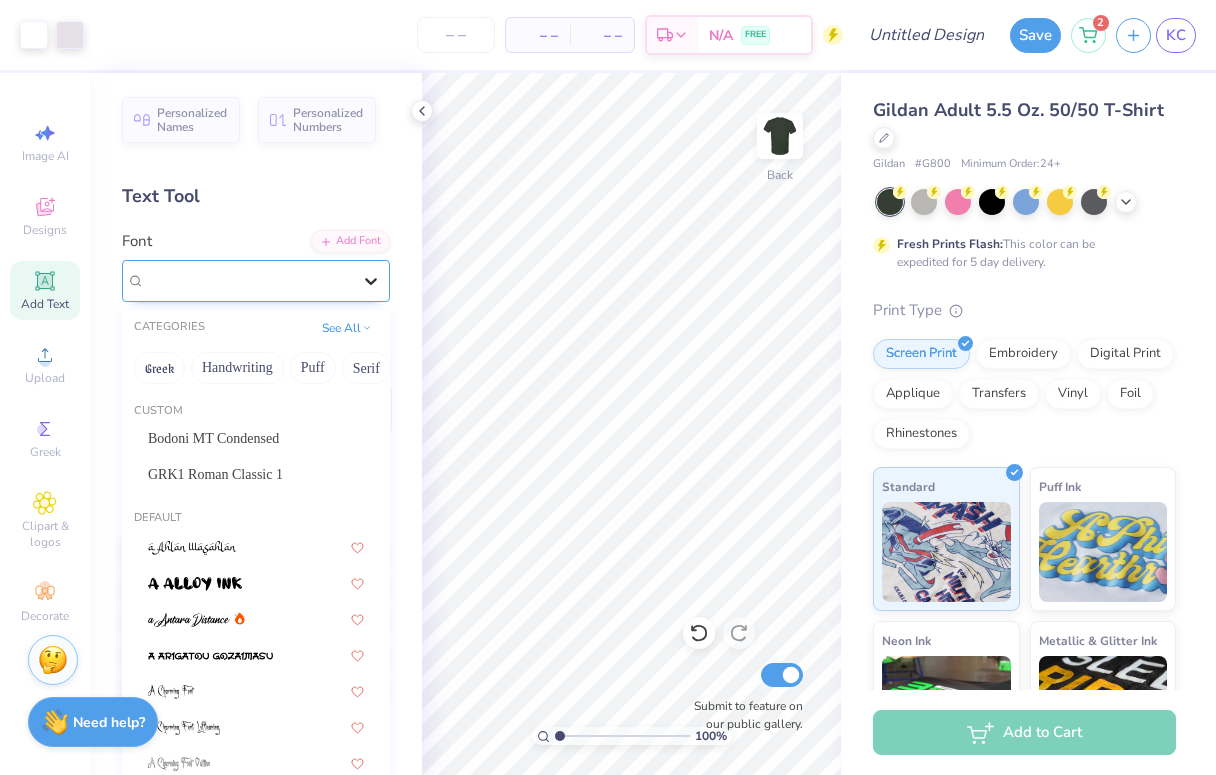 click 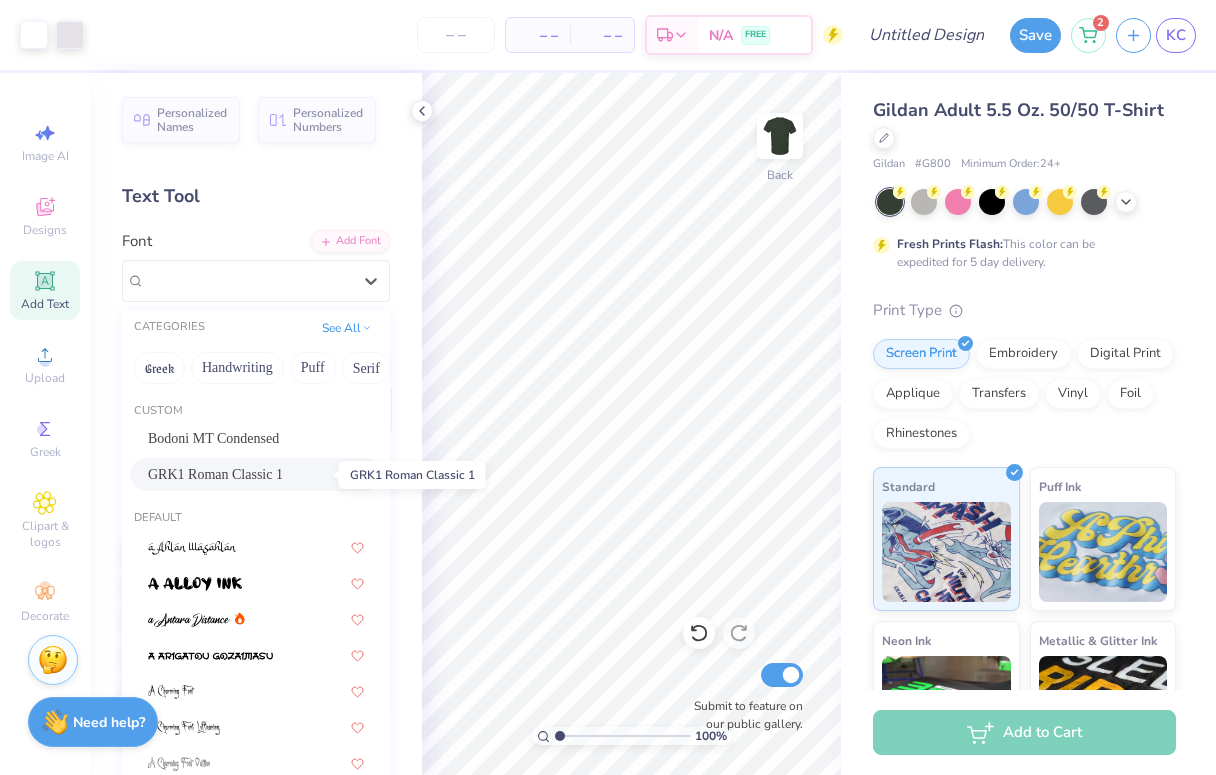 click on "GRK1 Roman Classic 1" at bounding box center (215, 474) 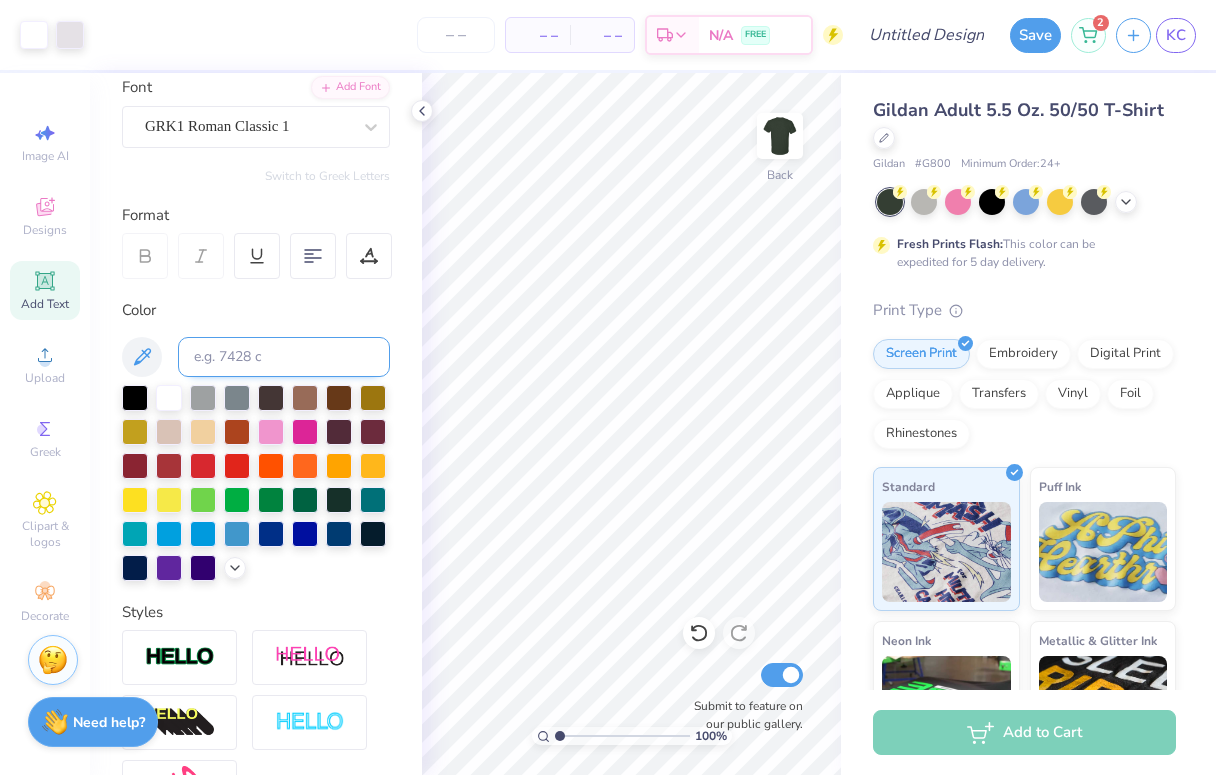 scroll, scrollTop: 0, scrollLeft: 0, axis: both 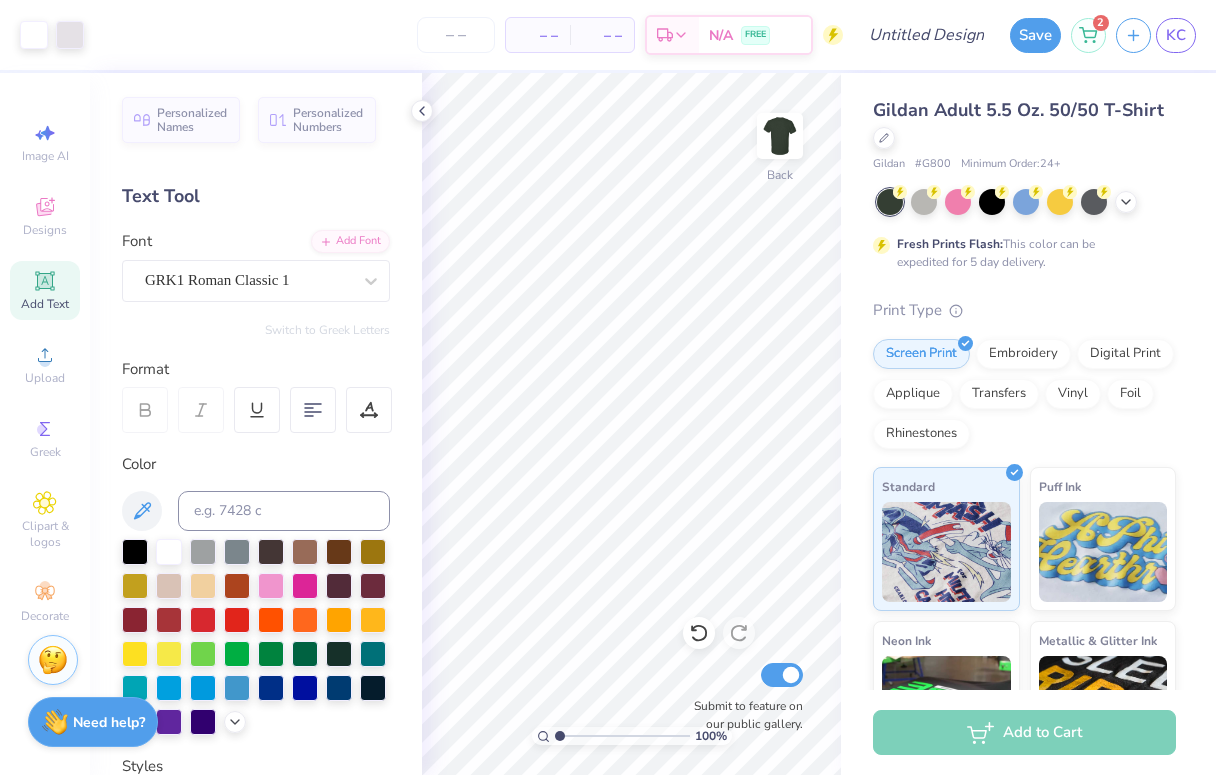 click 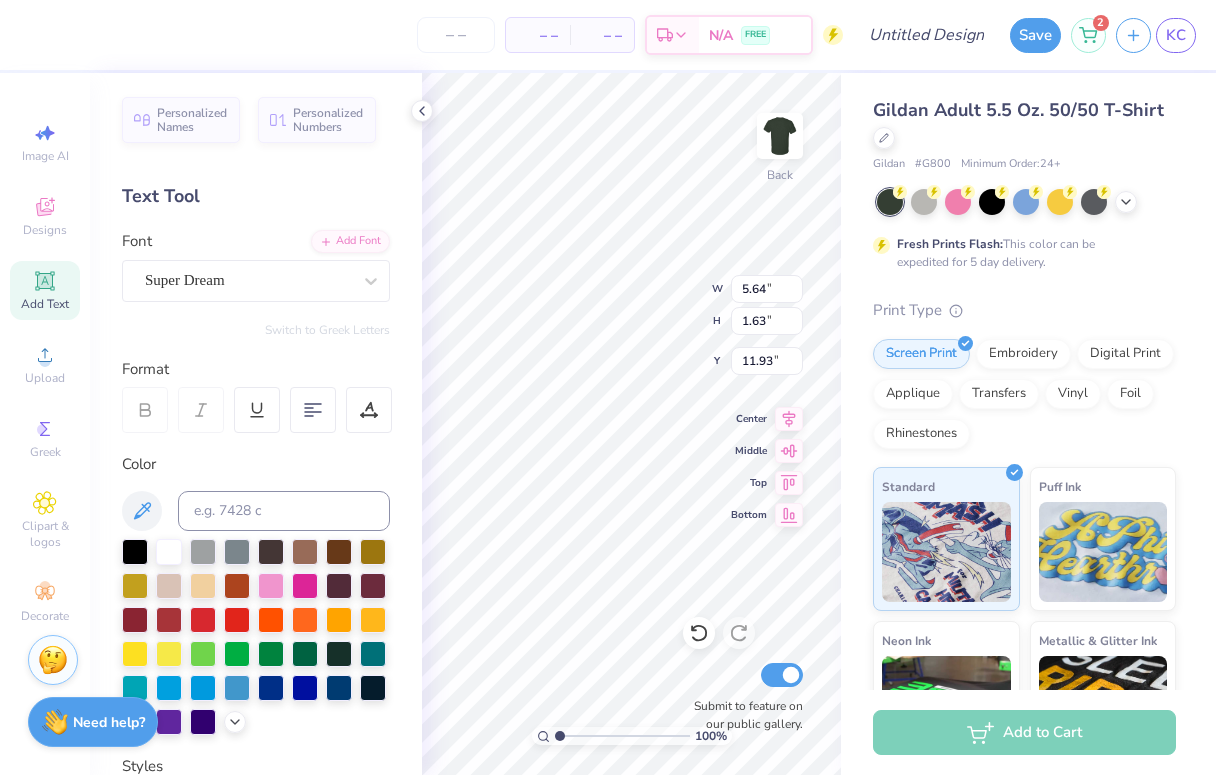 type 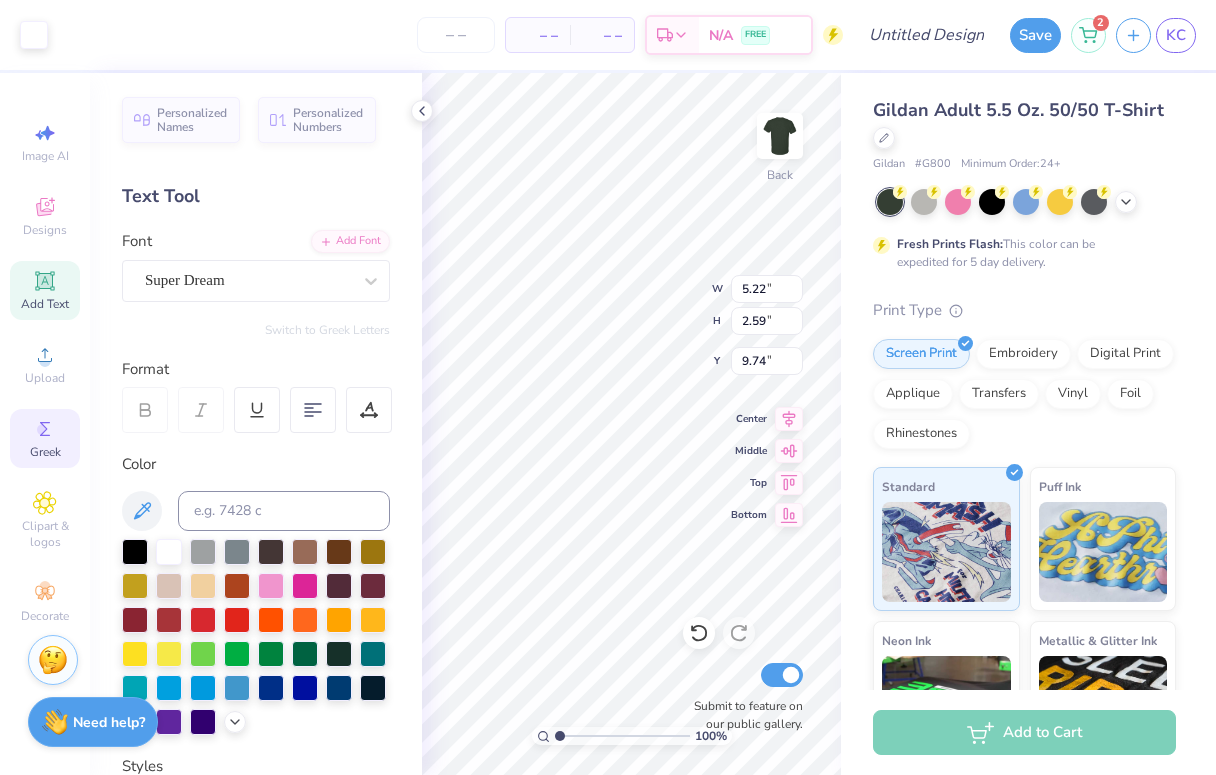 click 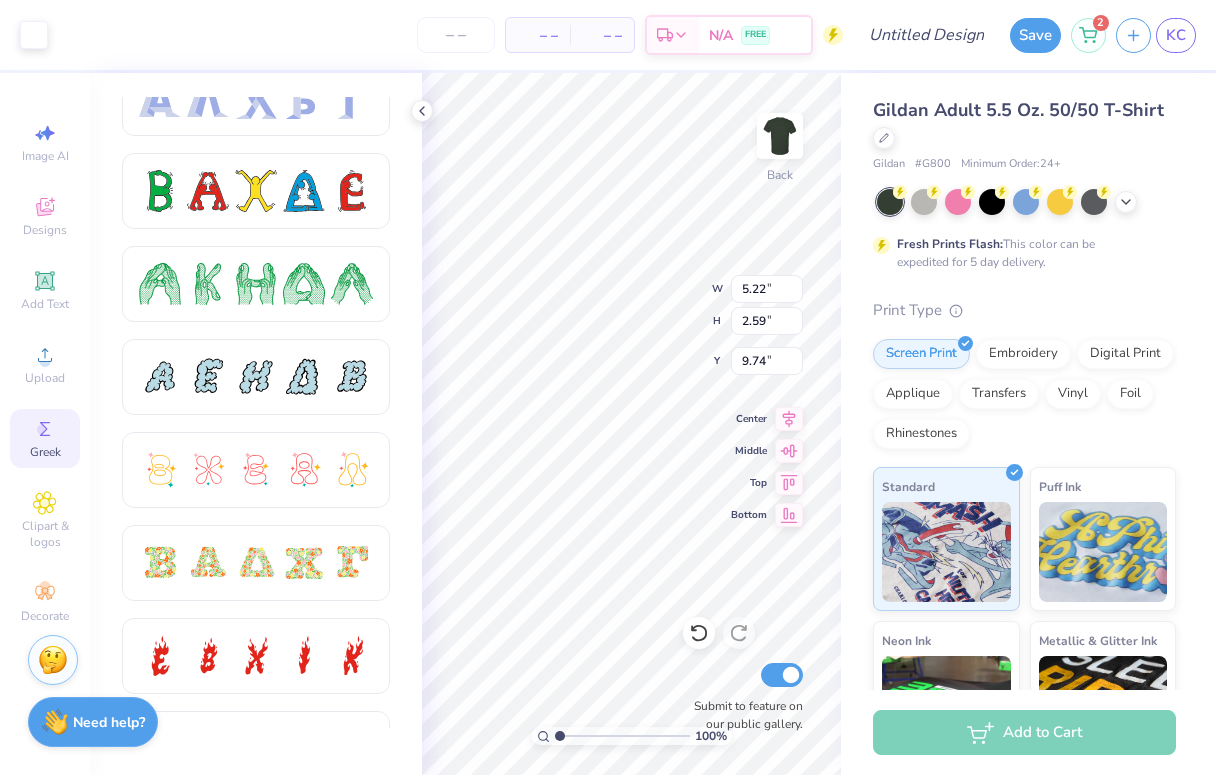 scroll, scrollTop: 229, scrollLeft: 0, axis: vertical 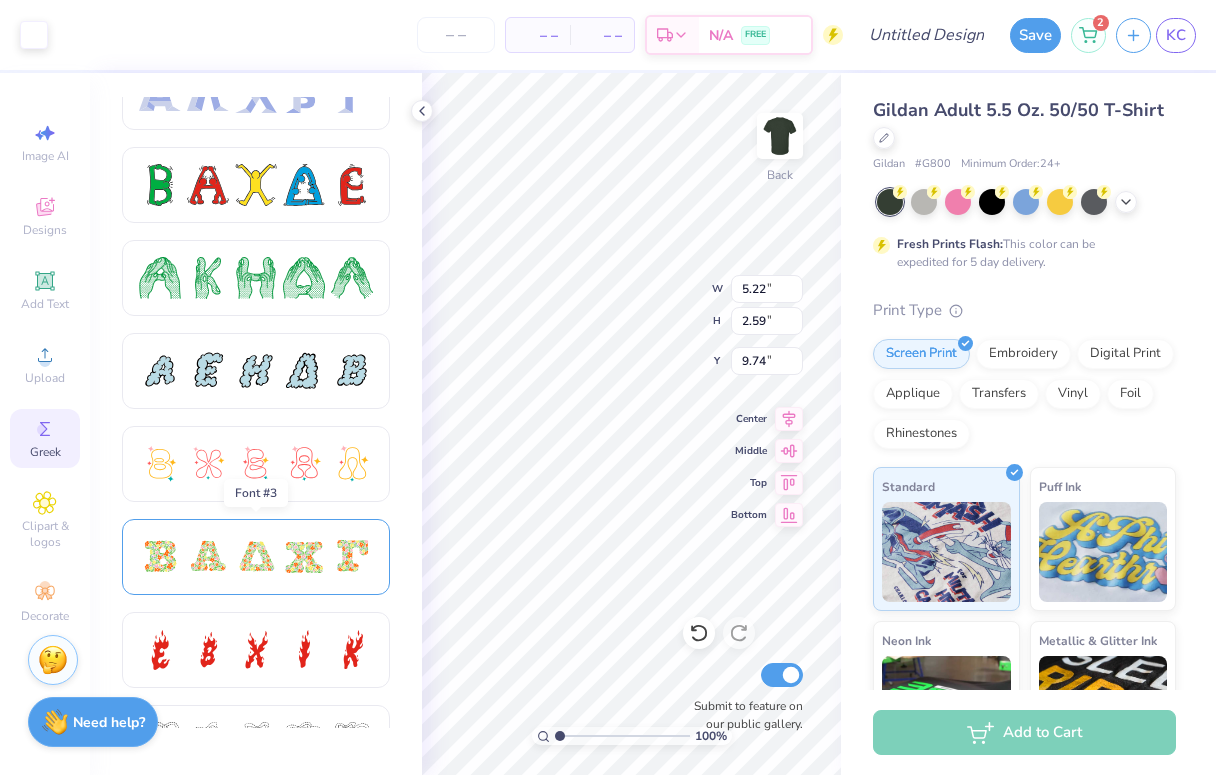 click at bounding box center [208, 557] 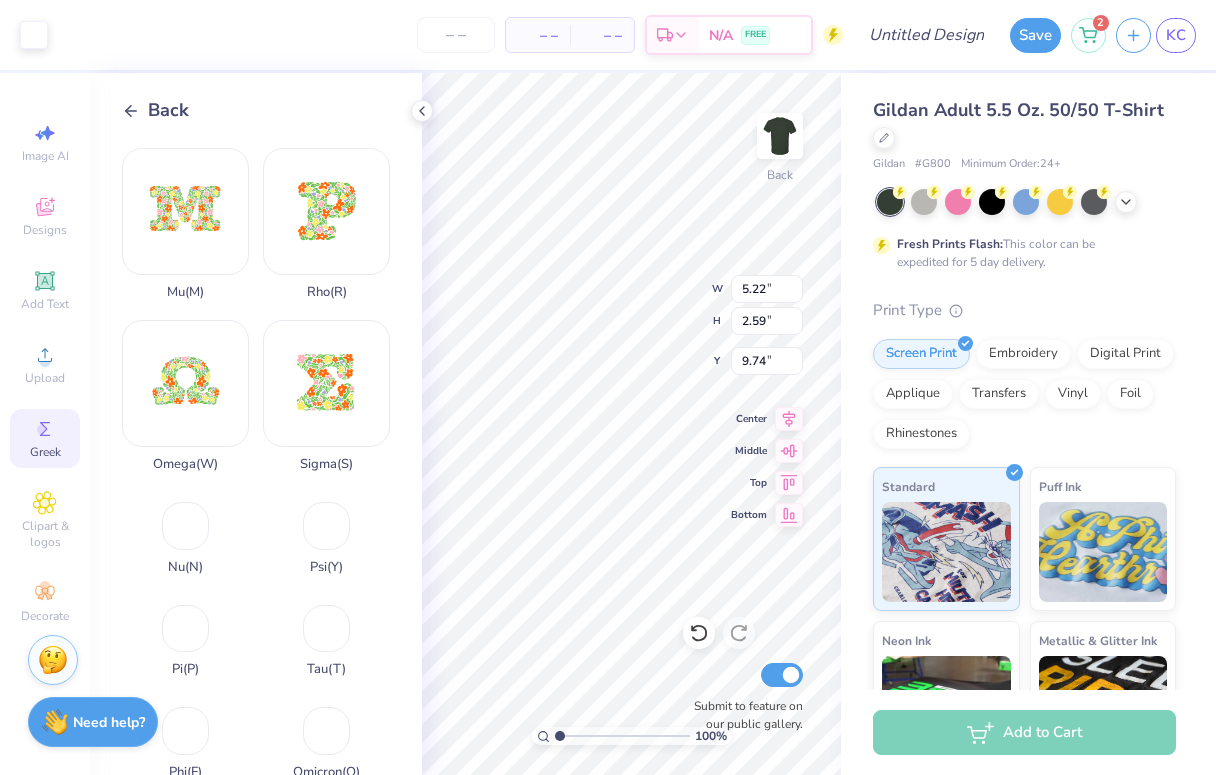 scroll, scrollTop: 861, scrollLeft: 0, axis: vertical 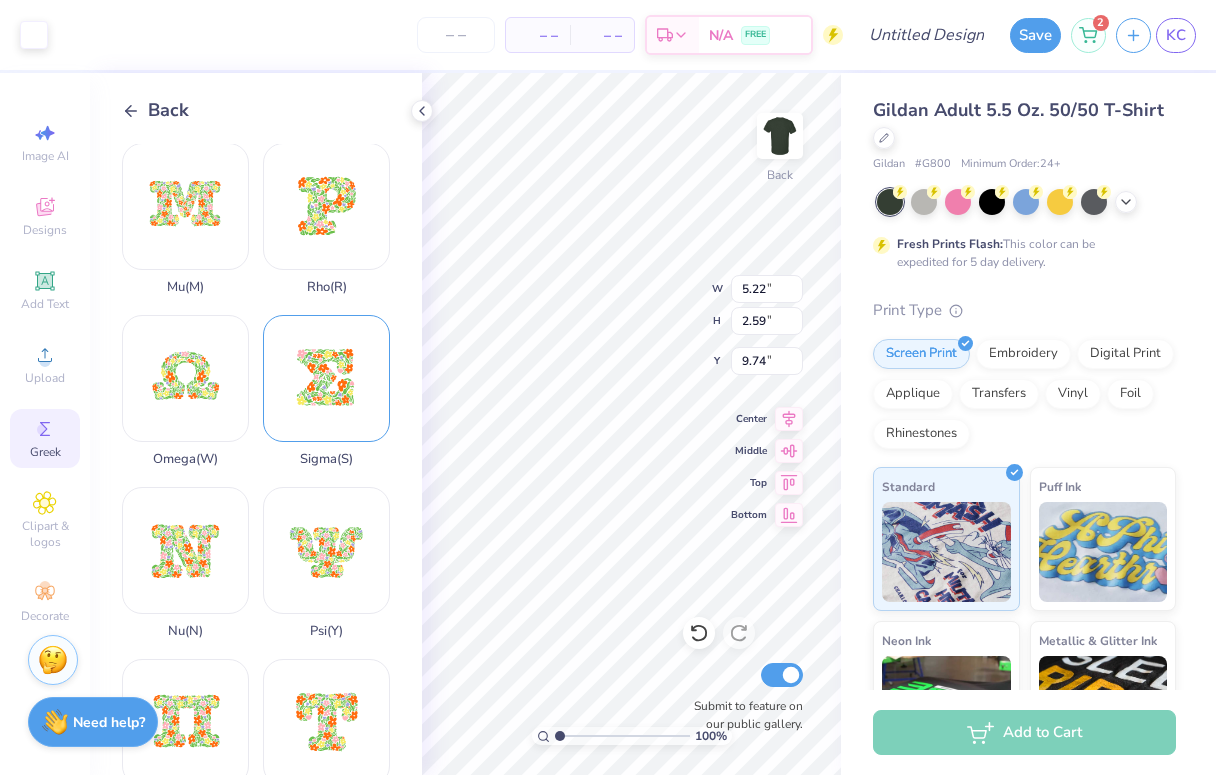 click on "Sigma  ( S )" at bounding box center [326, 391] 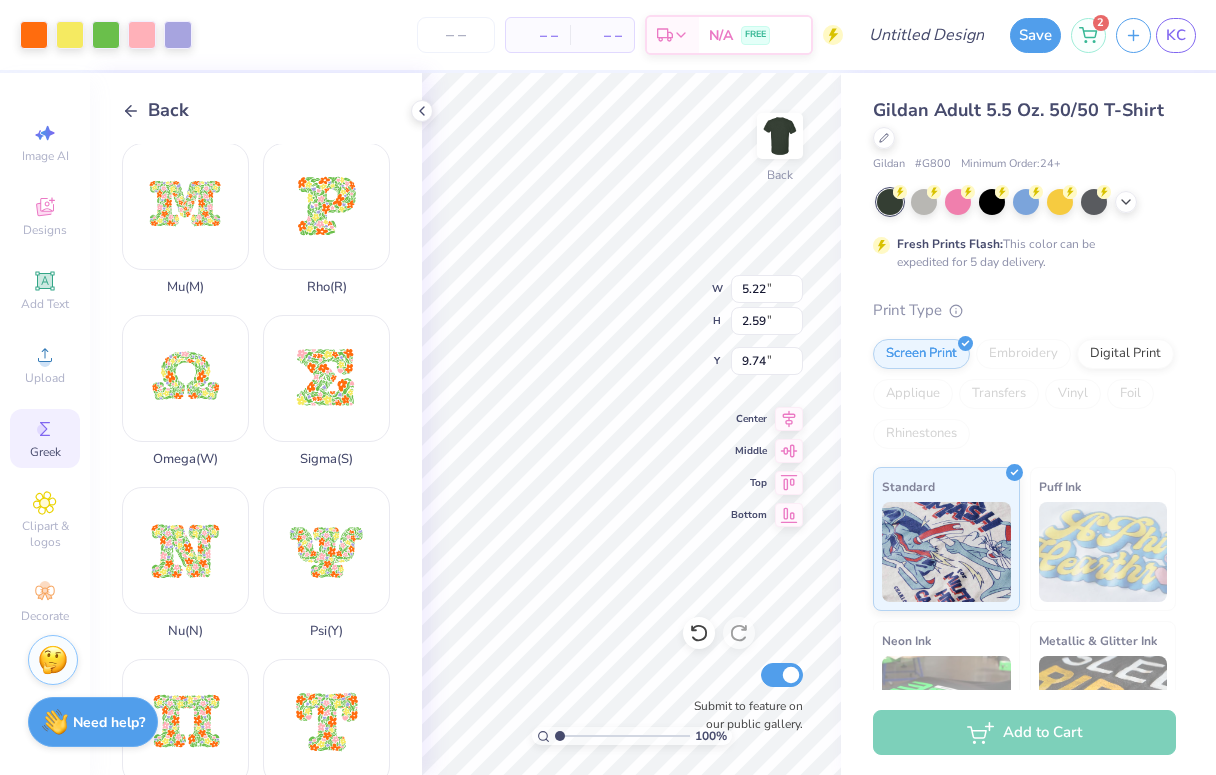 type on "15.00" 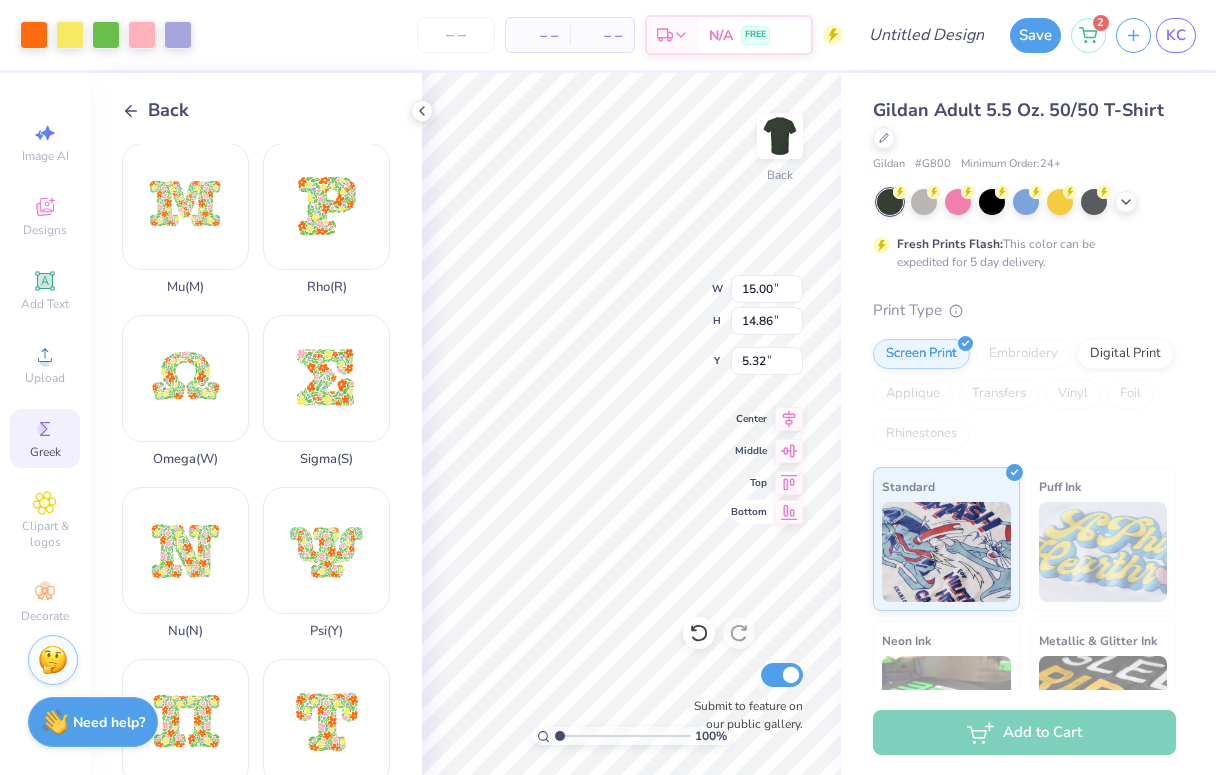 type on "4.66" 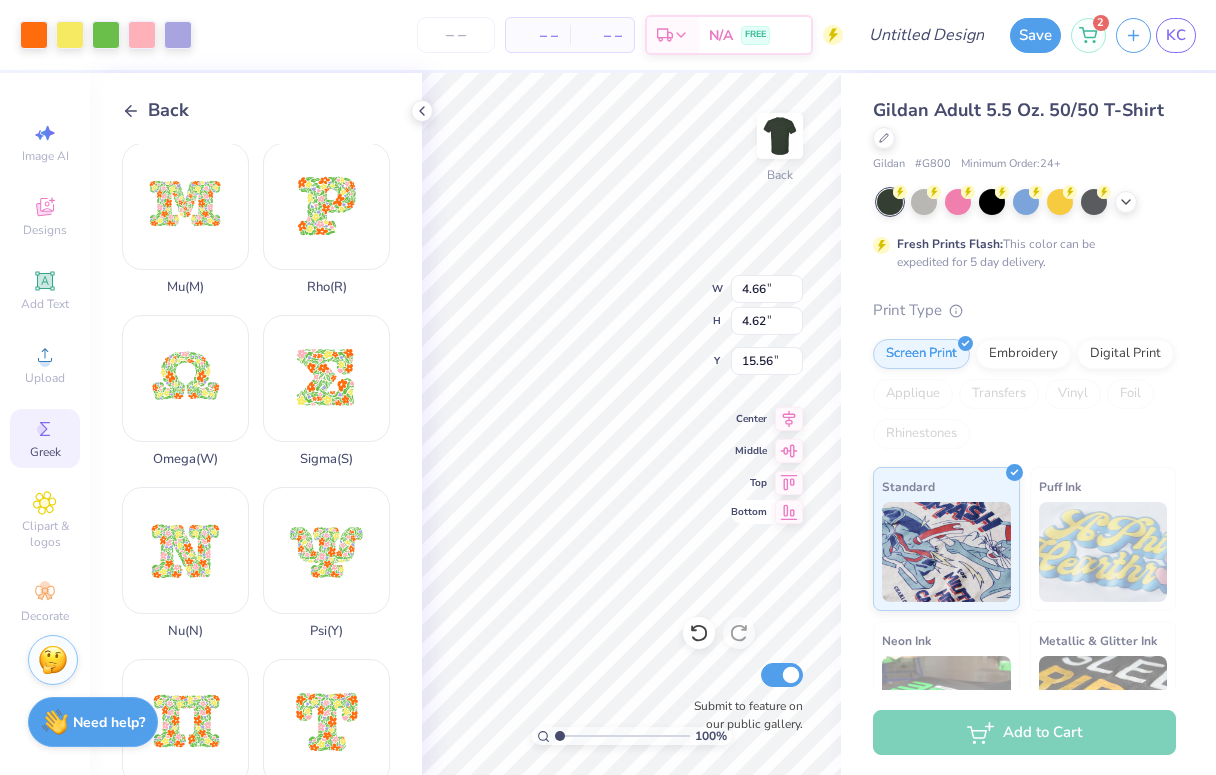 type on "14.29" 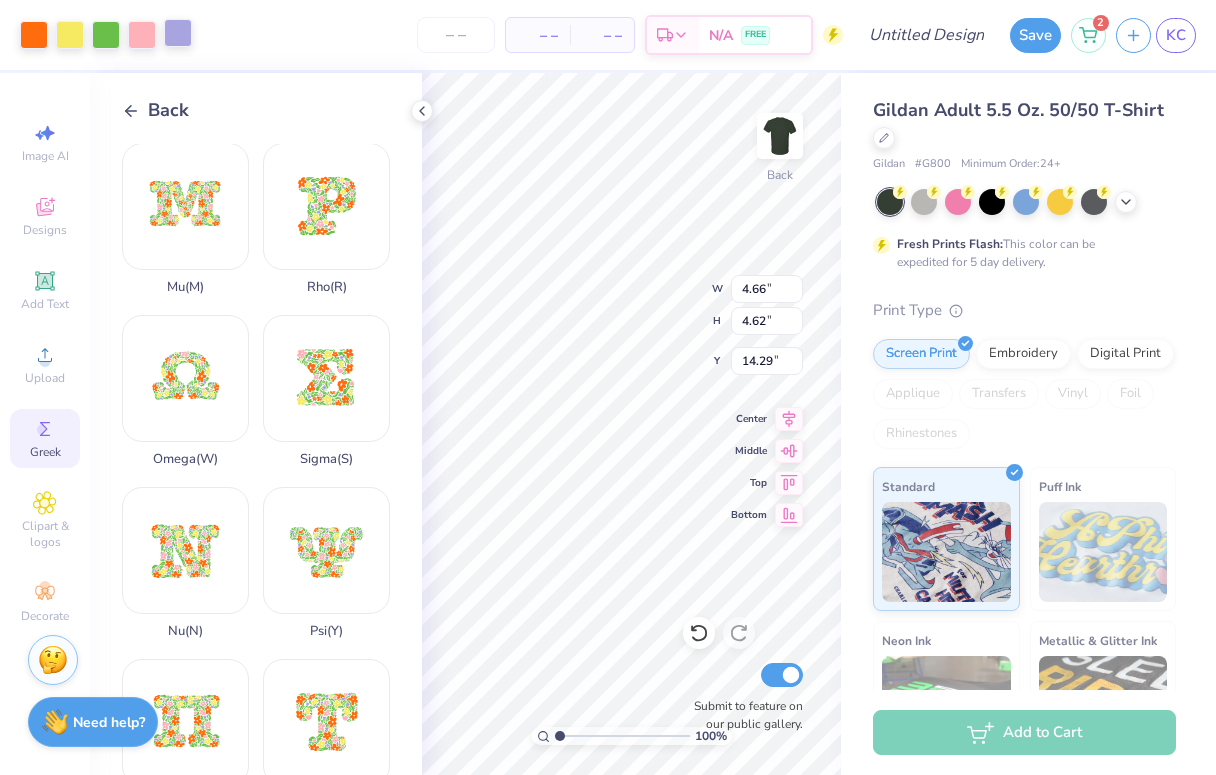 drag, startPoint x: 13, startPoint y: 11, endPoint x: 175, endPoint y: 39, distance: 164.40195 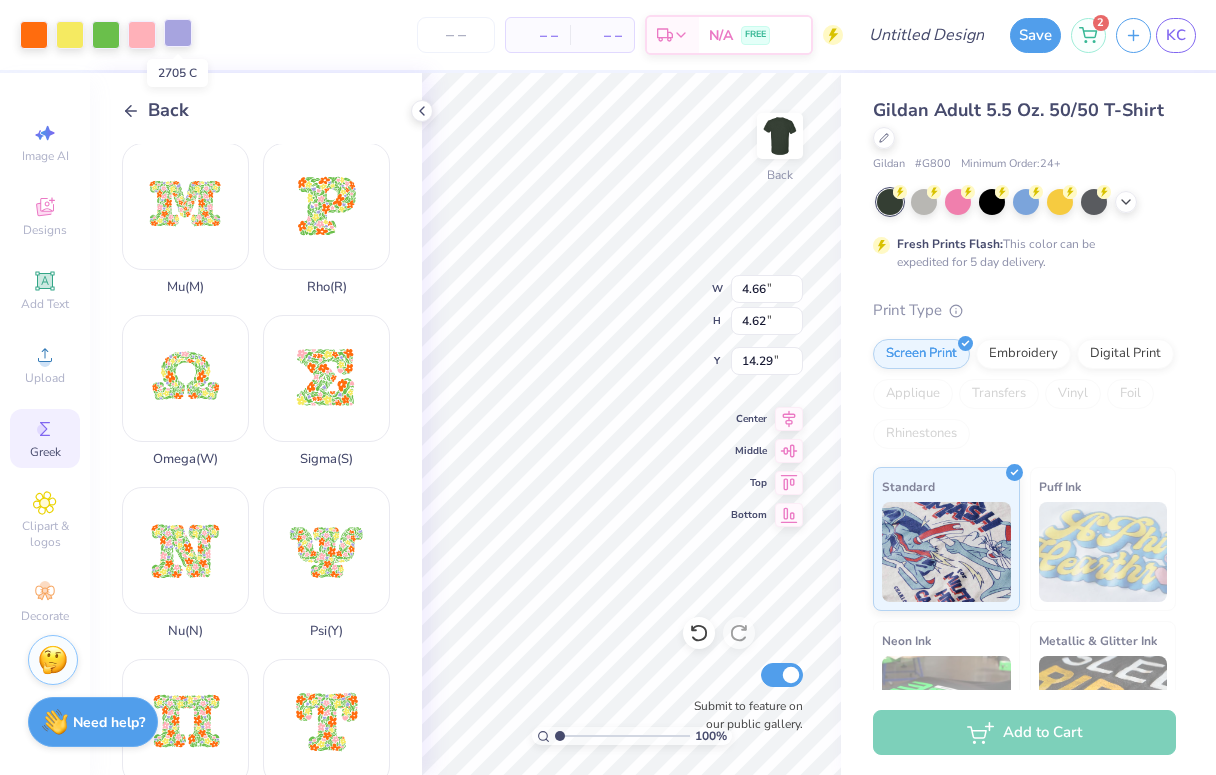 click at bounding box center [178, 33] 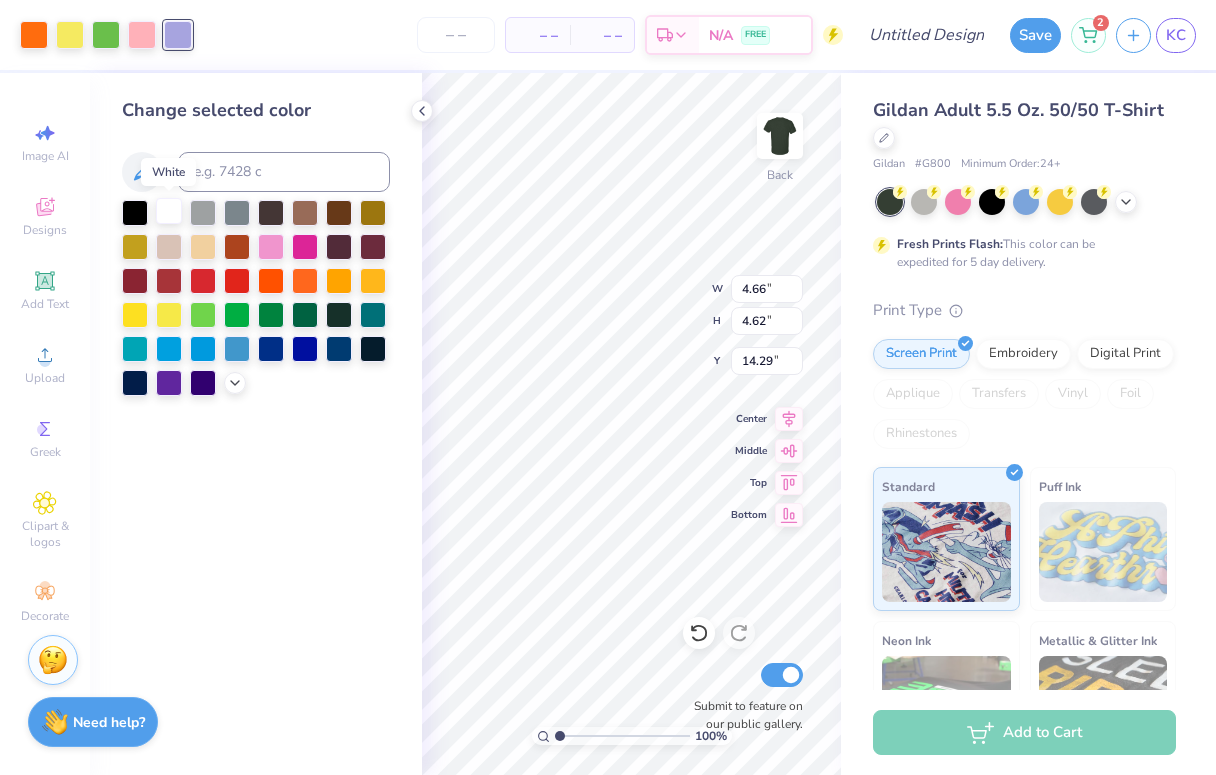 click at bounding box center (169, 211) 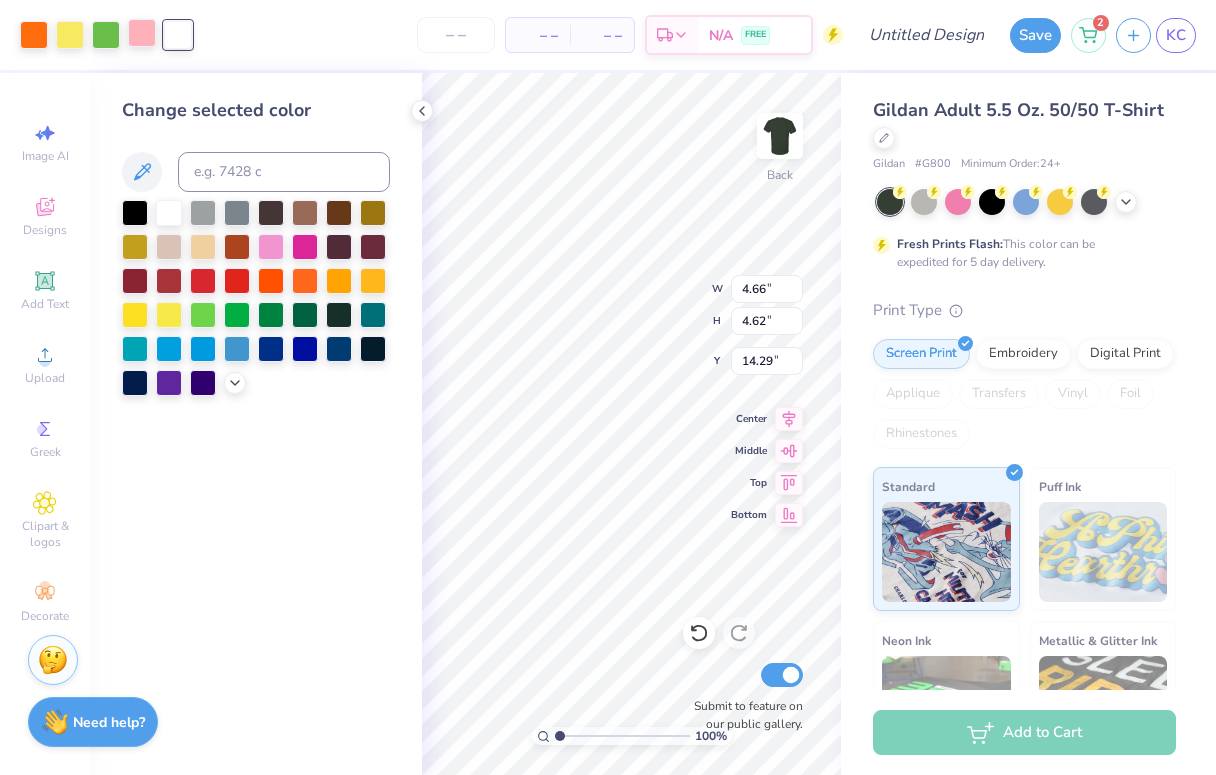 click at bounding box center [142, 33] 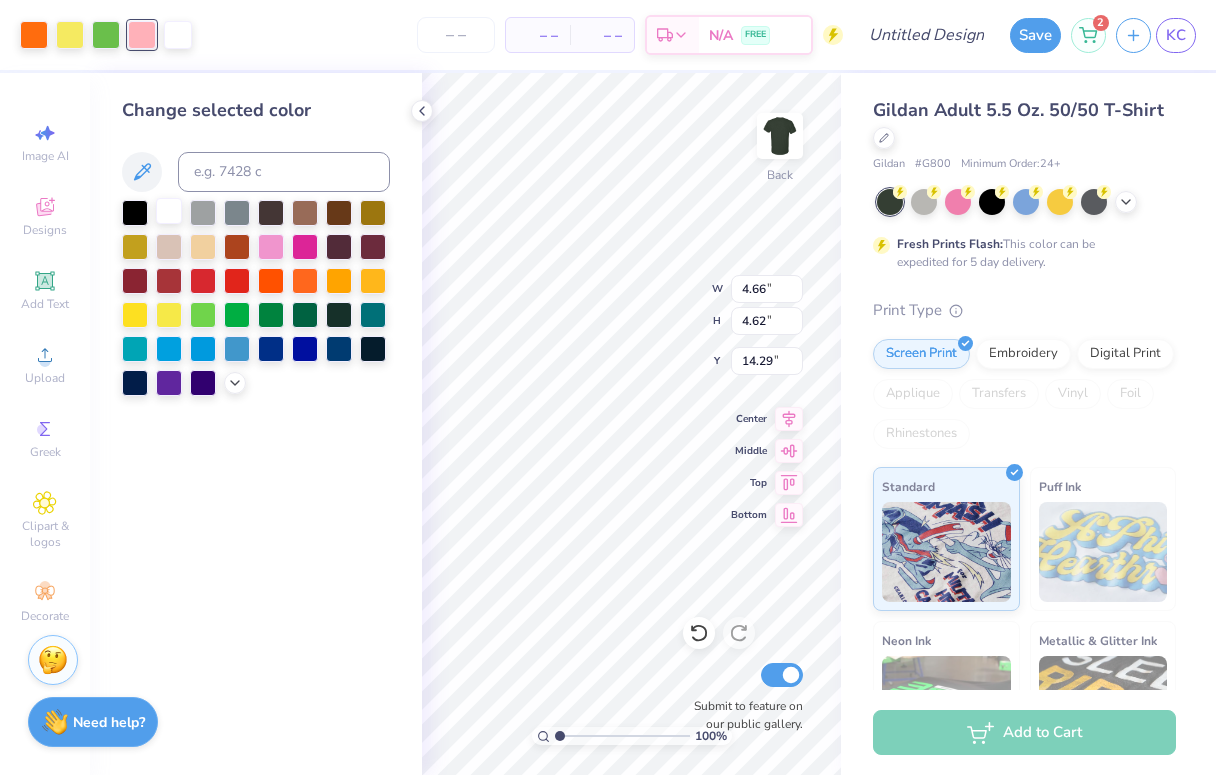 click at bounding box center [169, 211] 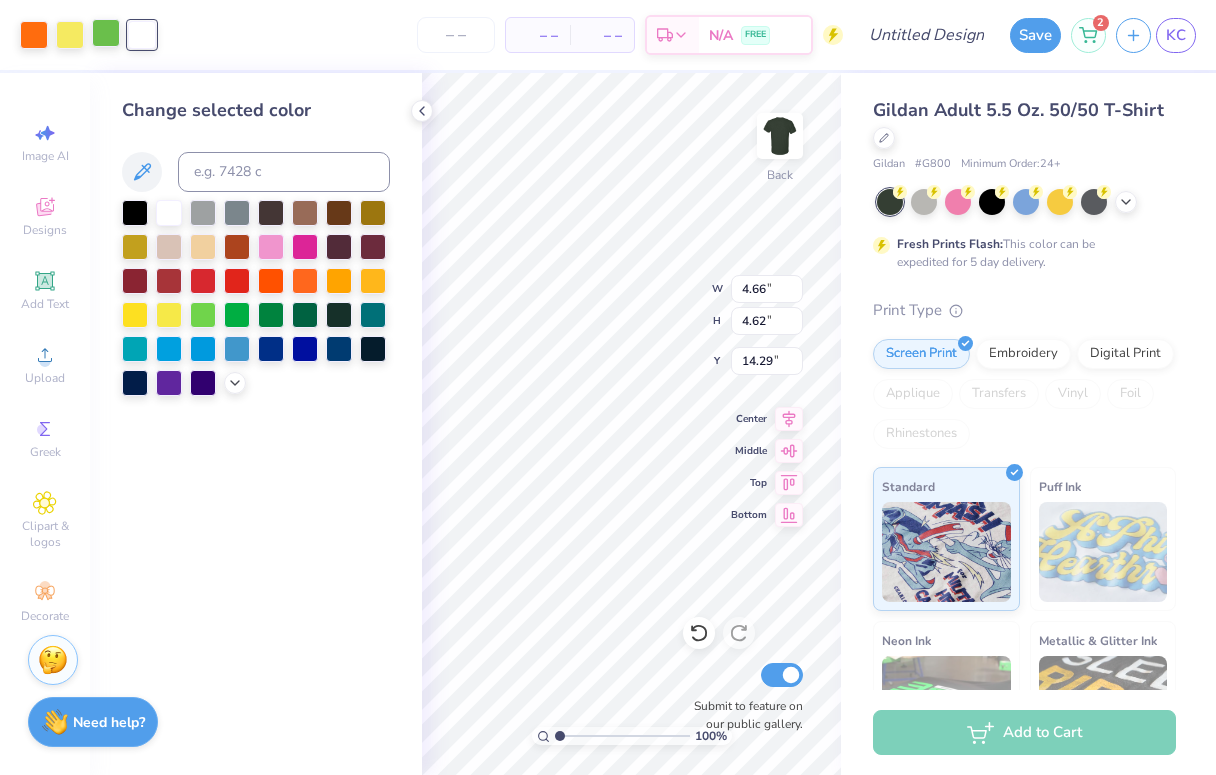 click at bounding box center (106, 33) 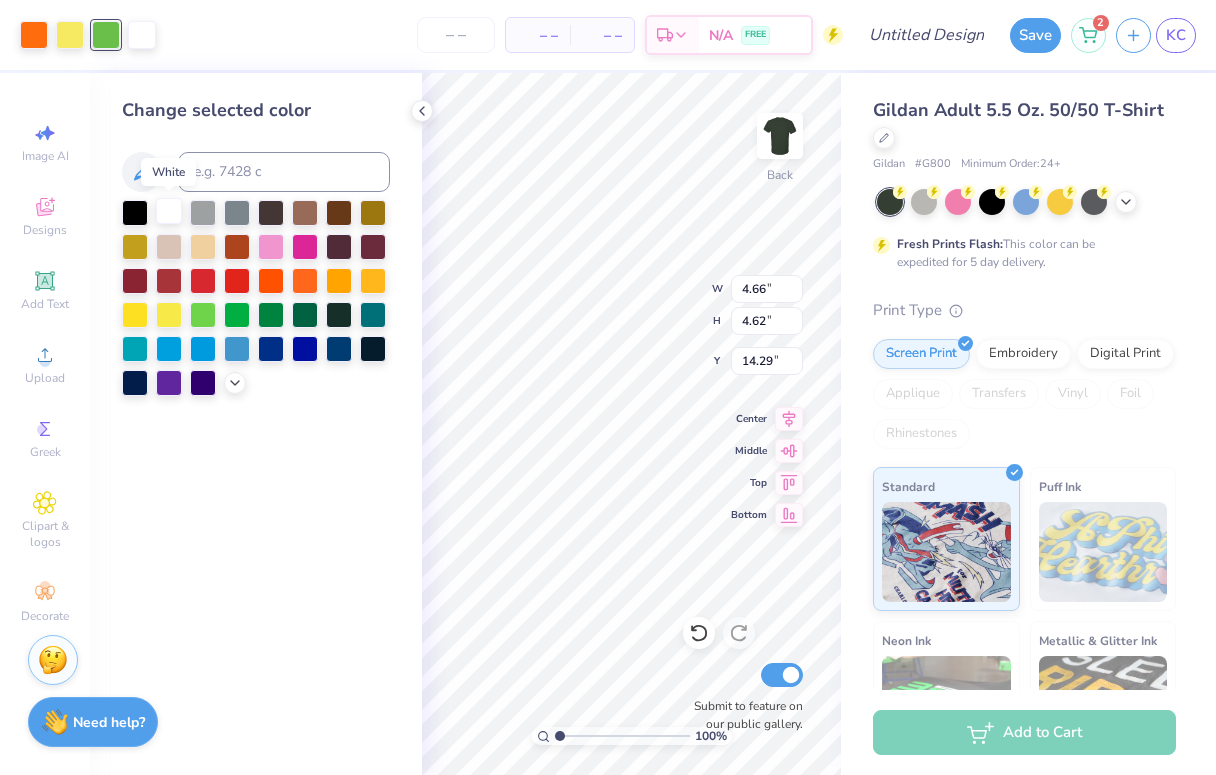 click at bounding box center [169, 211] 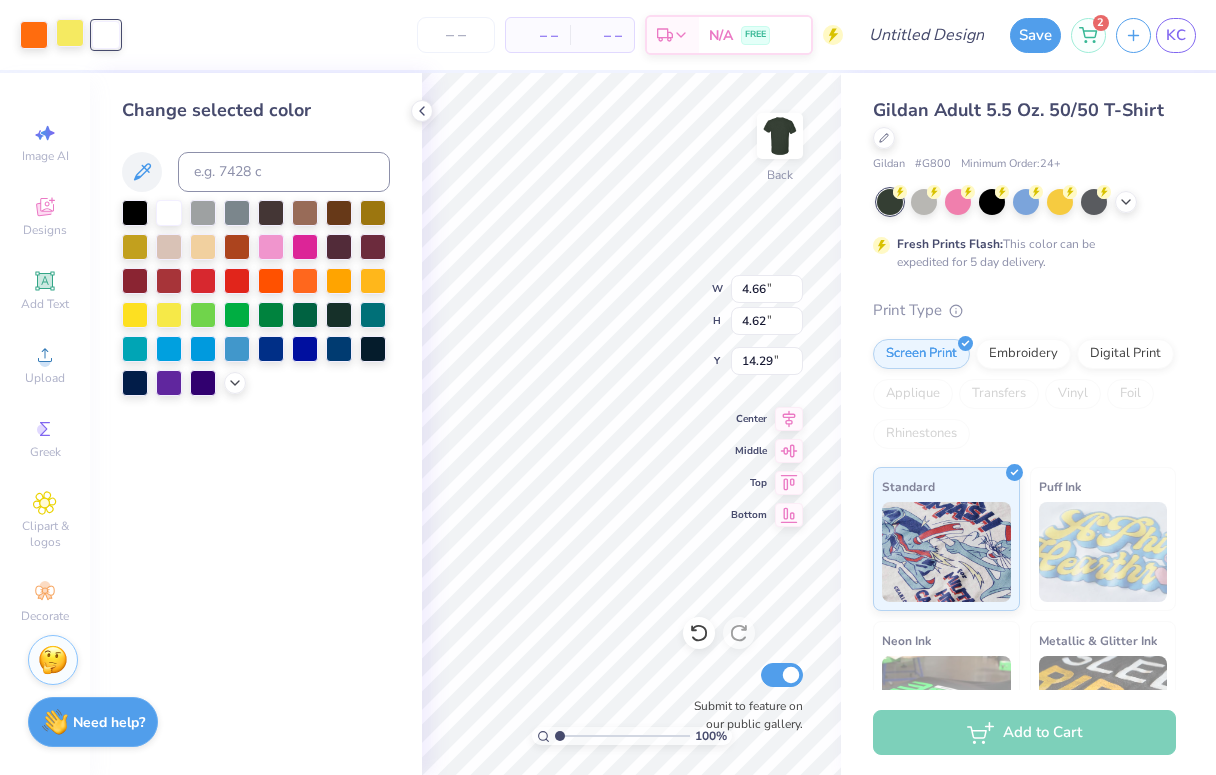click at bounding box center (70, 33) 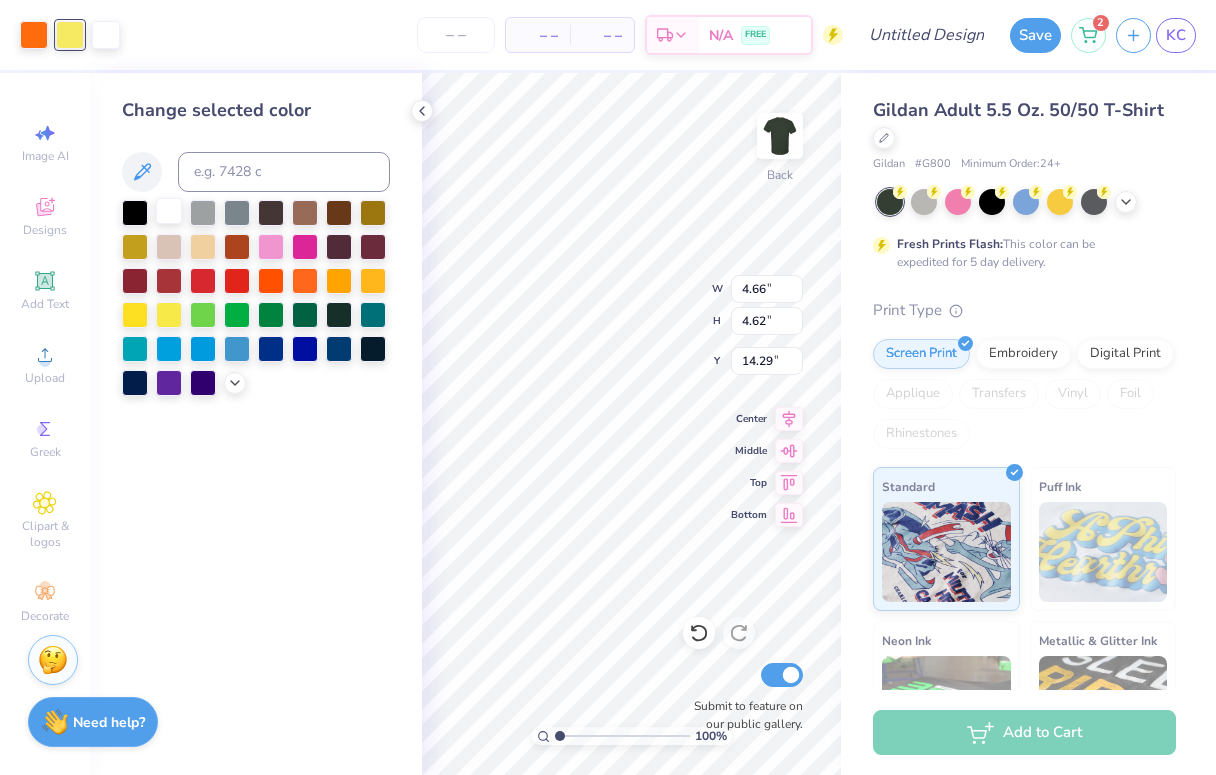 click at bounding box center [169, 211] 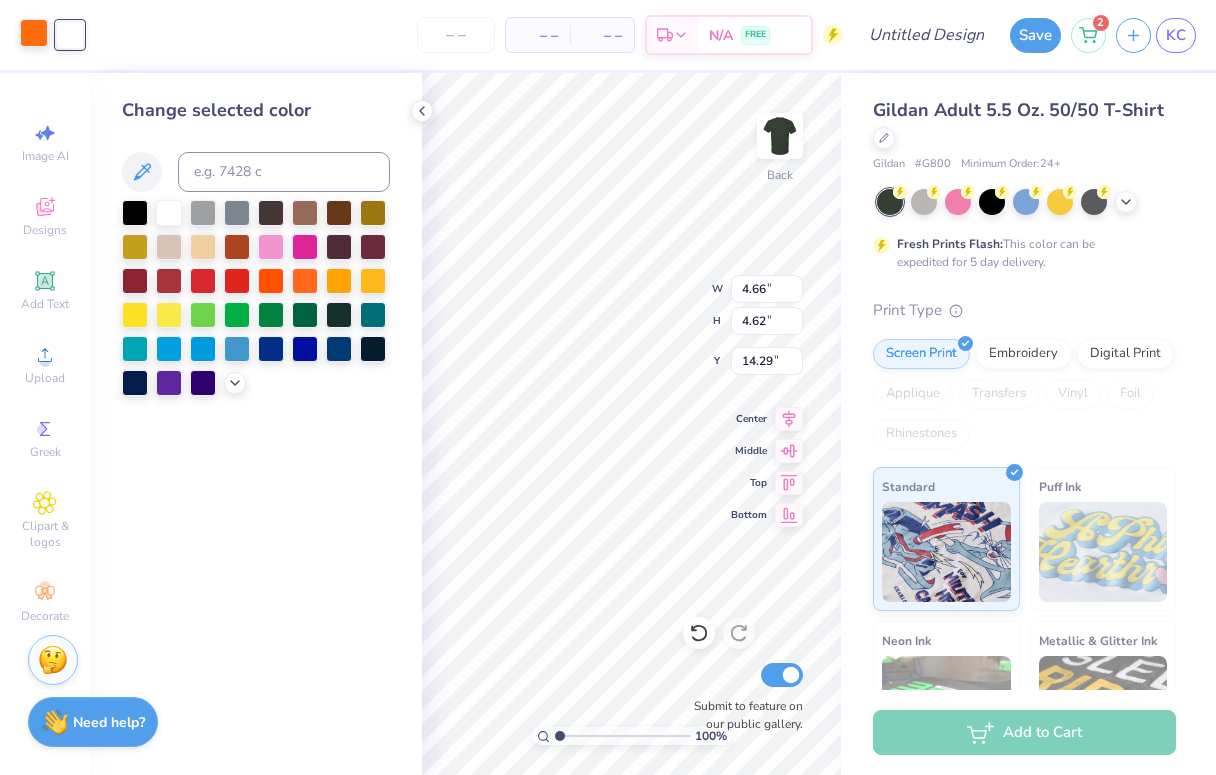 click at bounding box center (34, 33) 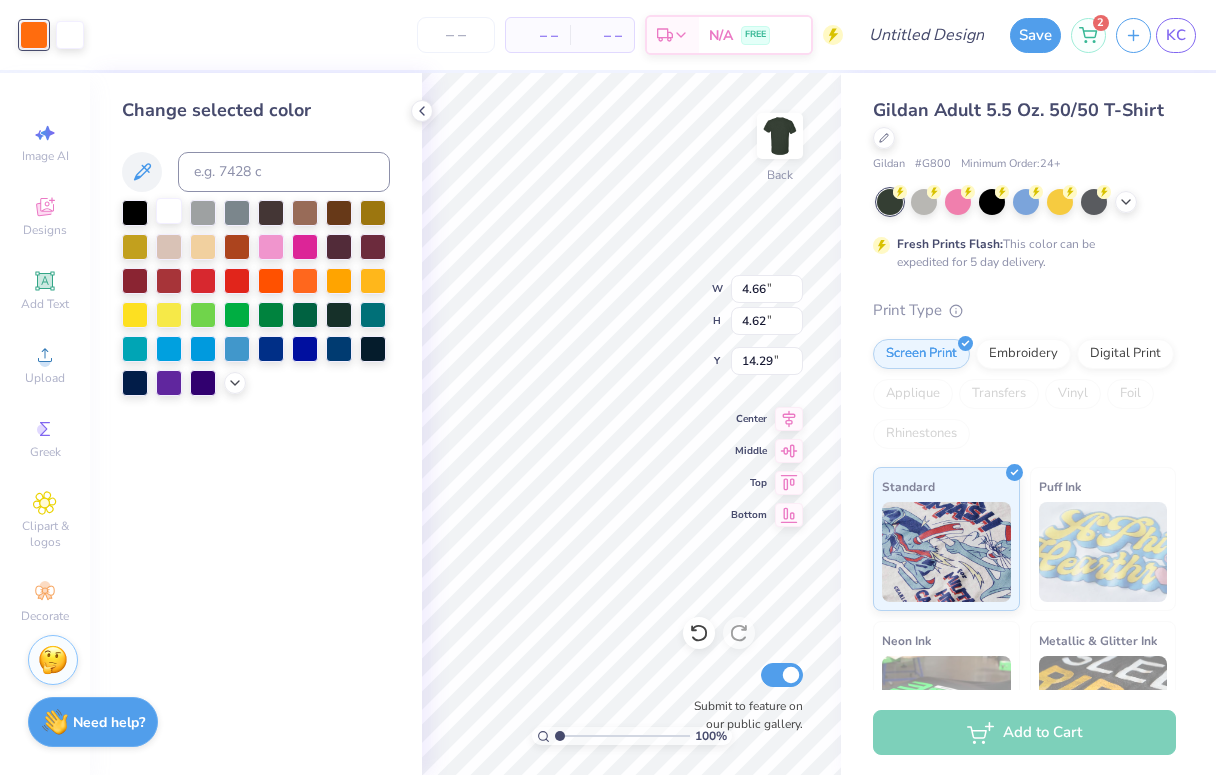 click at bounding box center [169, 211] 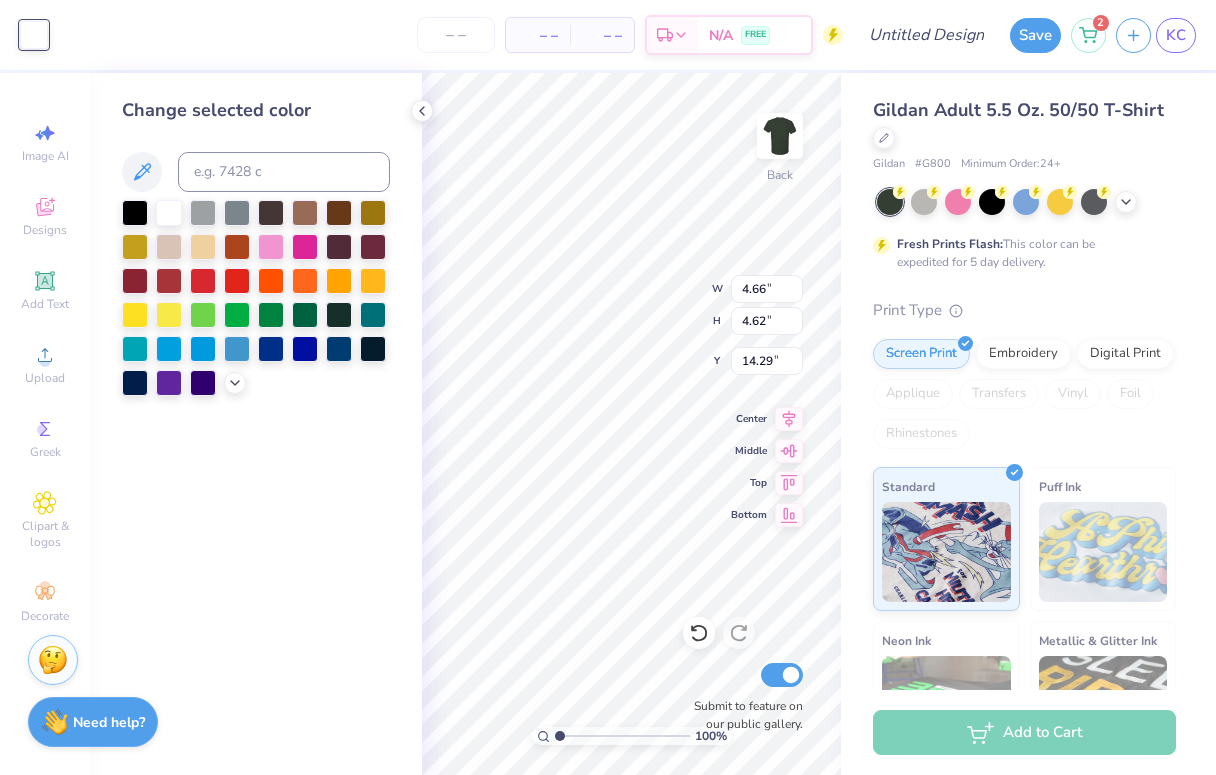 click on "Change selected color" at bounding box center [256, 424] 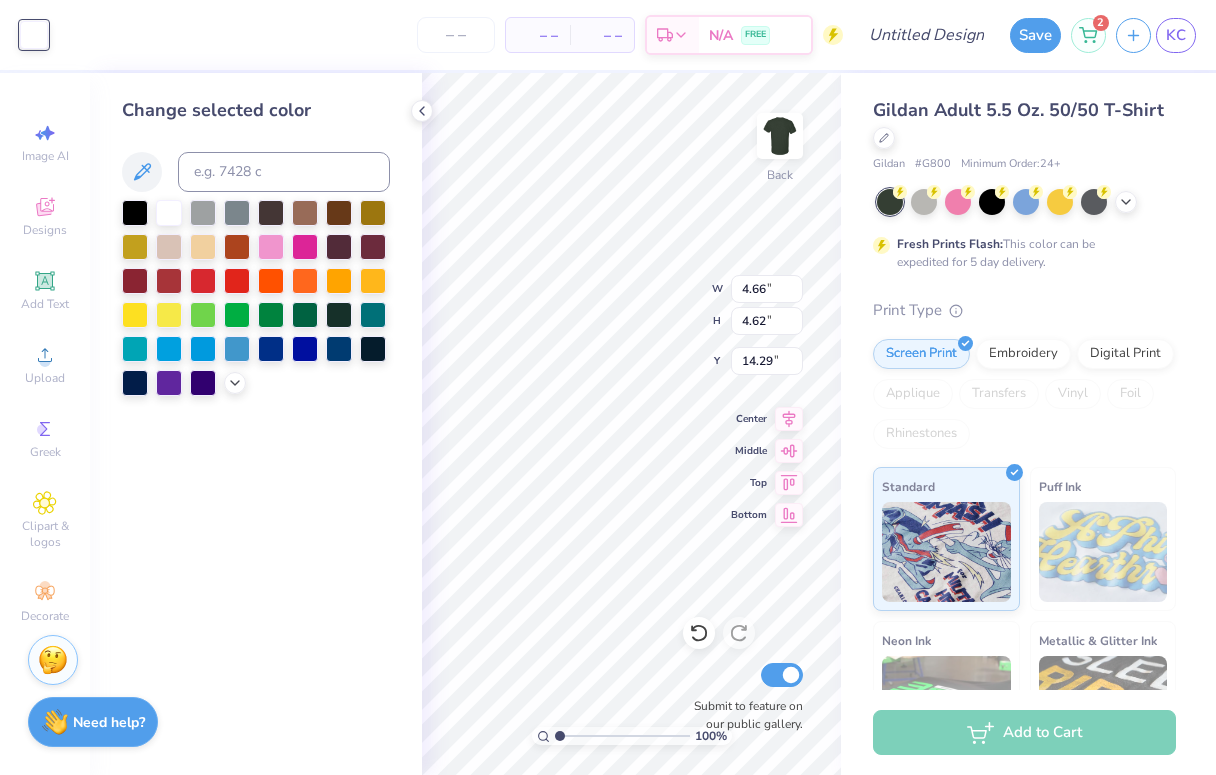 type on "1.87" 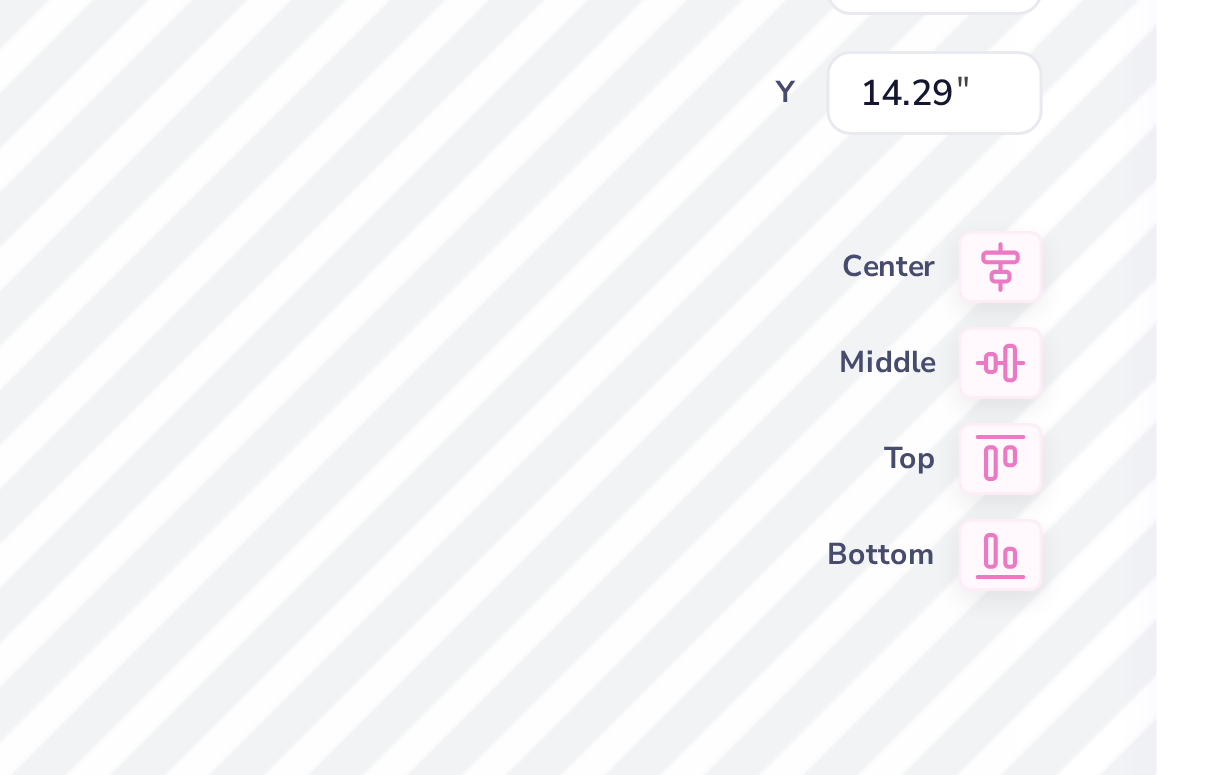 type on "14.28" 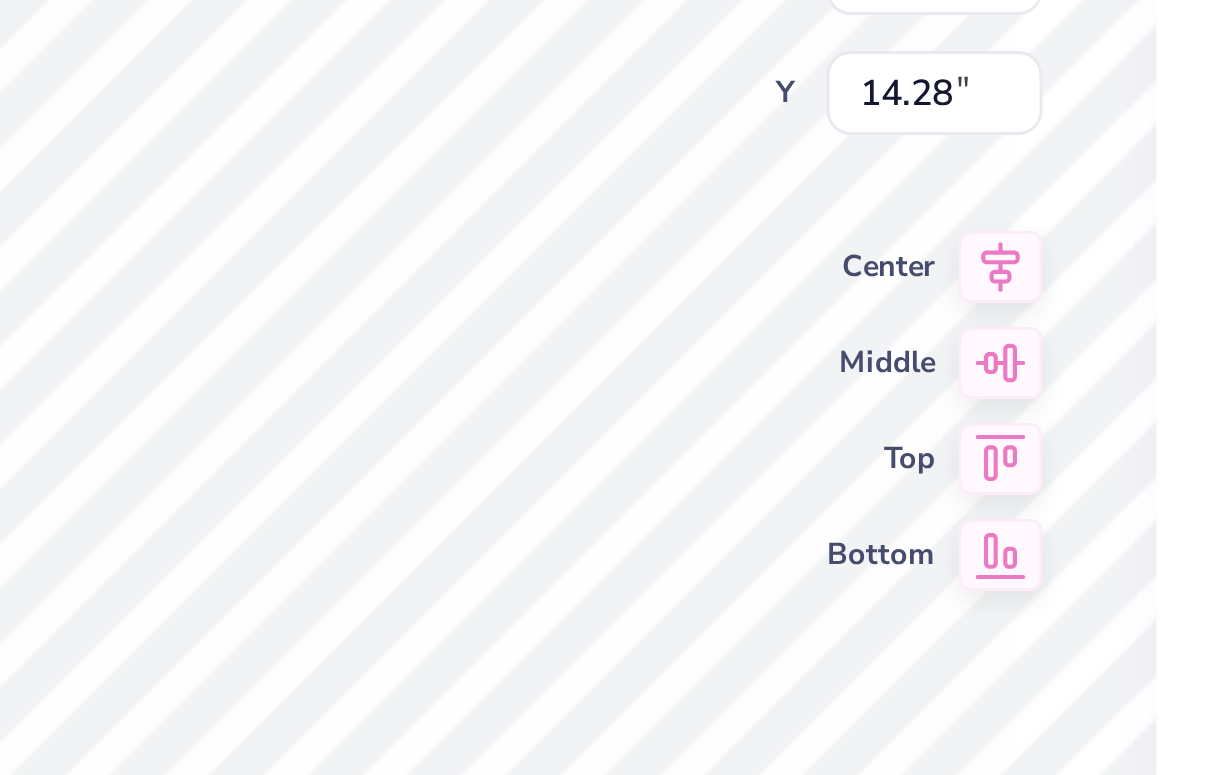 type on "1.12" 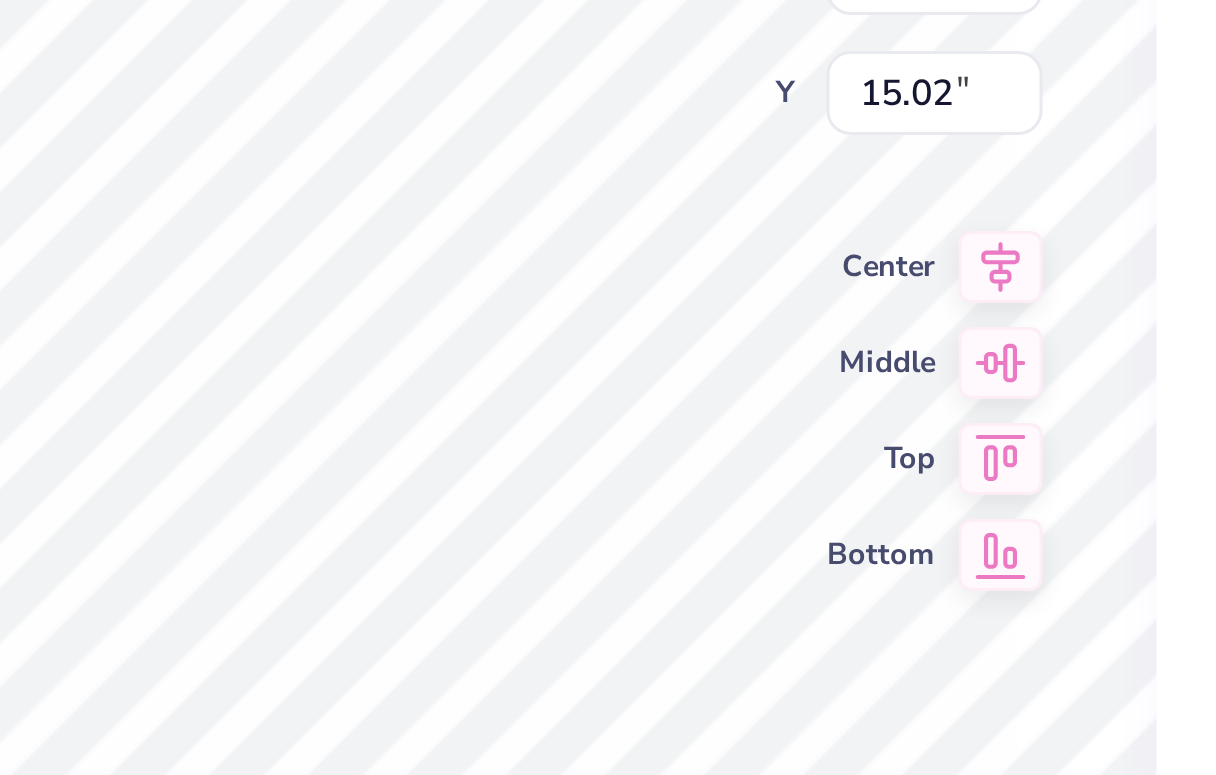 type on "10.17" 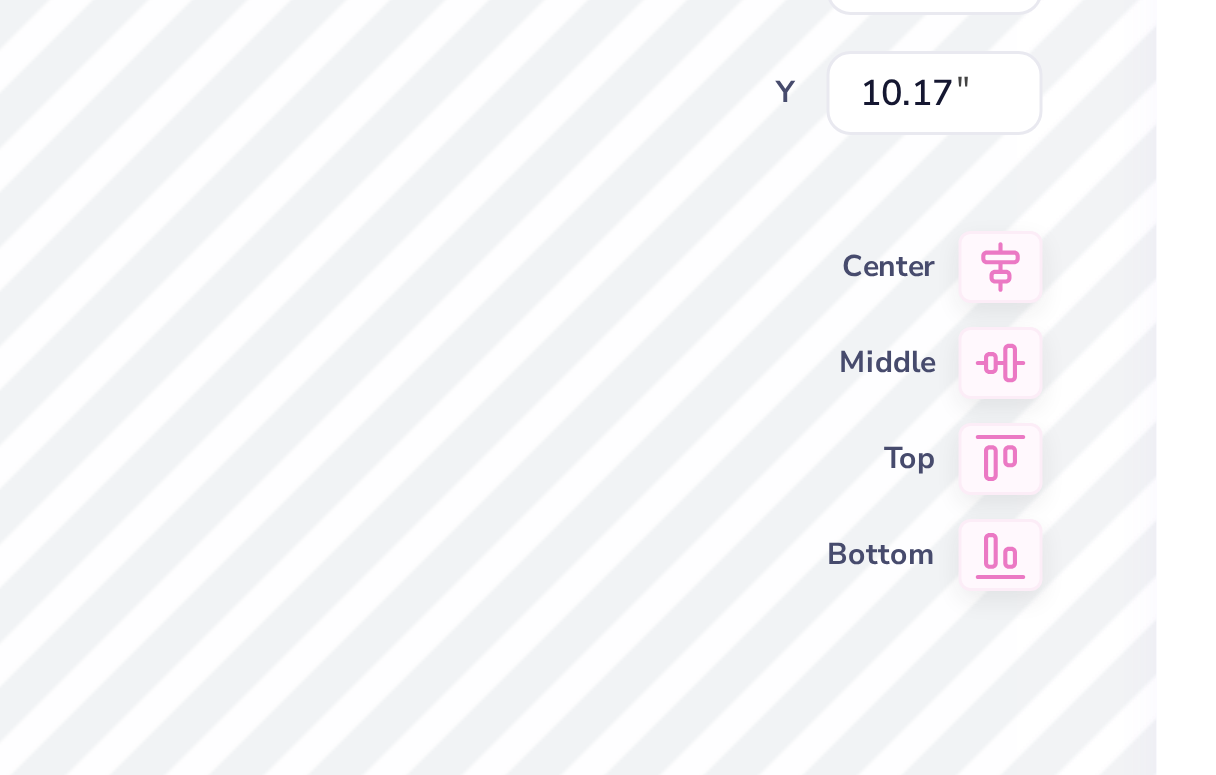 type on "0.92" 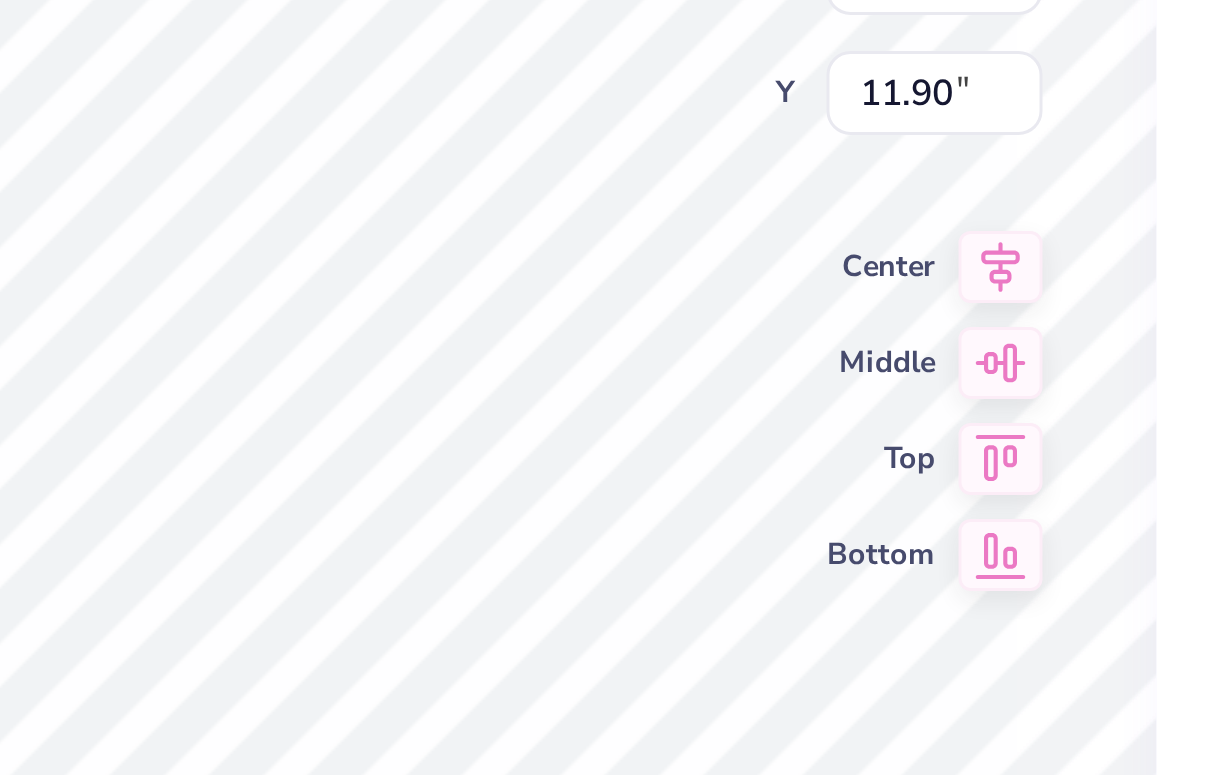 type on "11.90" 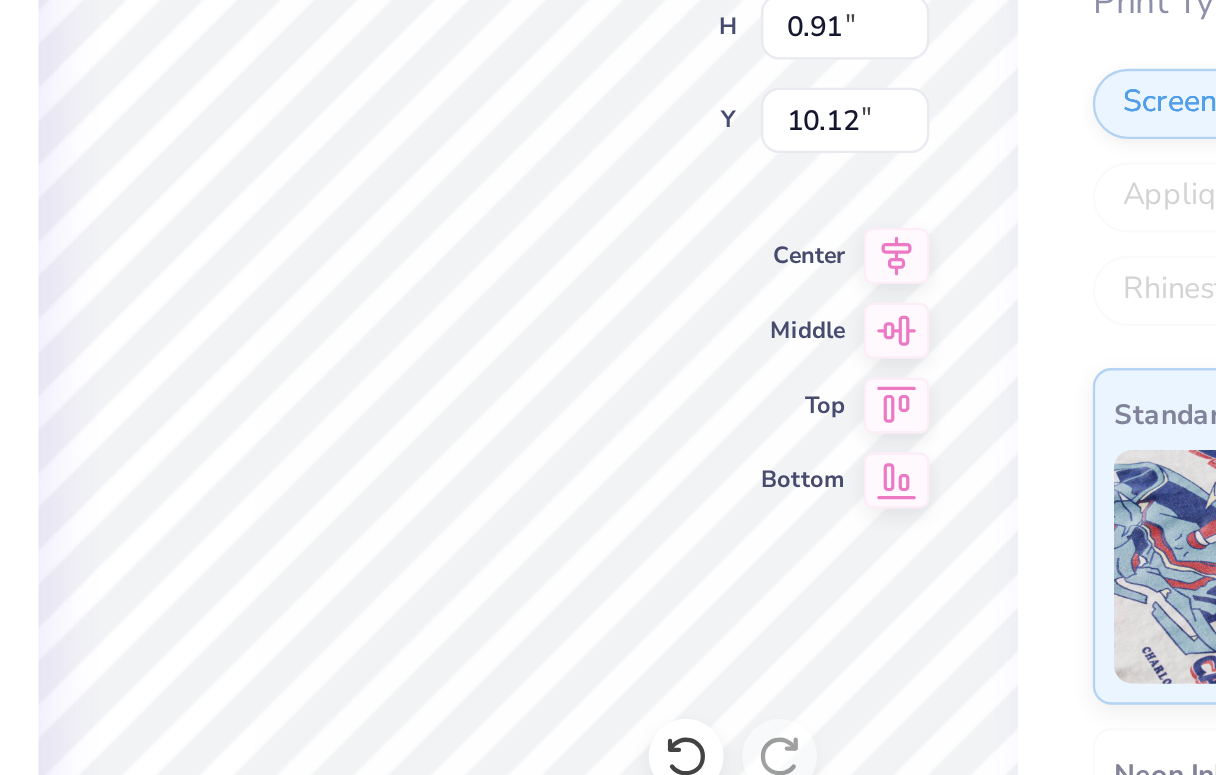 type on "5.22" 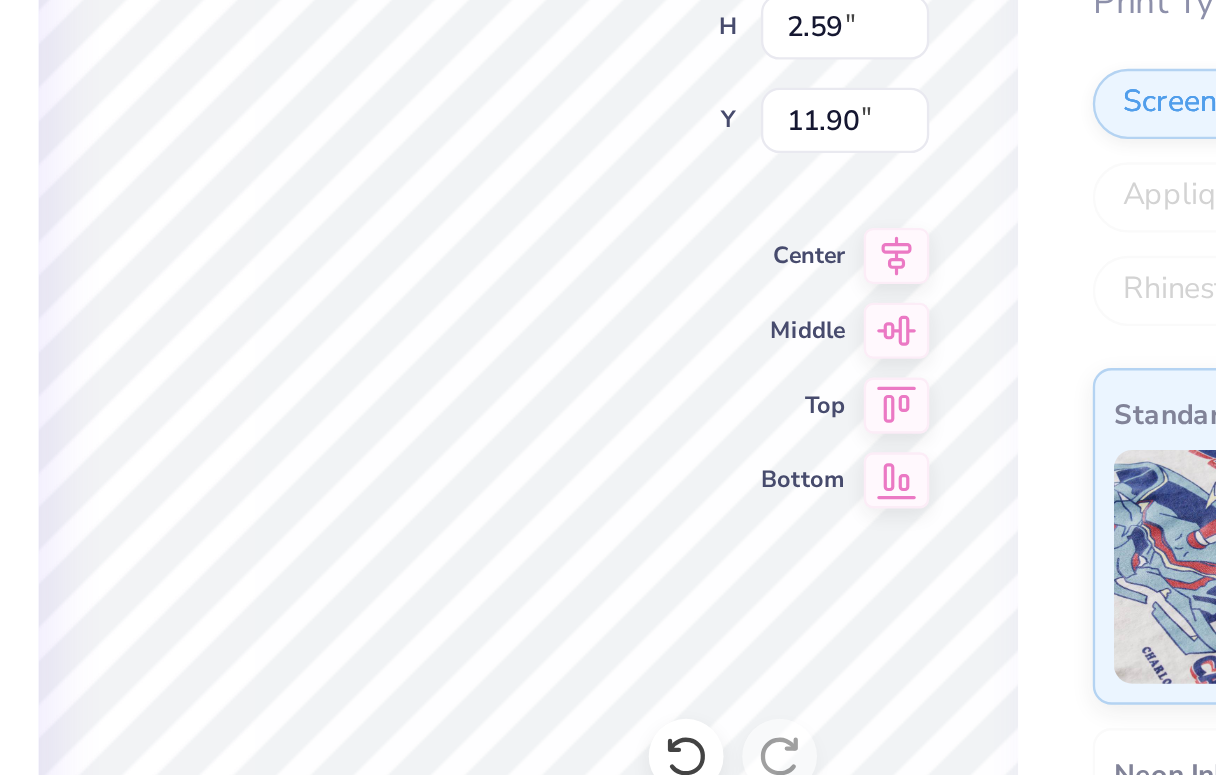 type on "11.81" 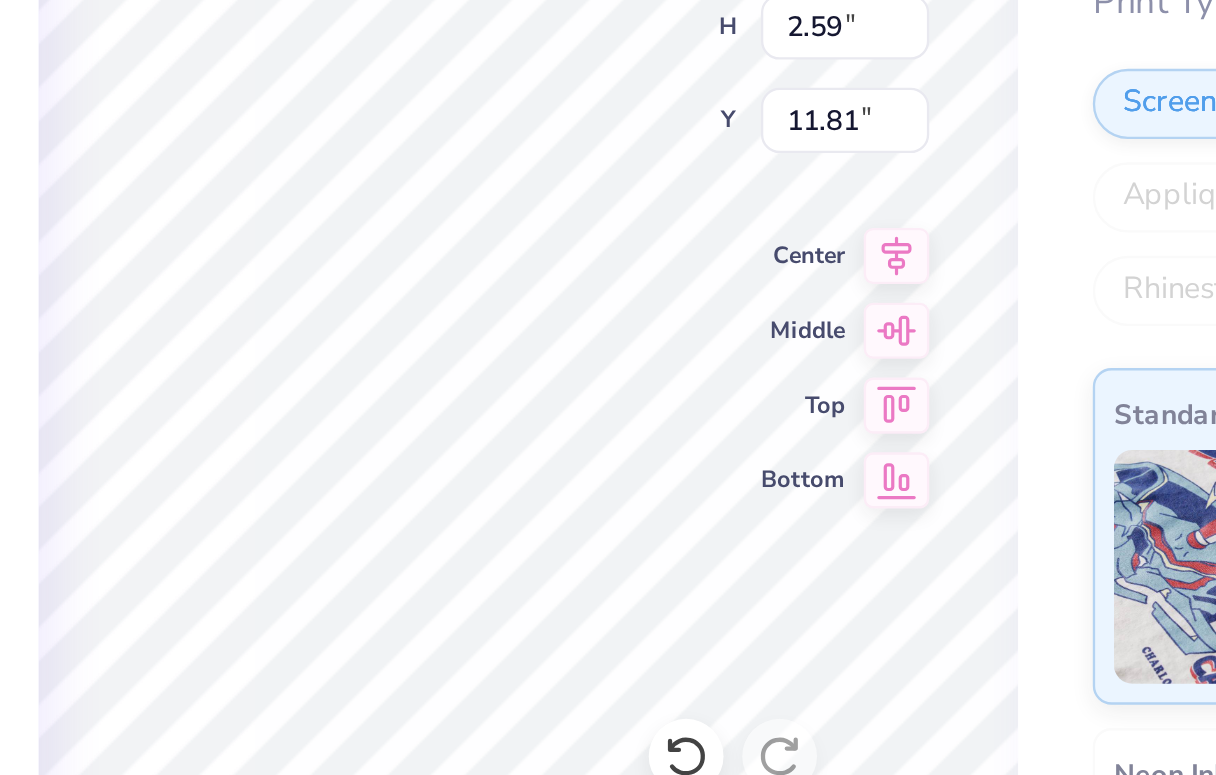 type on "0.92" 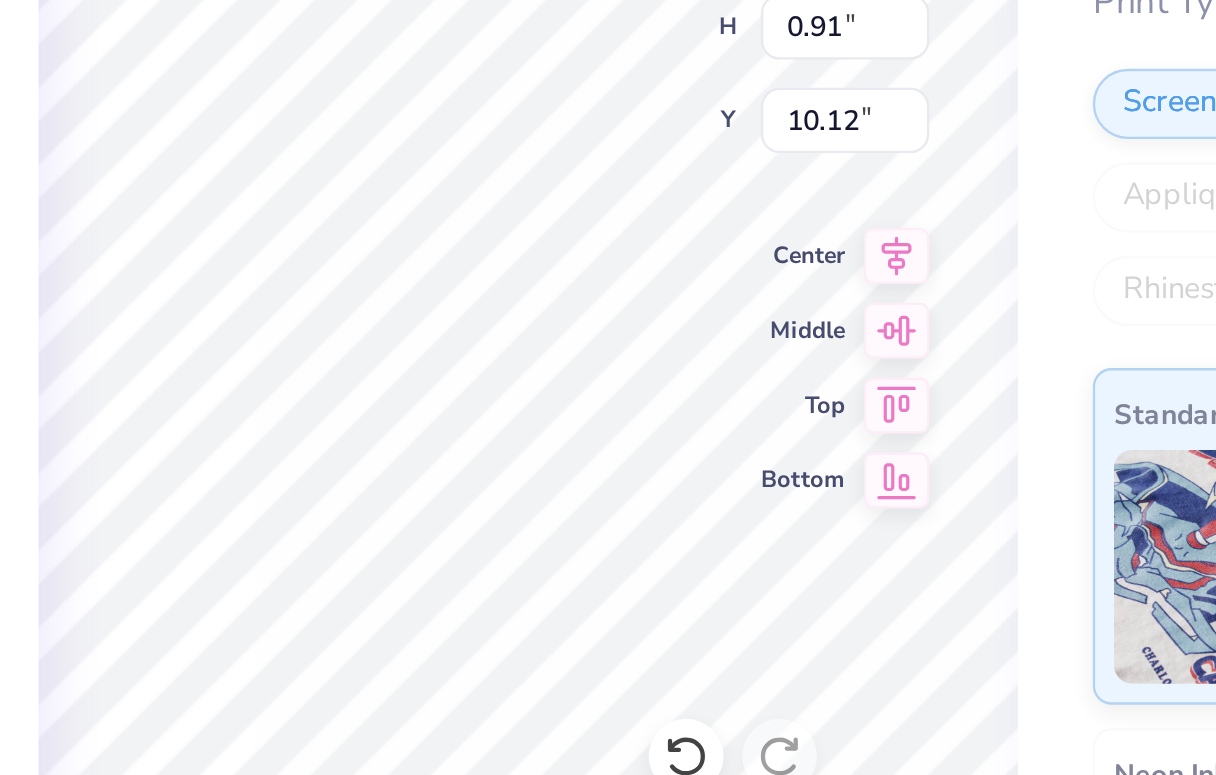 type on "10.58" 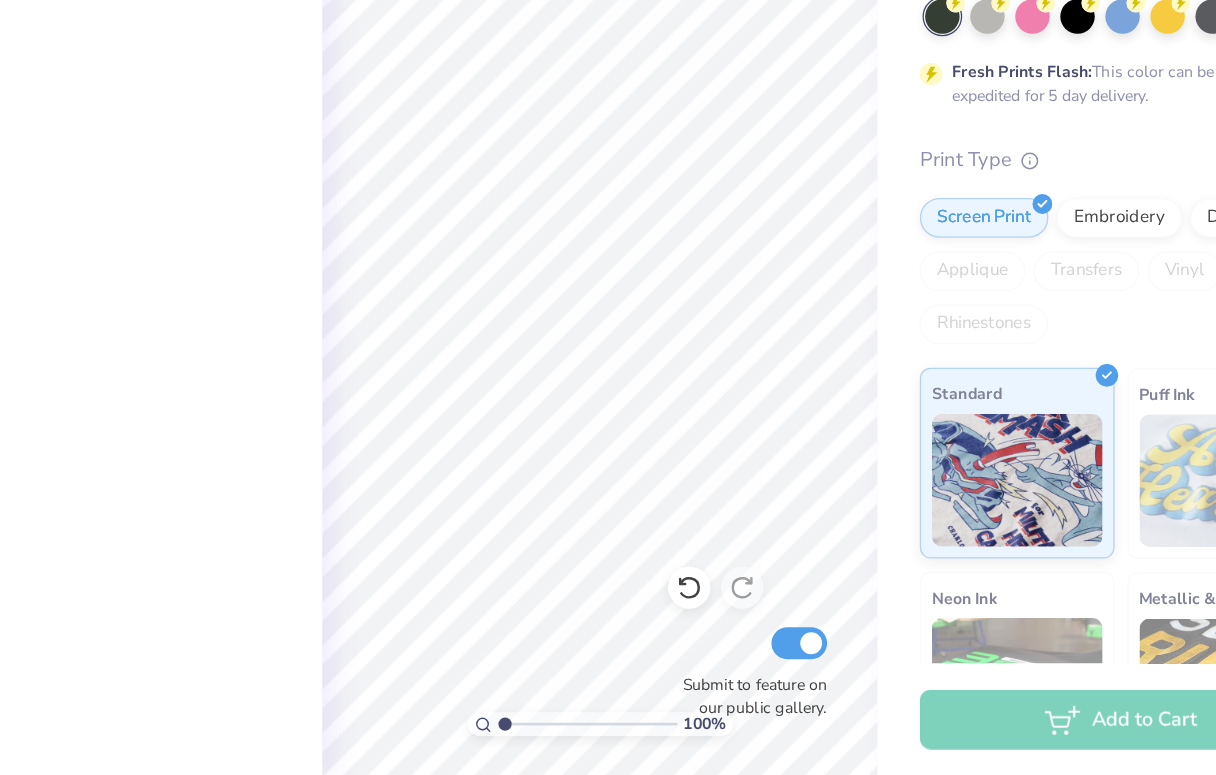 scroll, scrollTop: 0, scrollLeft: 0, axis: both 